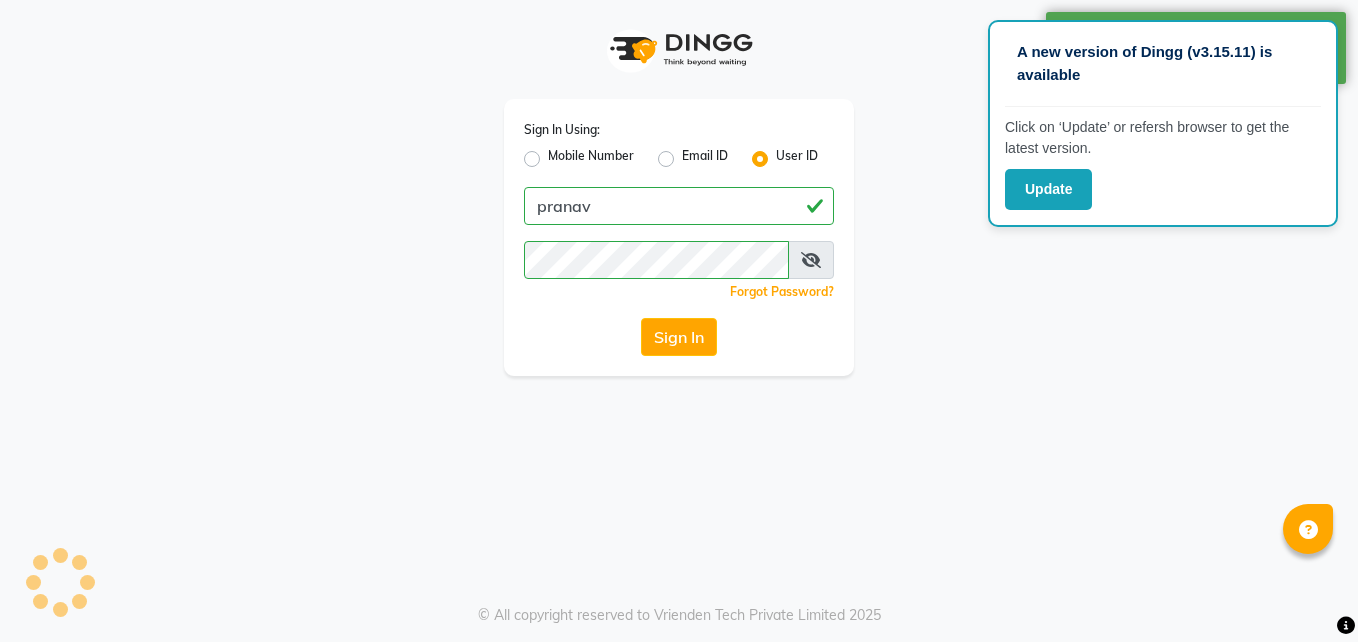 scroll, scrollTop: 0, scrollLeft: 0, axis: both 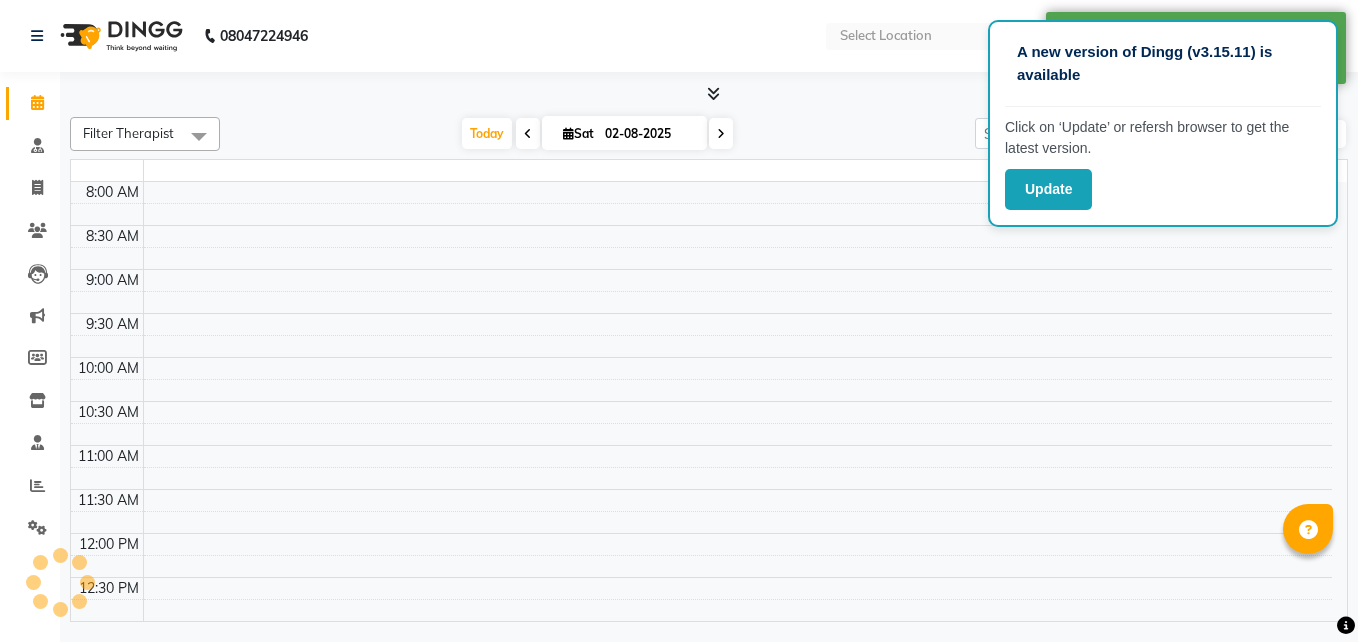 select on "en" 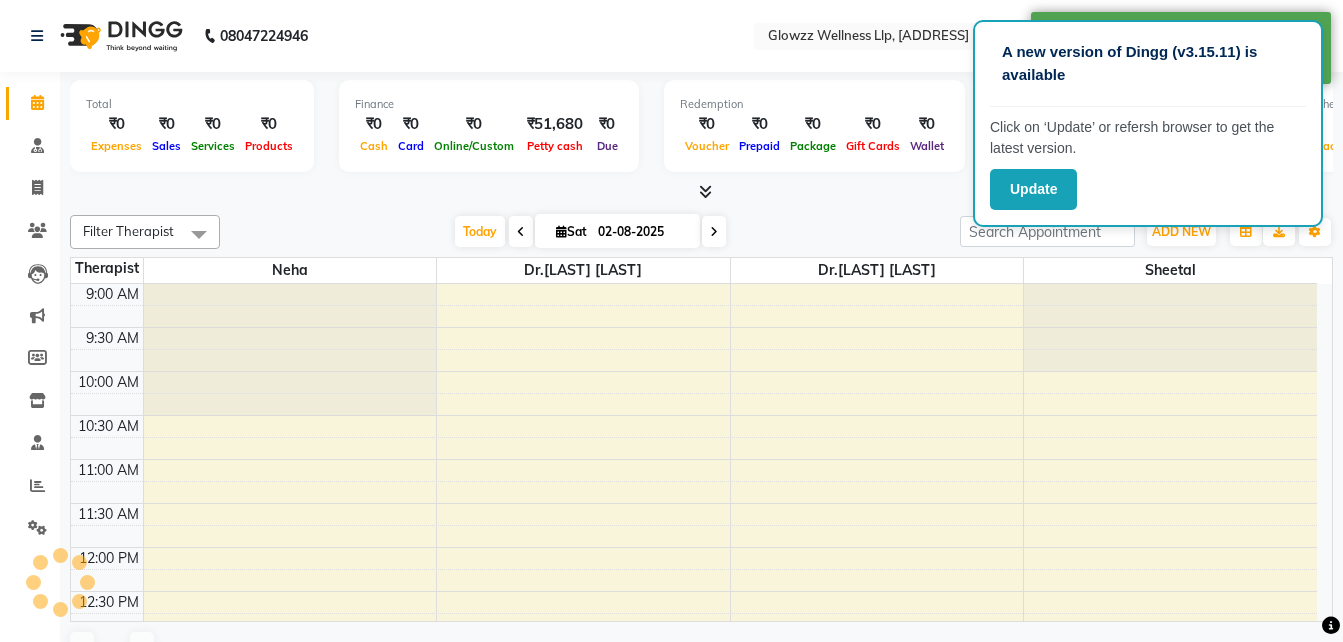 scroll, scrollTop: 353, scrollLeft: 0, axis: vertical 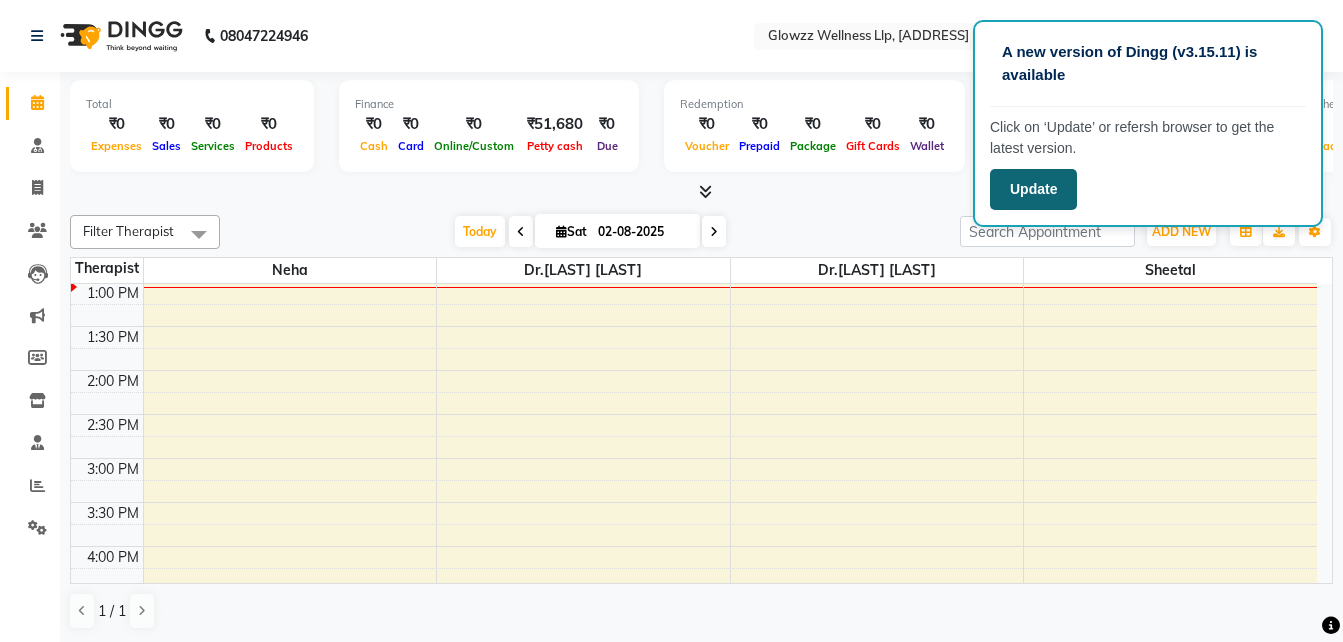 click on "Update" 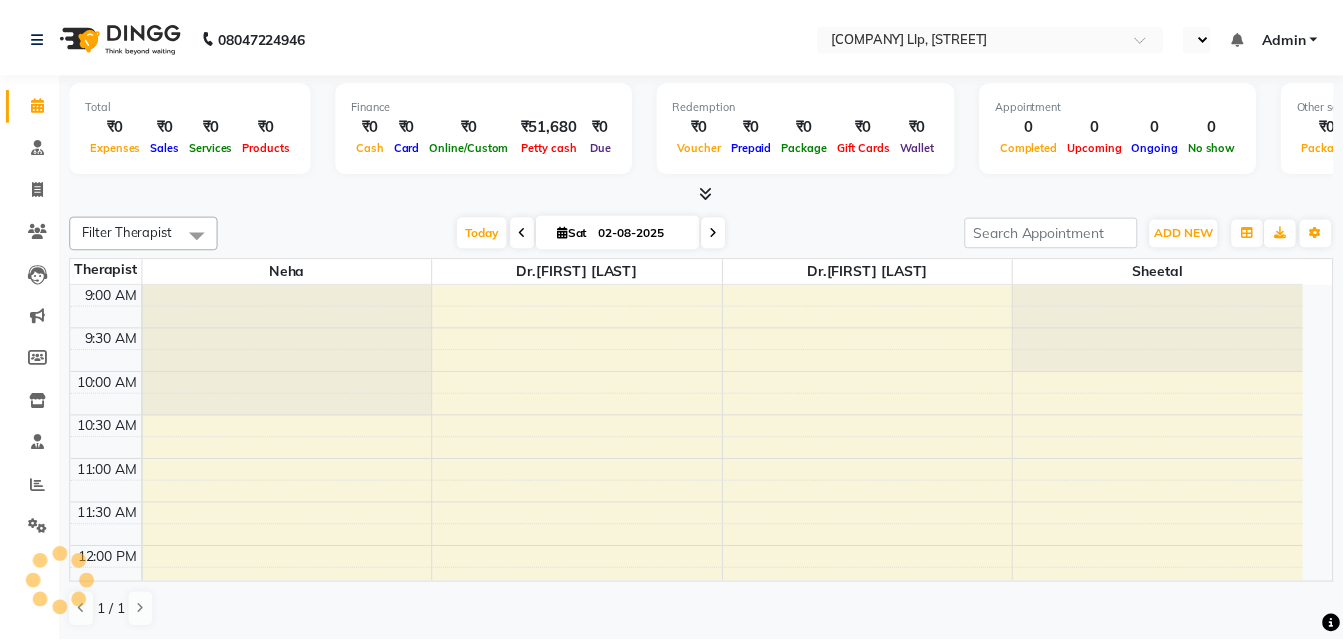 scroll, scrollTop: 0, scrollLeft: 0, axis: both 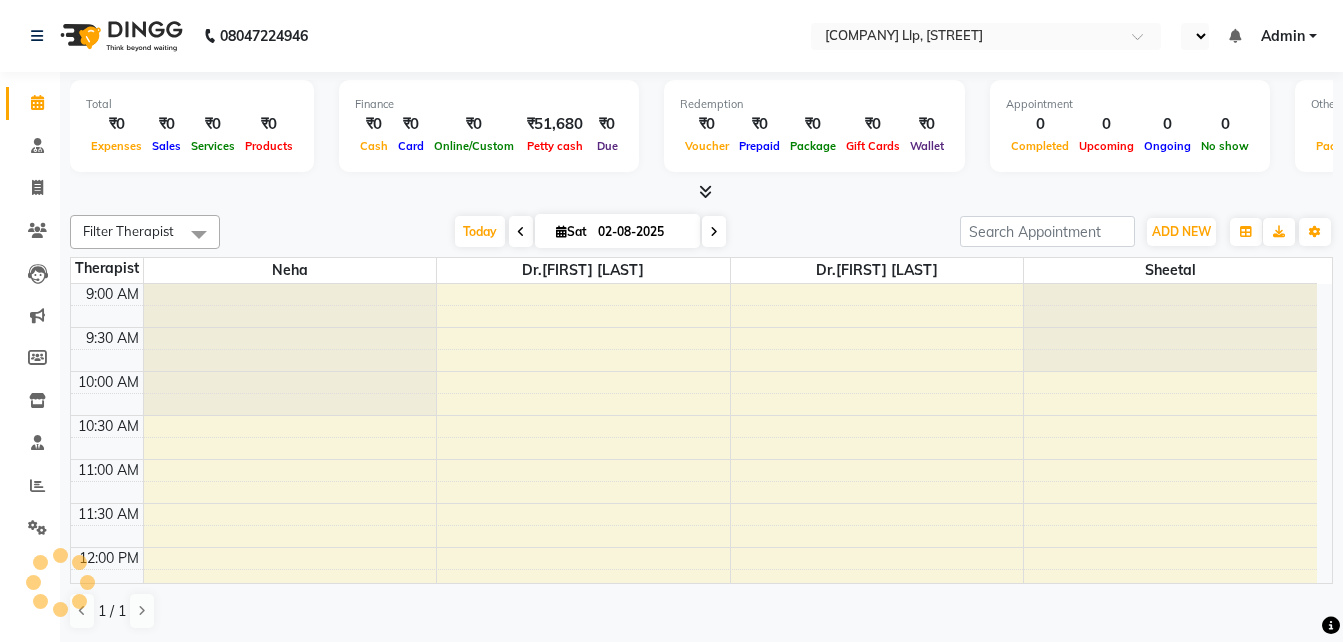 select on "en" 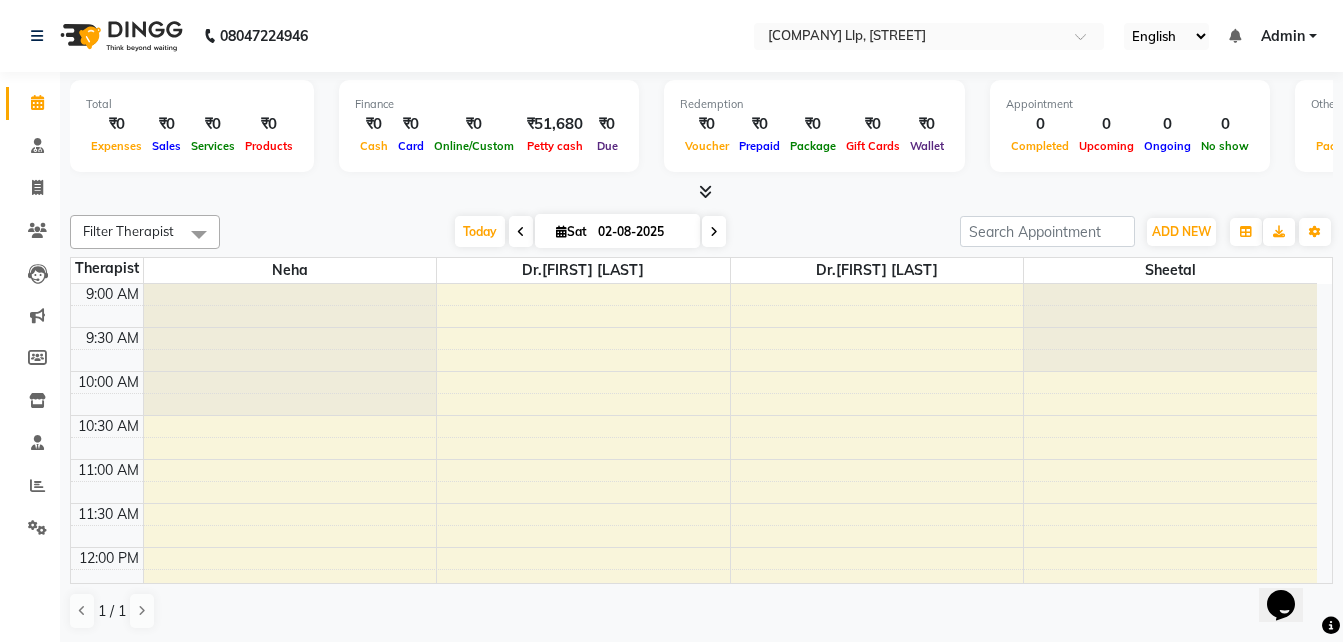 scroll, scrollTop: 0, scrollLeft: 0, axis: both 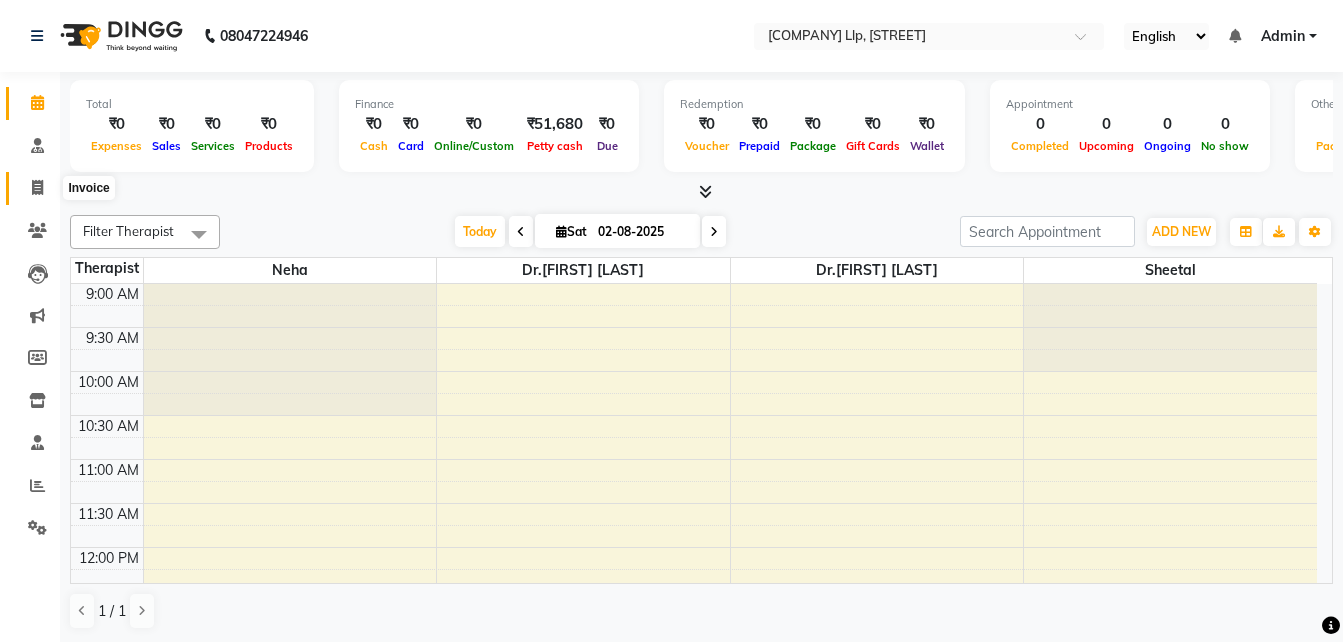 click 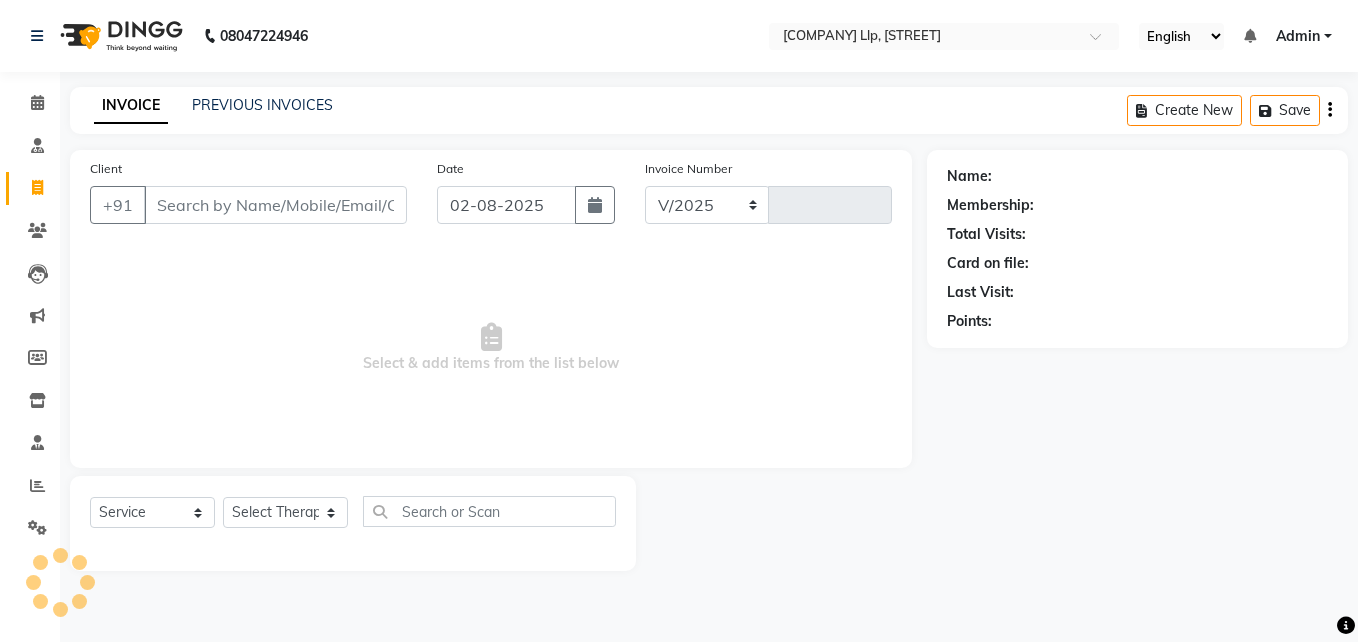 select on "3496" 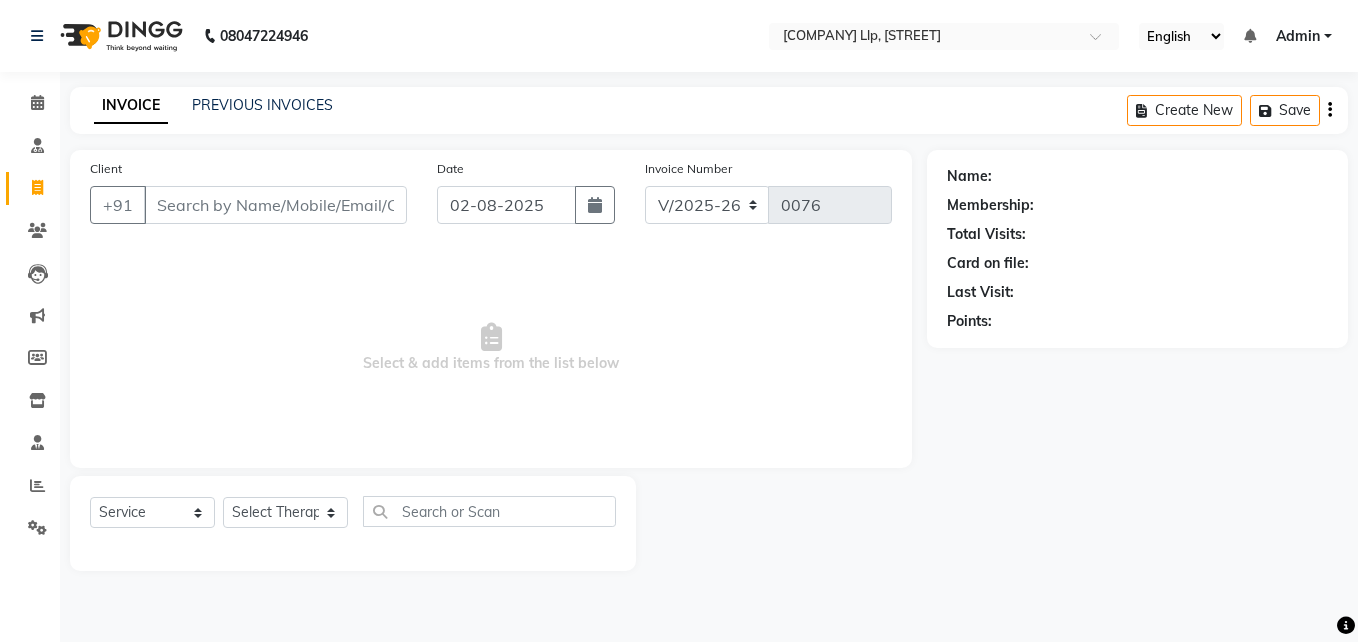 drag, startPoint x: 40, startPoint y: 190, endPoint x: 390, endPoint y: 266, distance: 358.1564 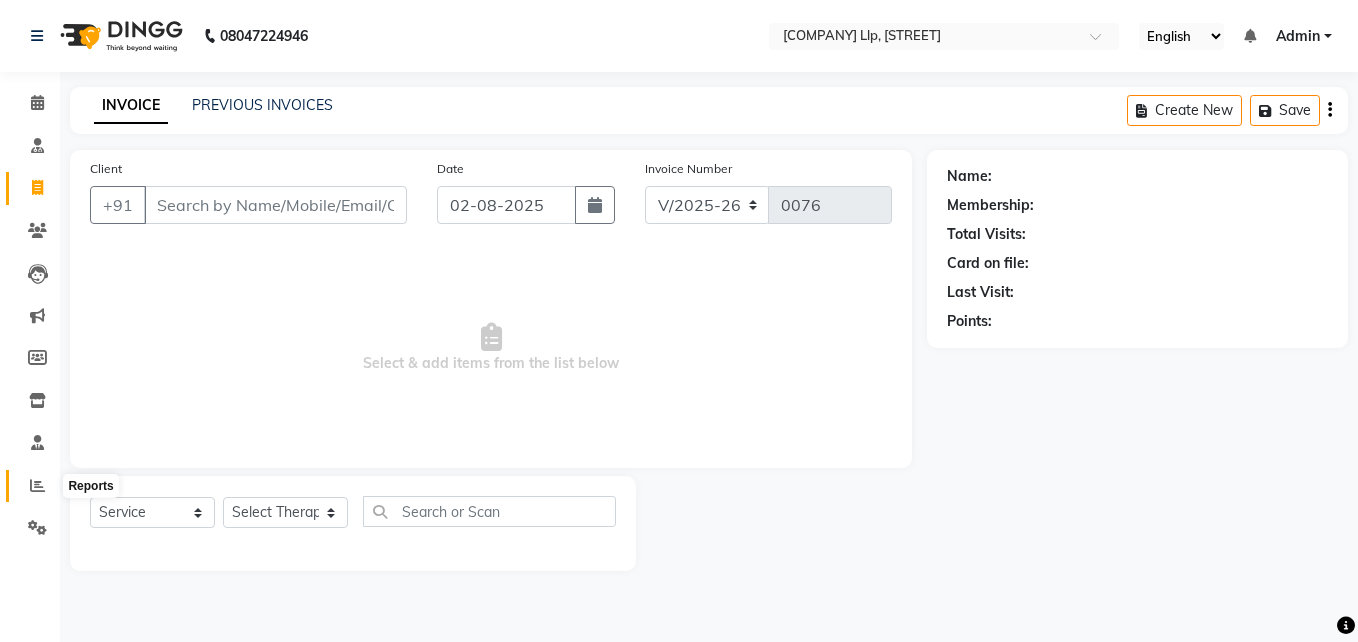 click 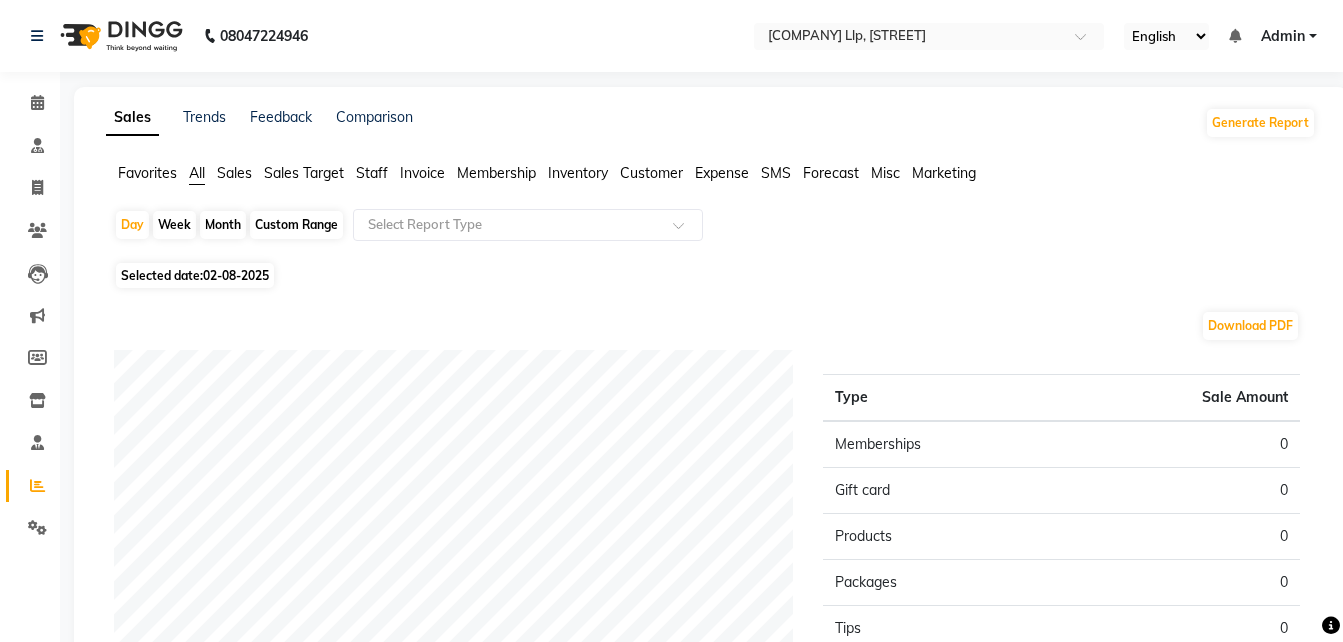 click on "Month" 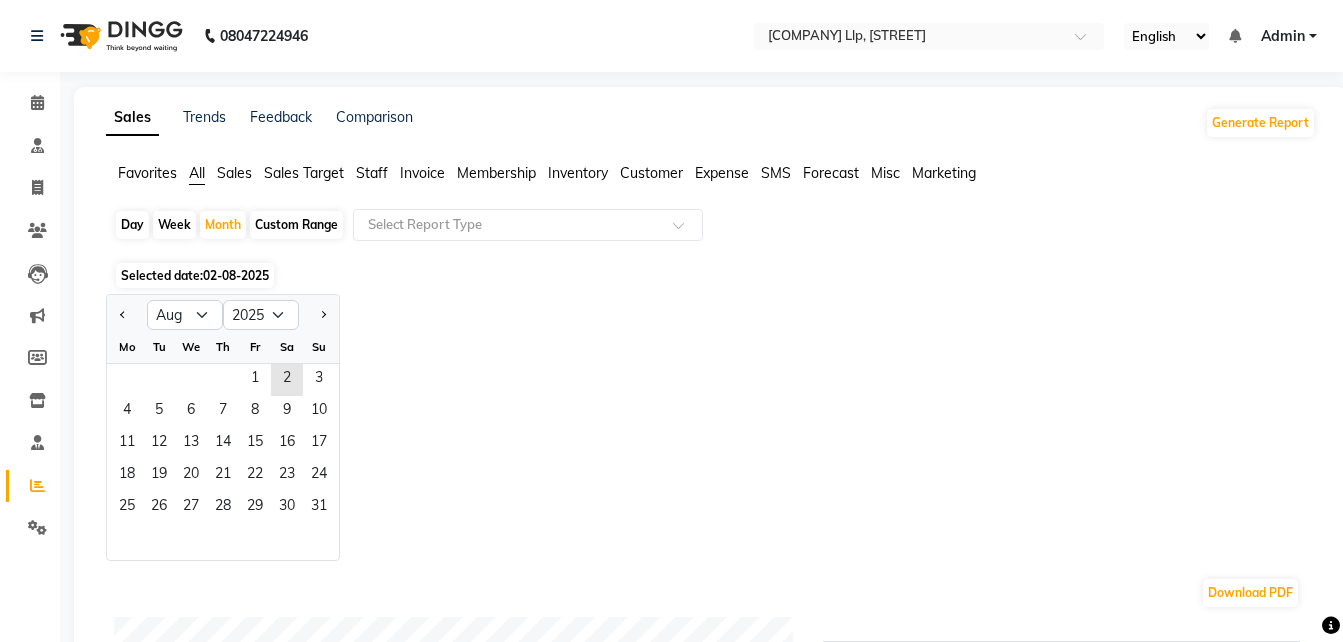 click on "Sales" 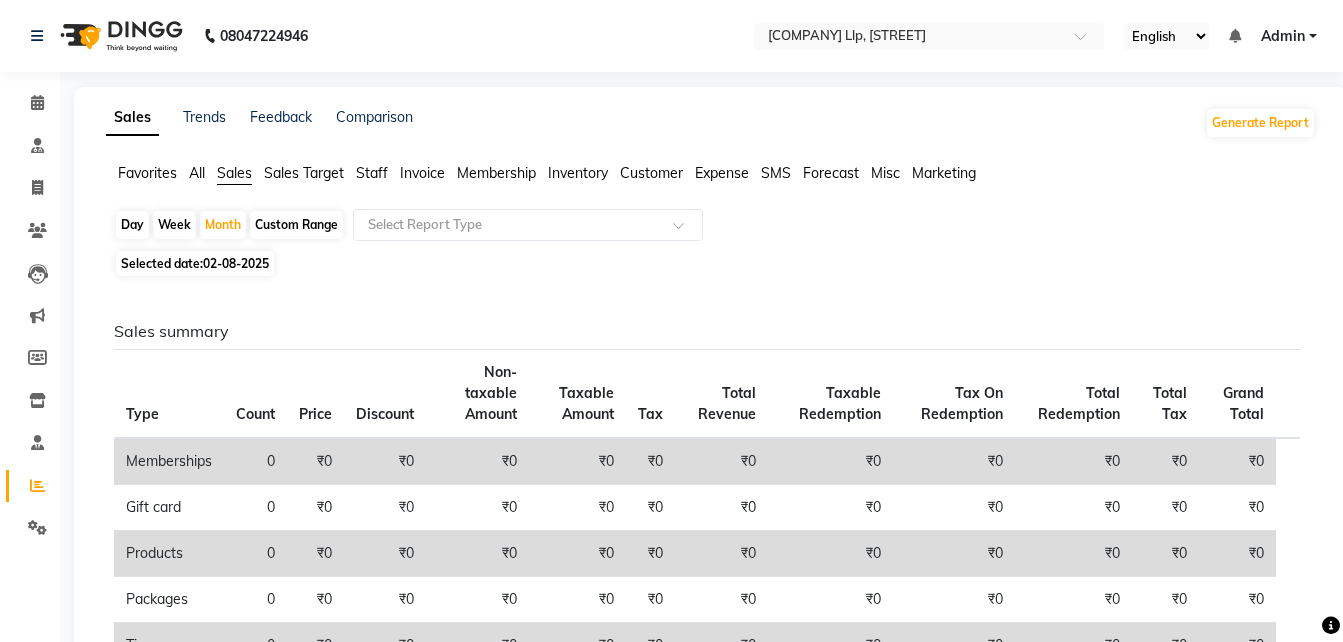 click on "02-08-2025" 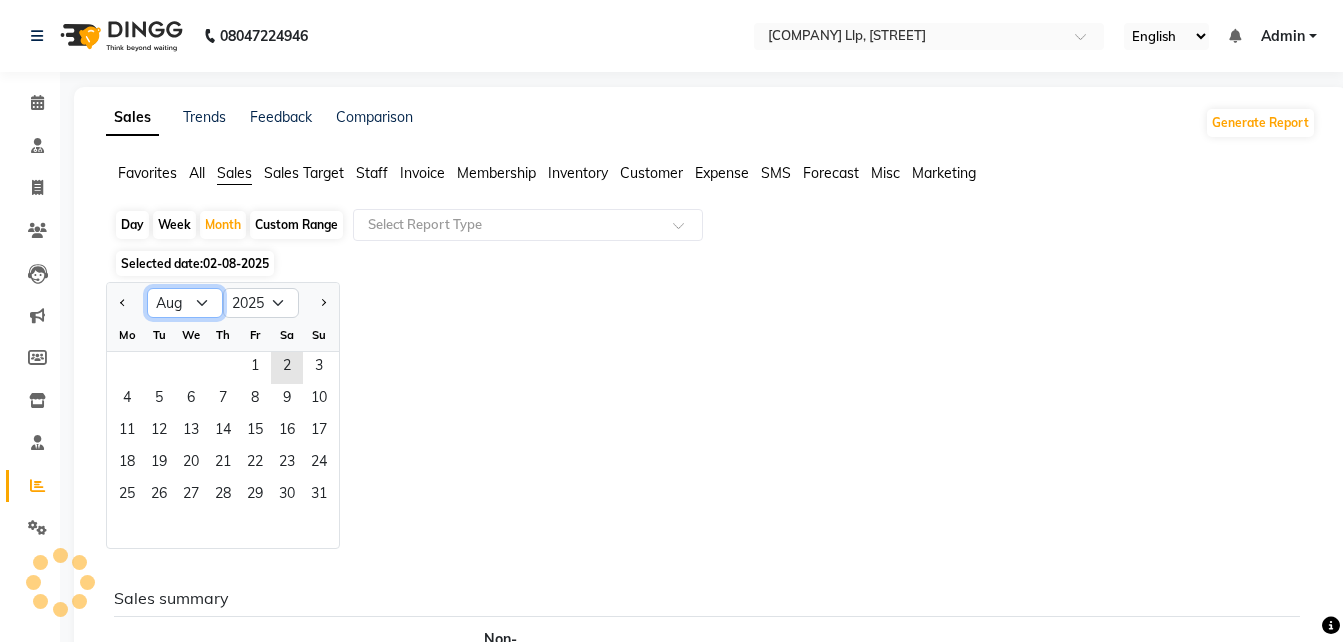 click on "Jan Feb Mar Apr May Jun Jul Aug Sep Oct Nov Dec" 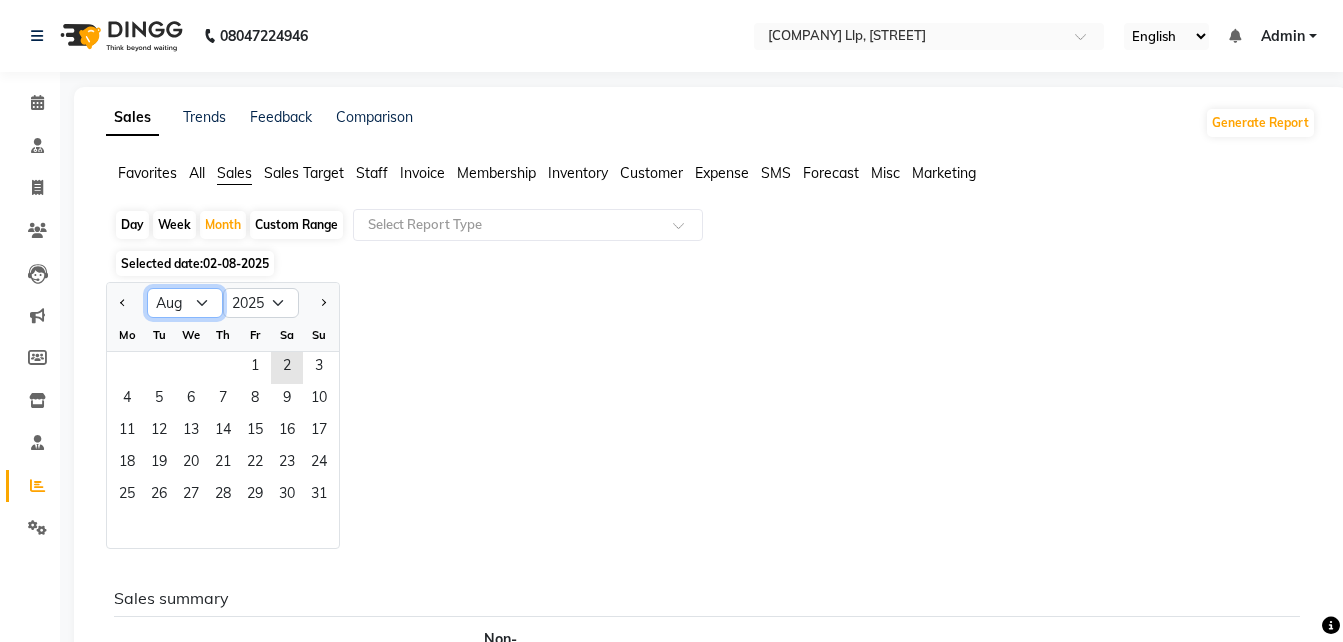 select on "6" 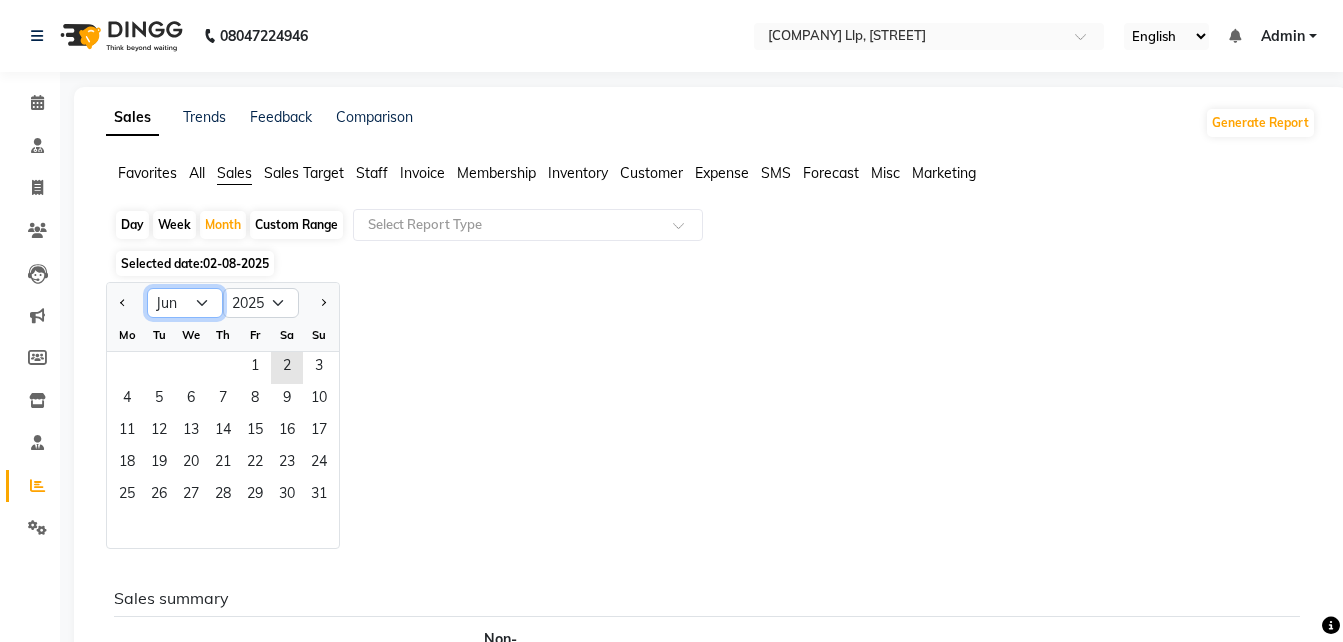 click on "Jan Feb Mar Apr May Jun Jul Aug Sep Oct Nov Dec" 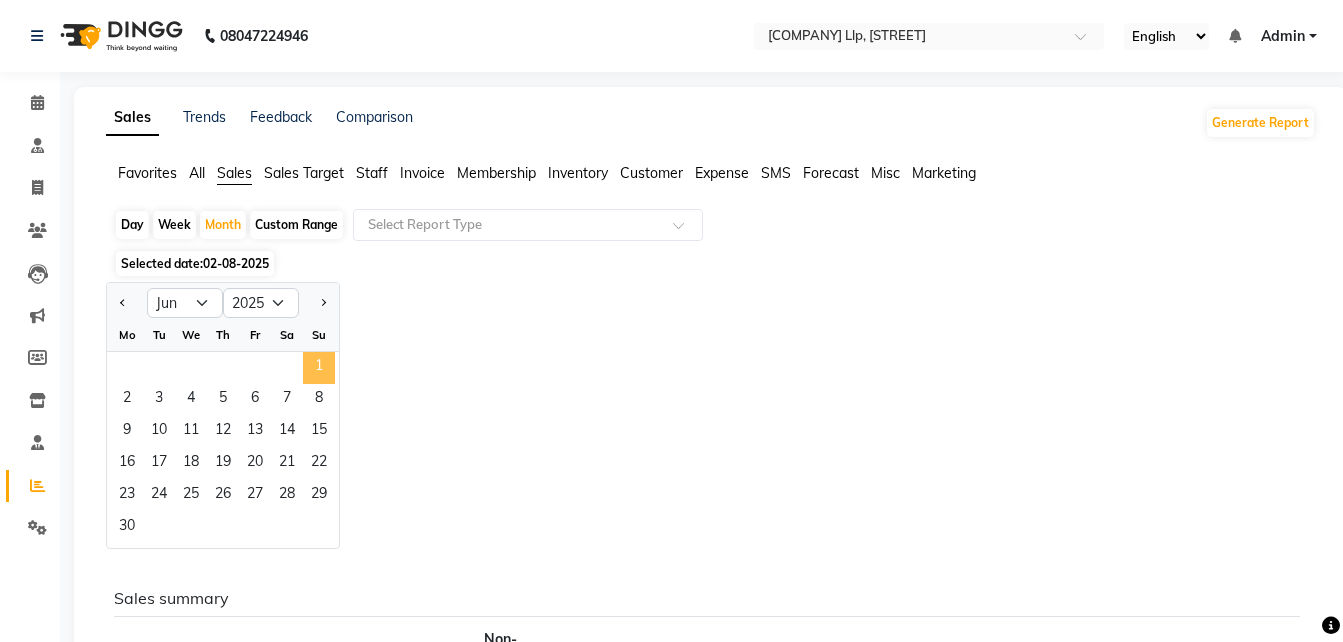 click on "1" 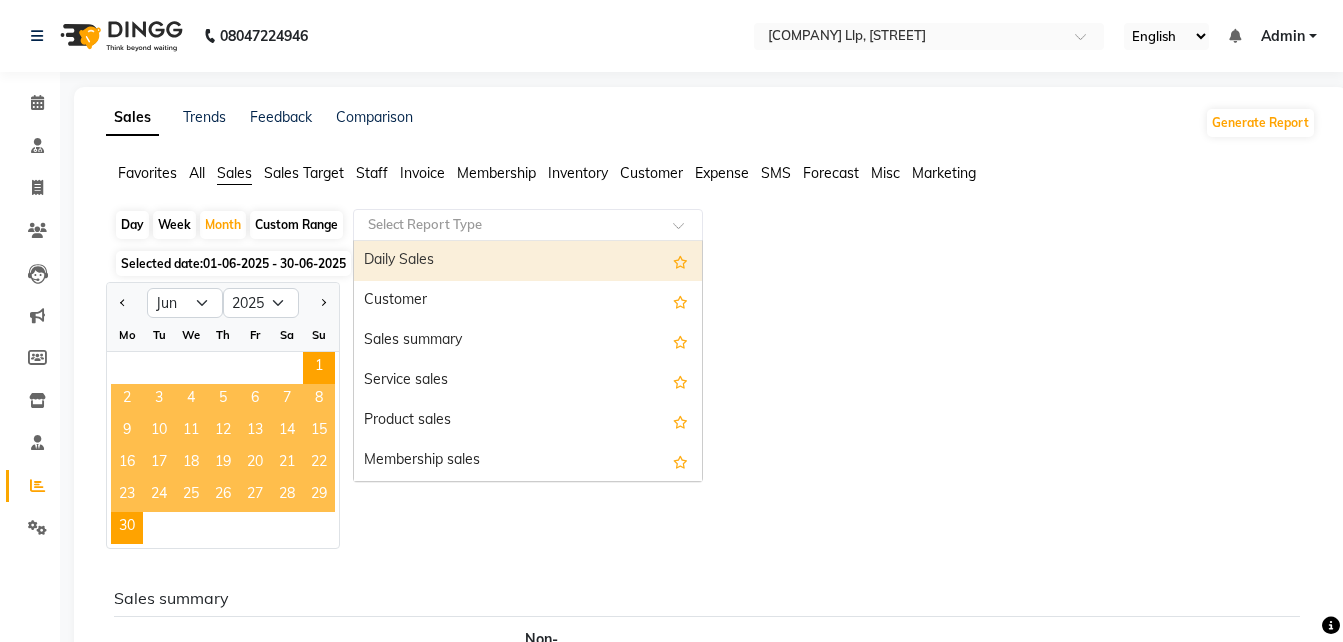 click 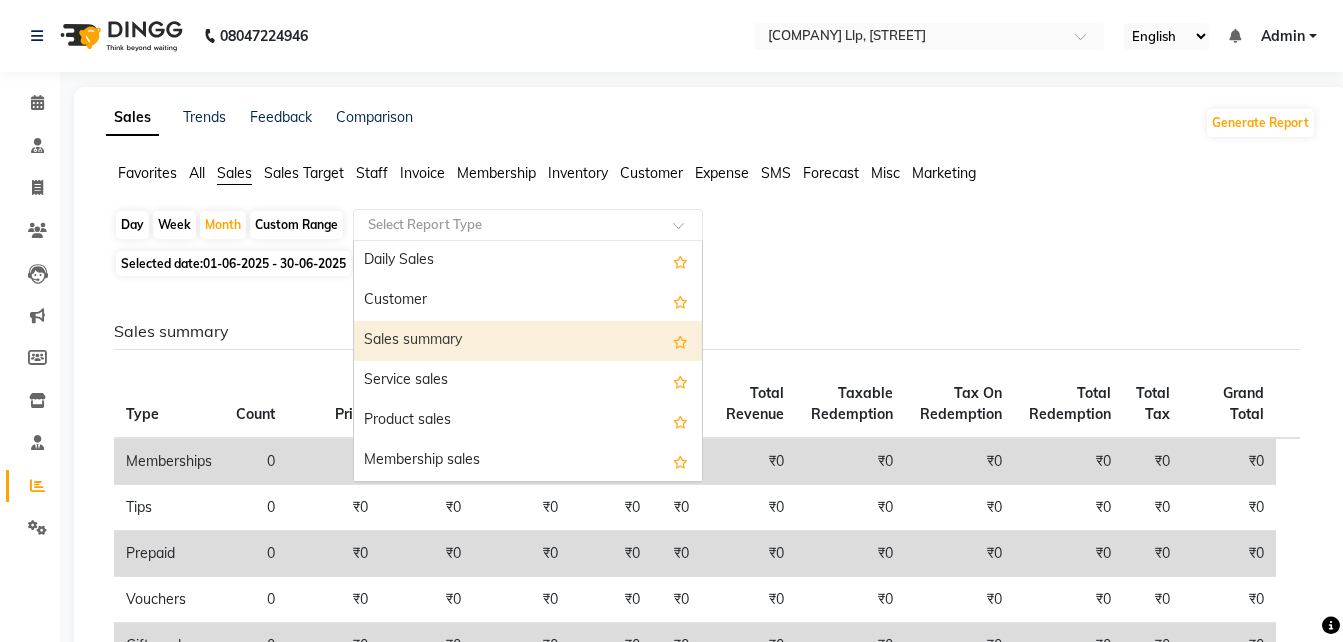 click on "Sales summary" at bounding box center [528, 341] 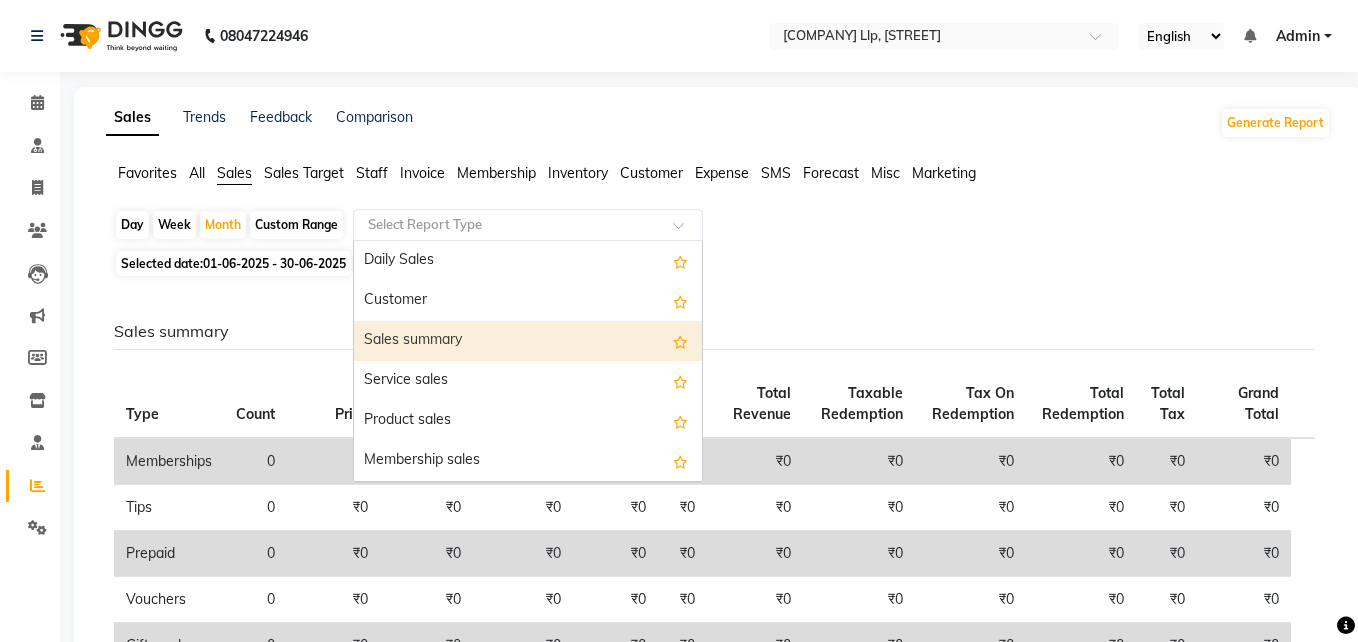 select on "full_report" 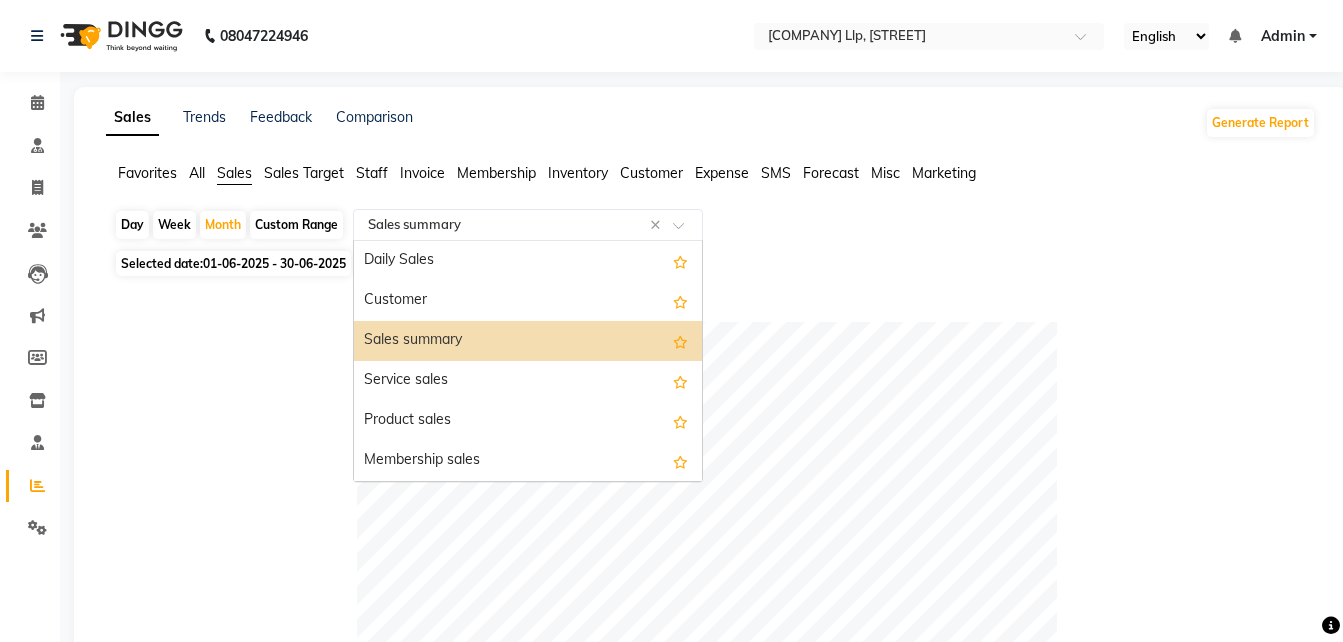 click 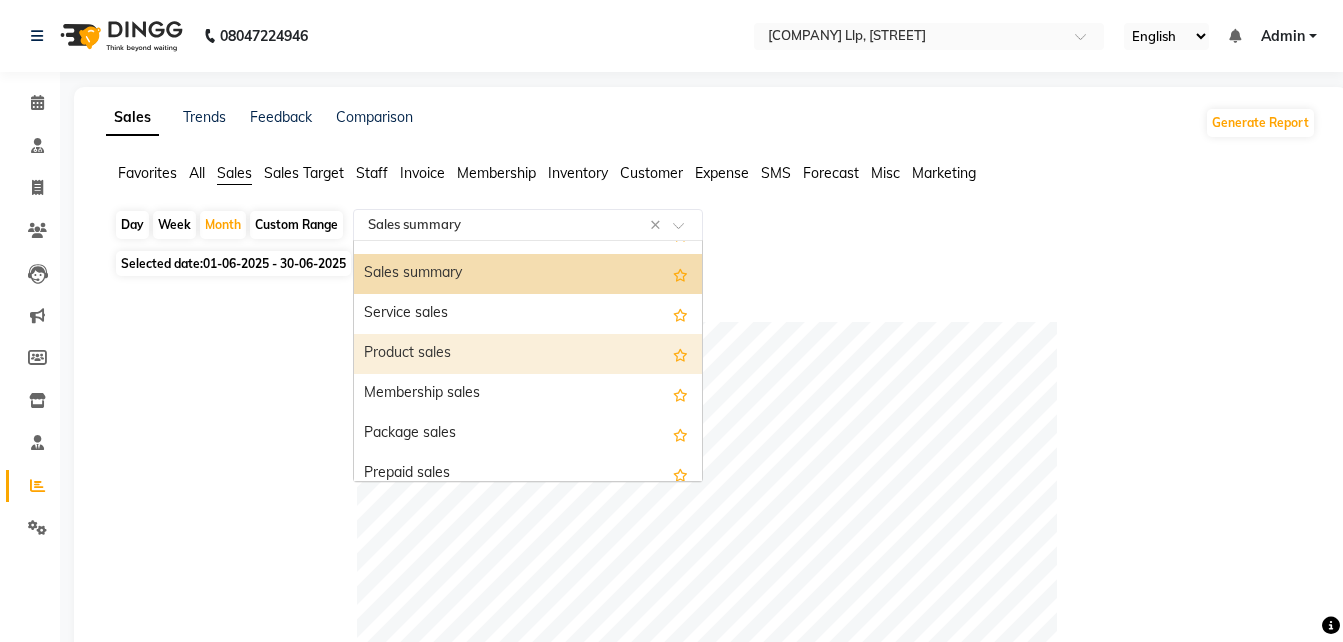 scroll, scrollTop: 0, scrollLeft: 0, axis: both 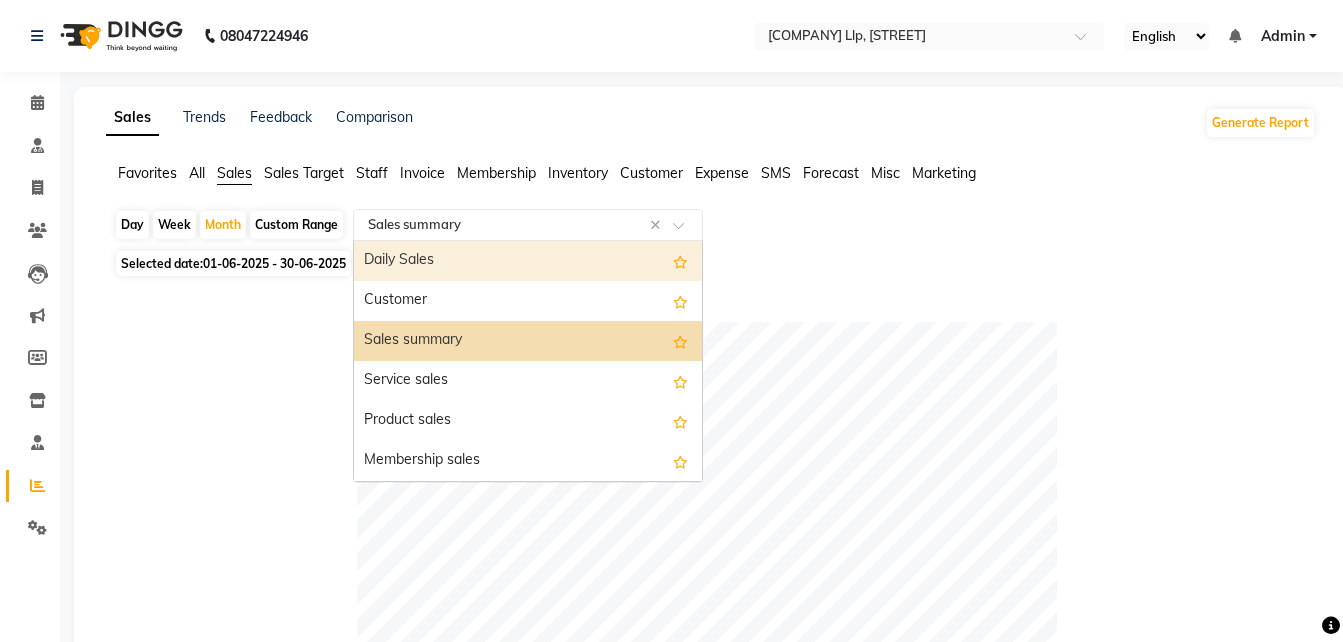 click on "Daily Sales" at bounding box center (528, 261) 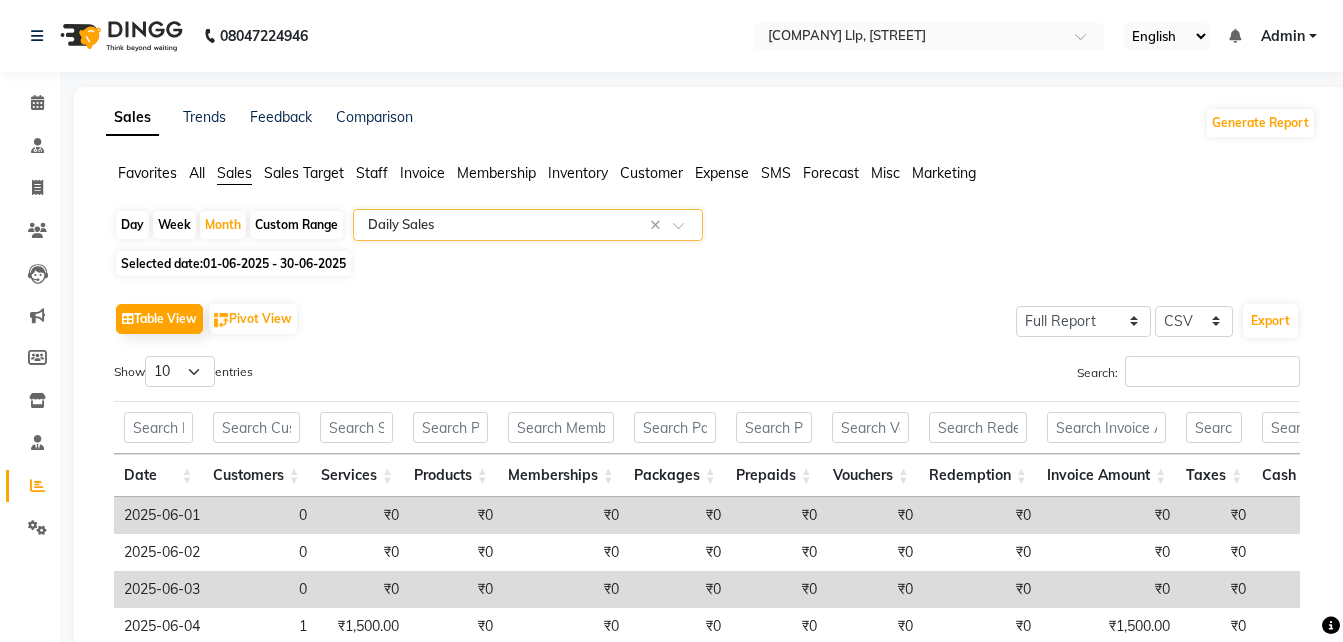 scroll, scrollTop: 406, scrollLeft: 0, axis: vertical 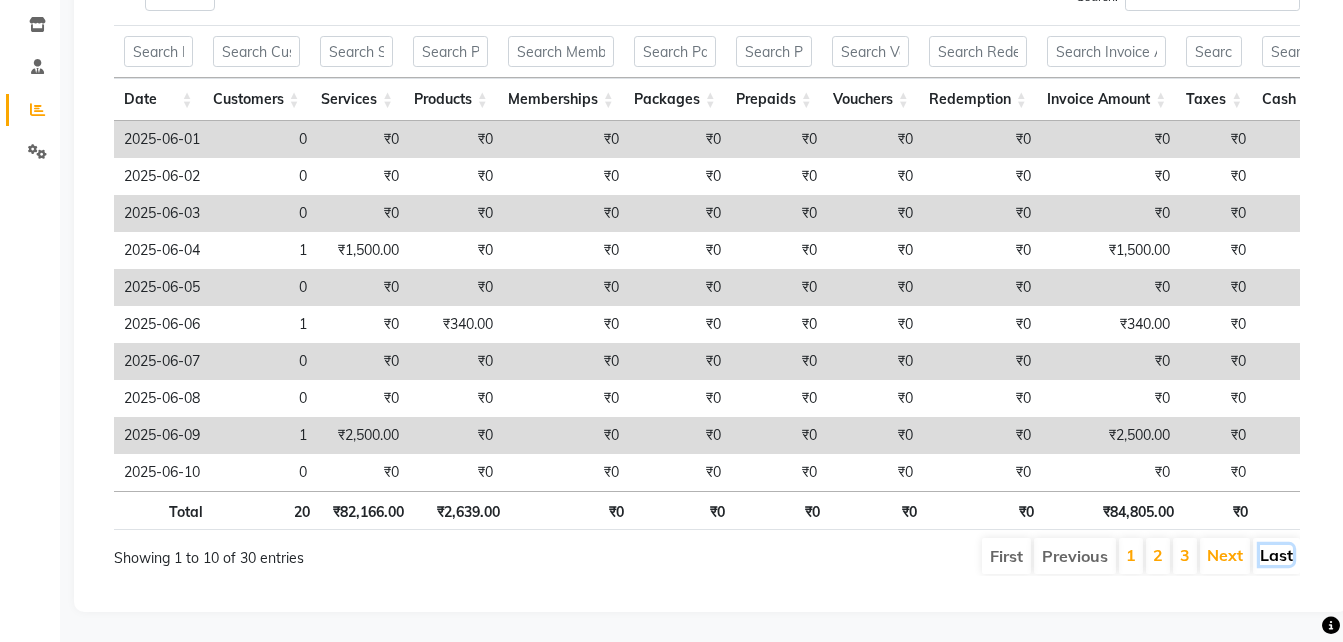 click on "Last" at bounding box center (1276, 555) 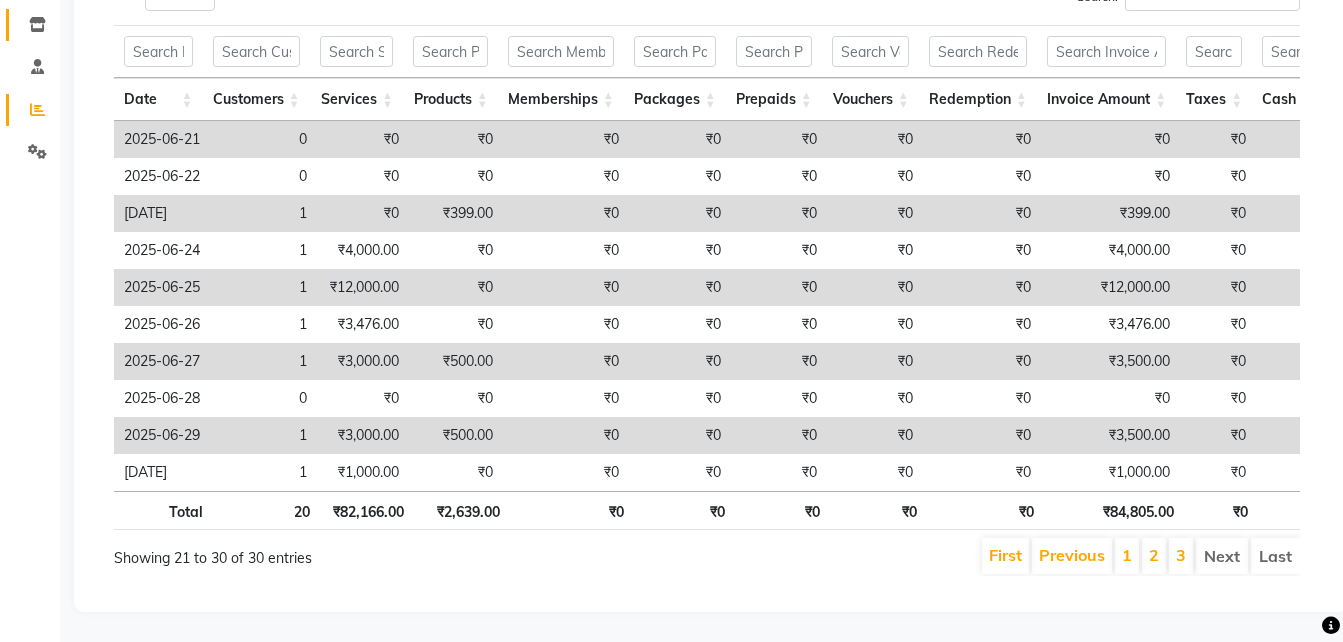 scroll, scrollTop: 0, scrollLeft: 0, axis: both 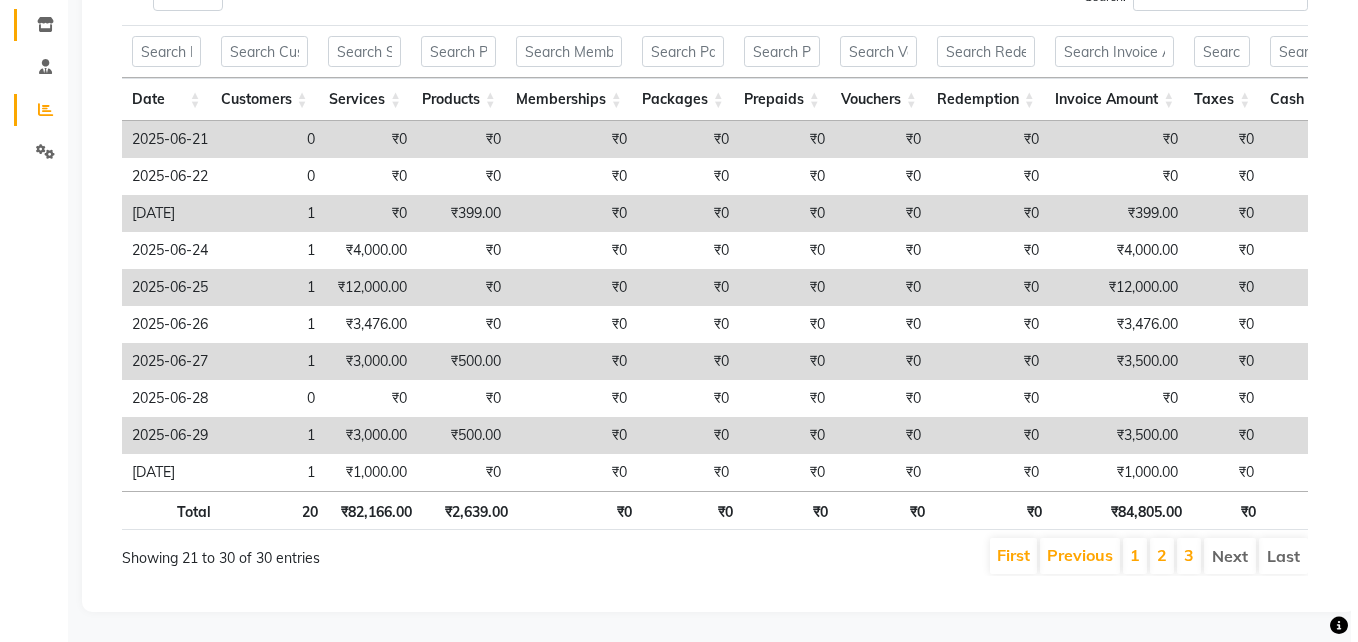 select on "service" 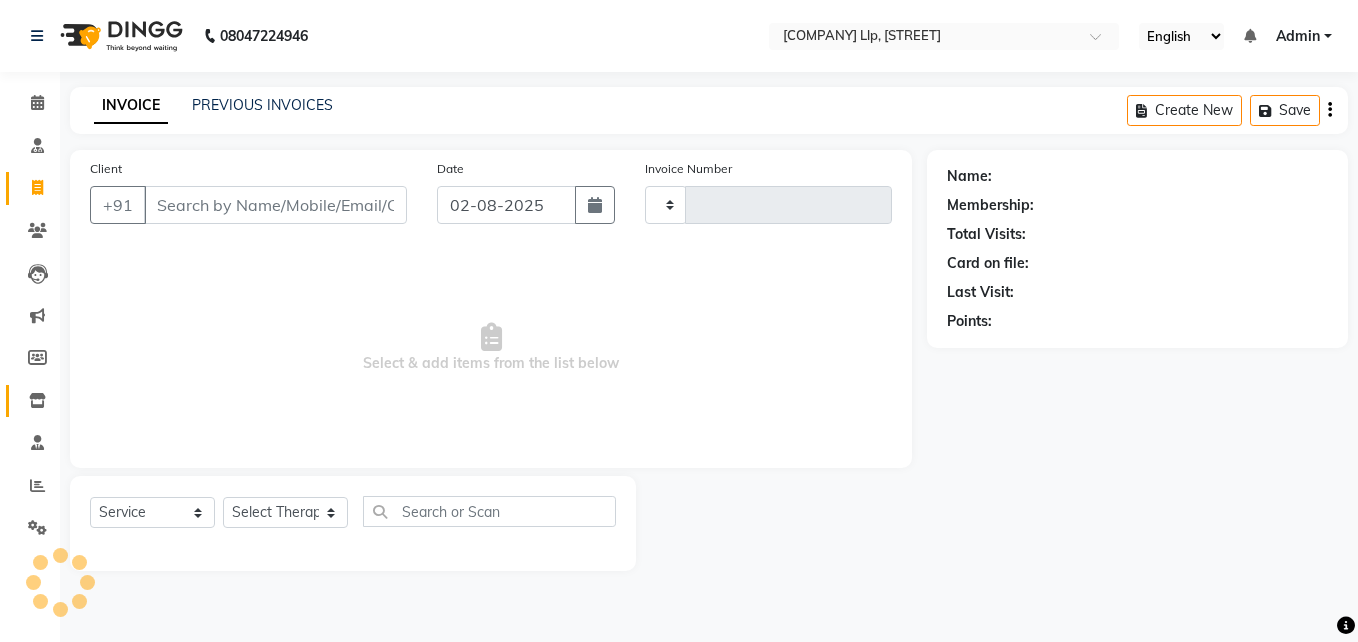 type on "0076" 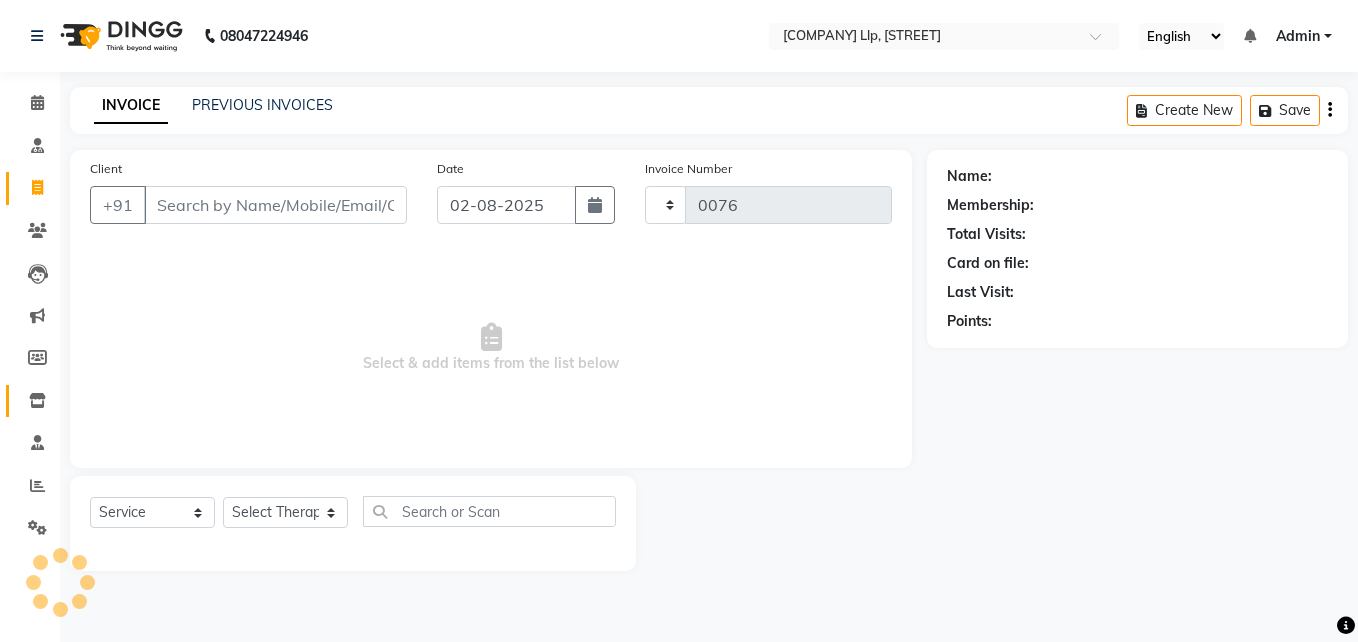 select on "3496" 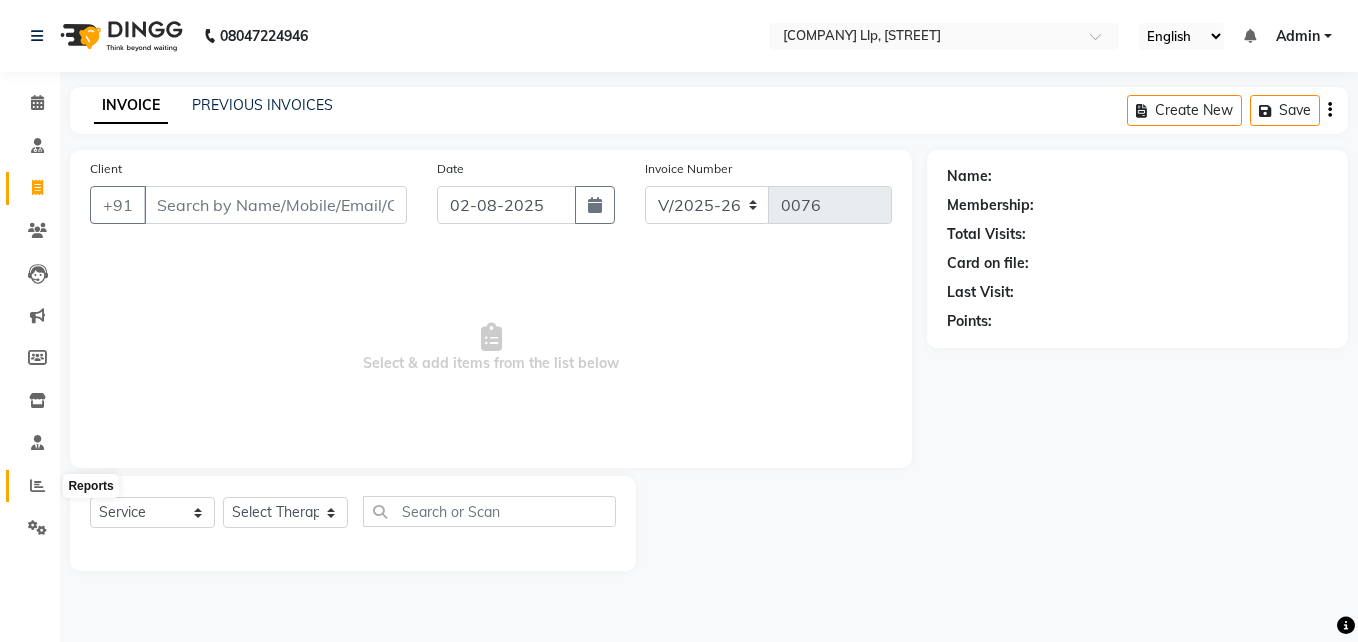 click 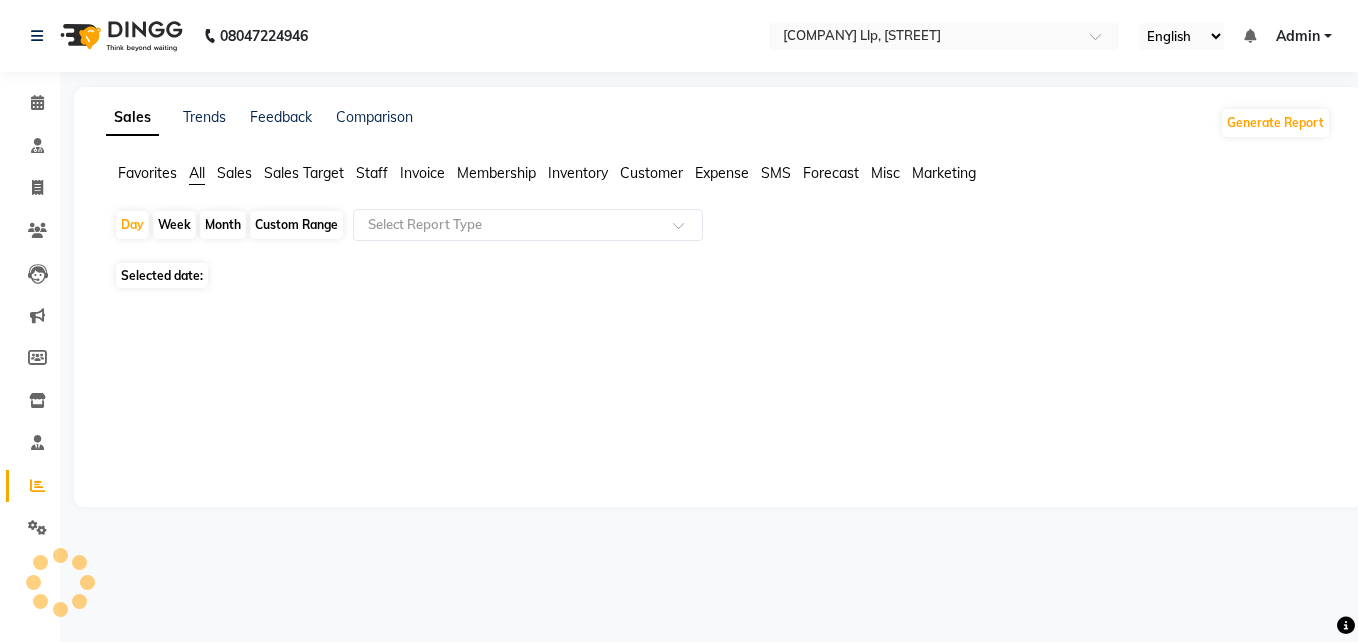 click on "Month" 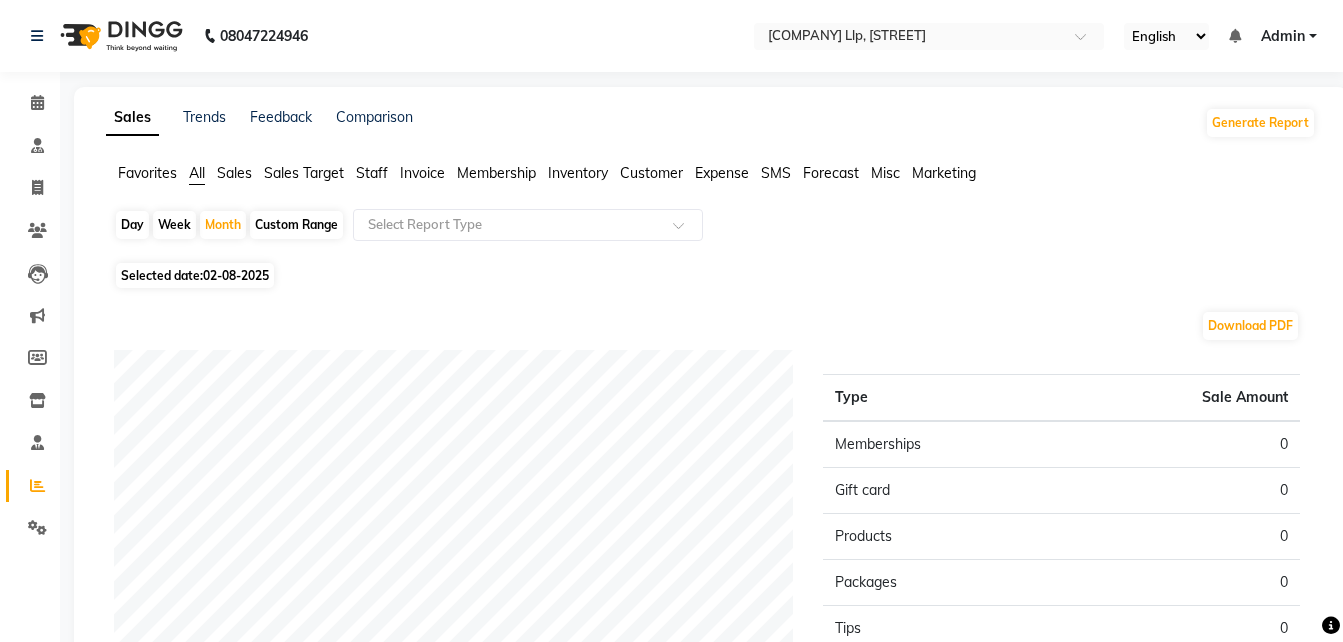 click on "Invoice" 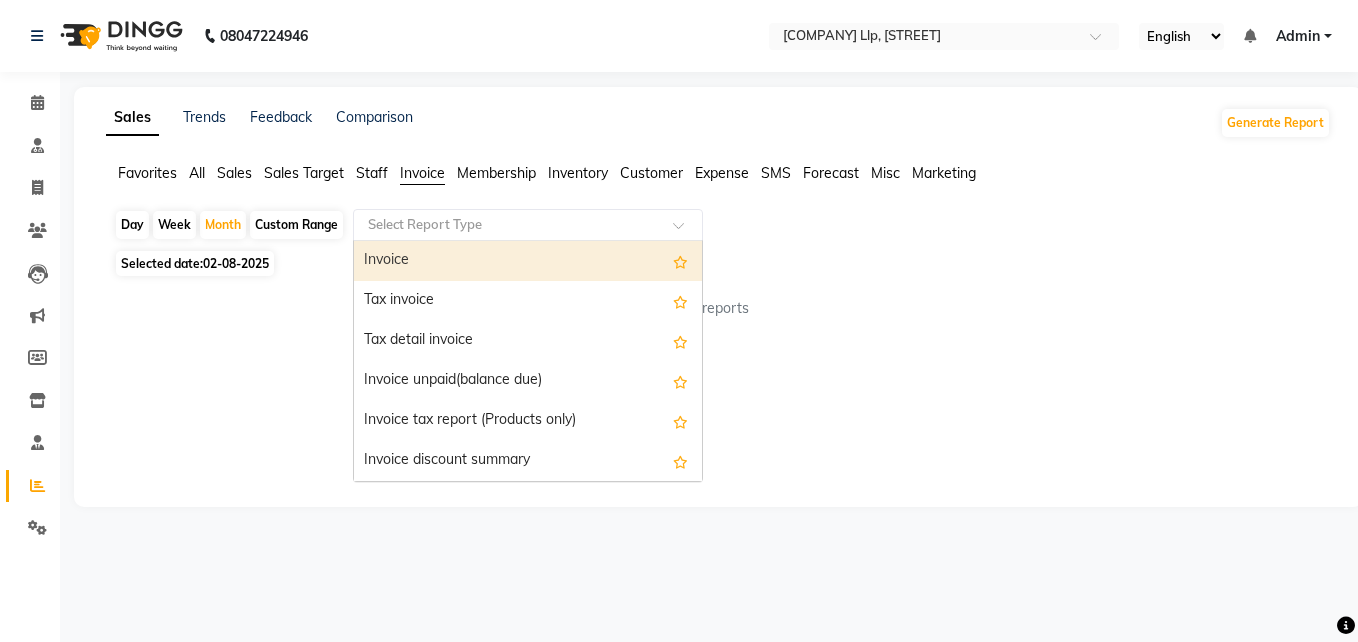 click 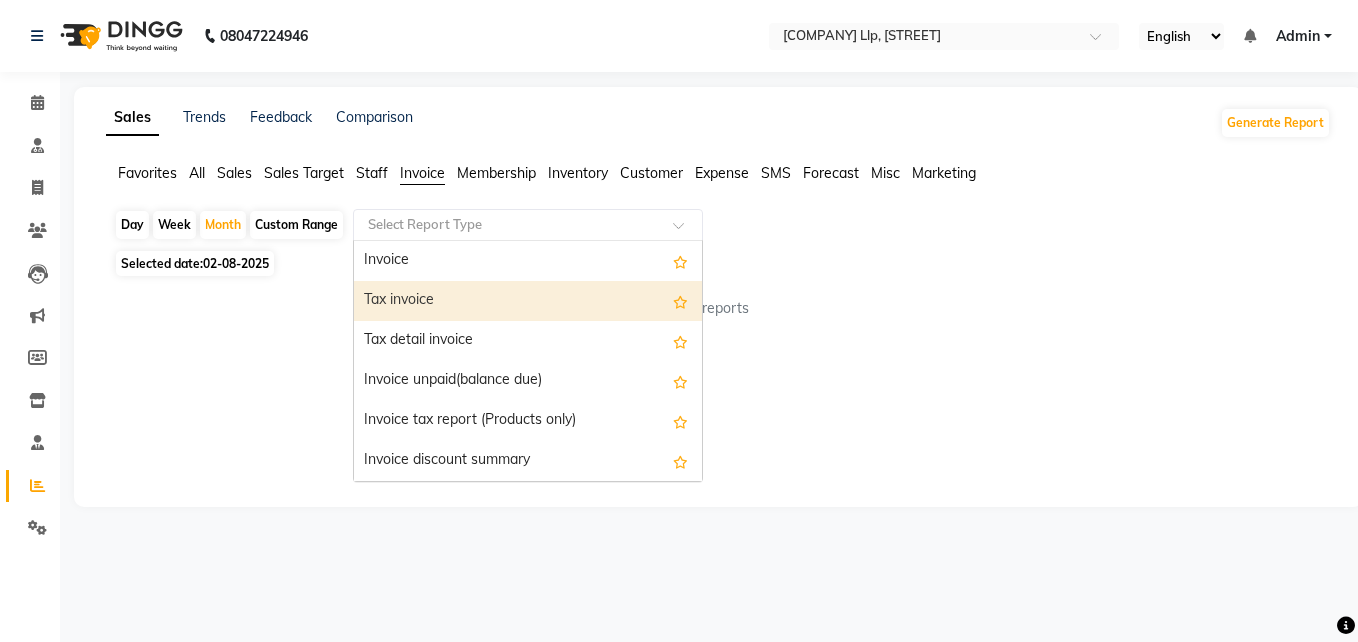 click on "Tax invoice" at bounding box center [528, 301] 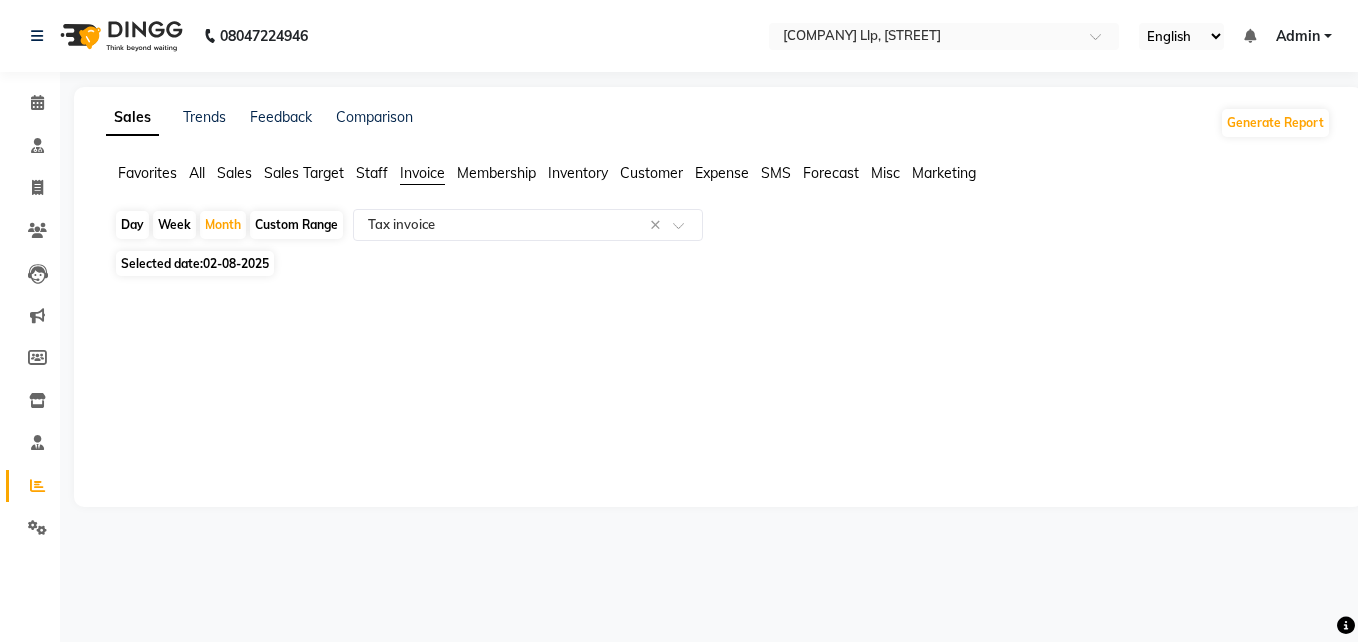 click on "02-08-2025" 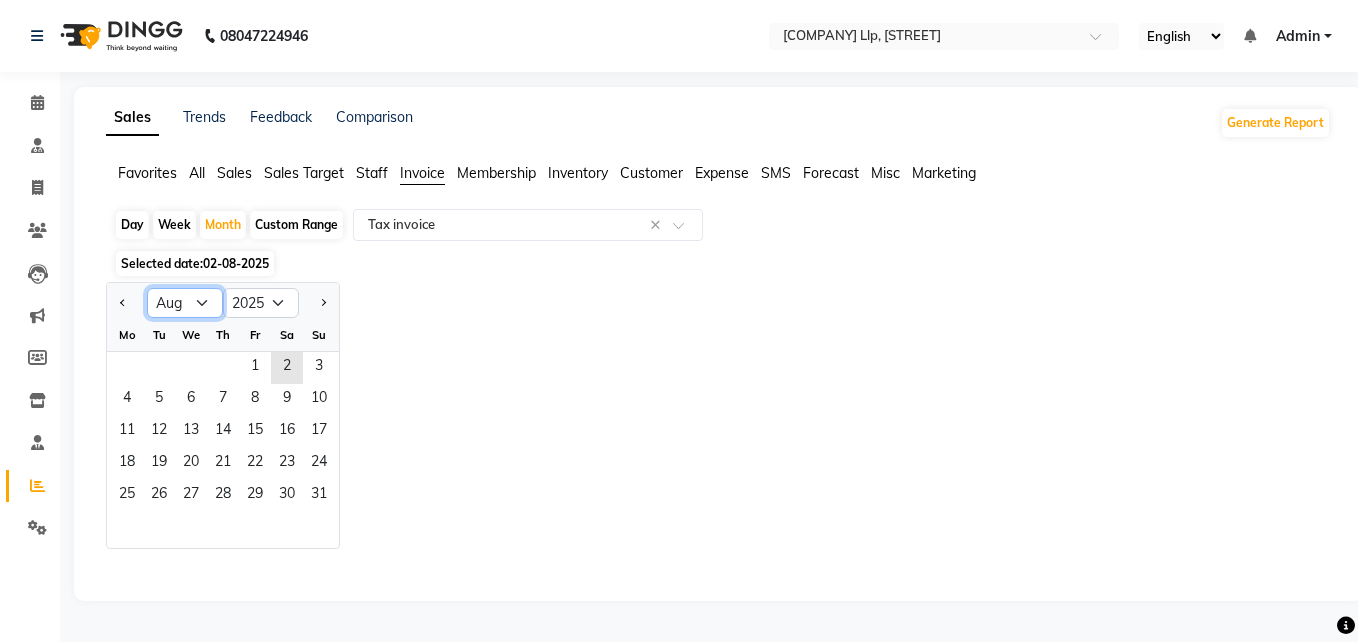 click on "Jan Feb Mar Apr May Jun Jul Aug Sep Oct Nov Dec" 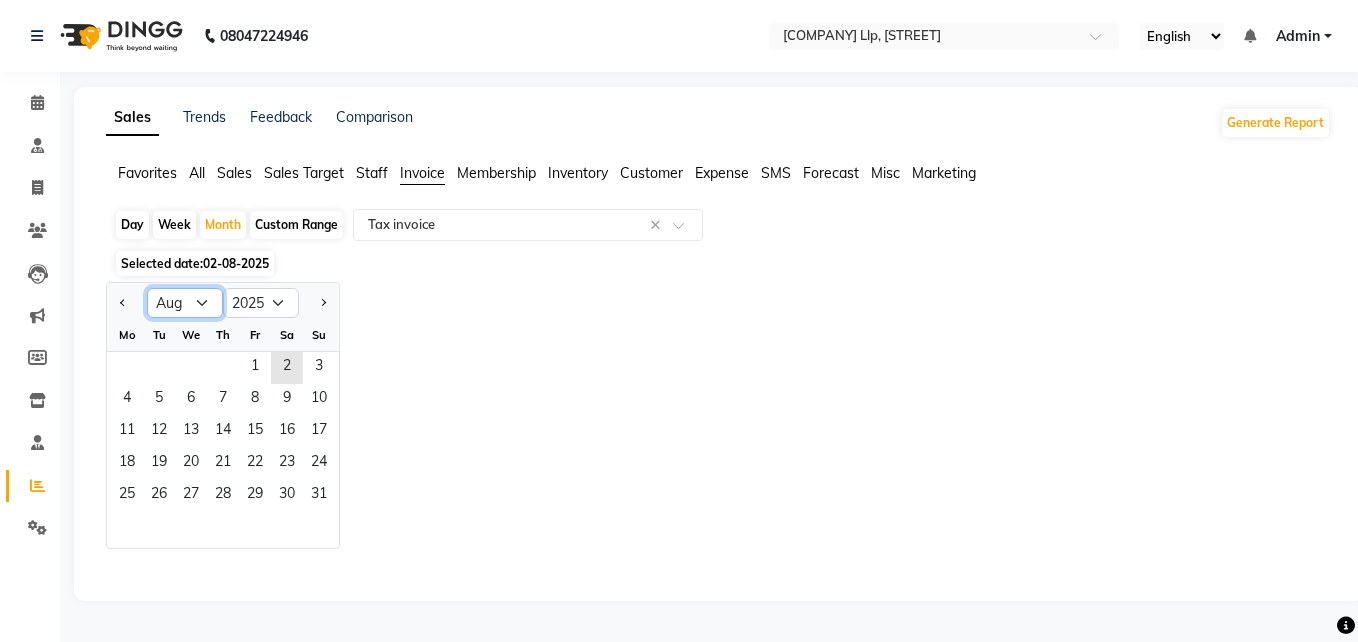 select on "7" 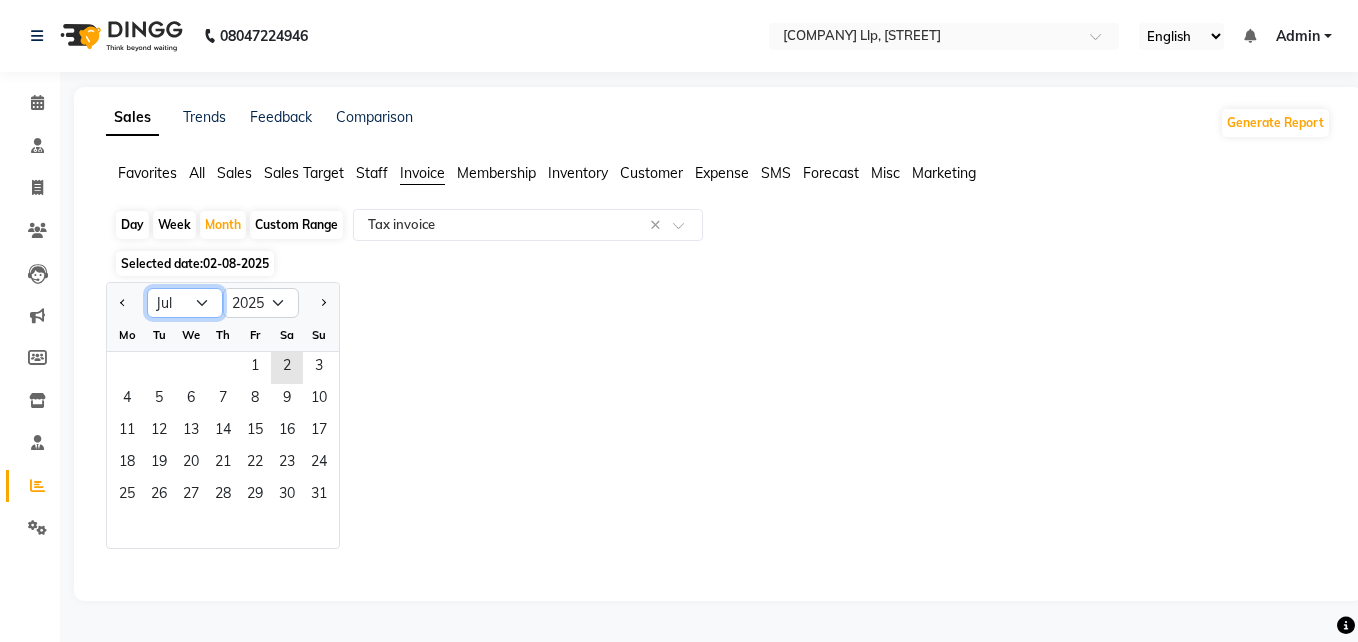 click on "Jan Feb Mar Apr May Jun Jul Aug Sep Oct Nov Dec" 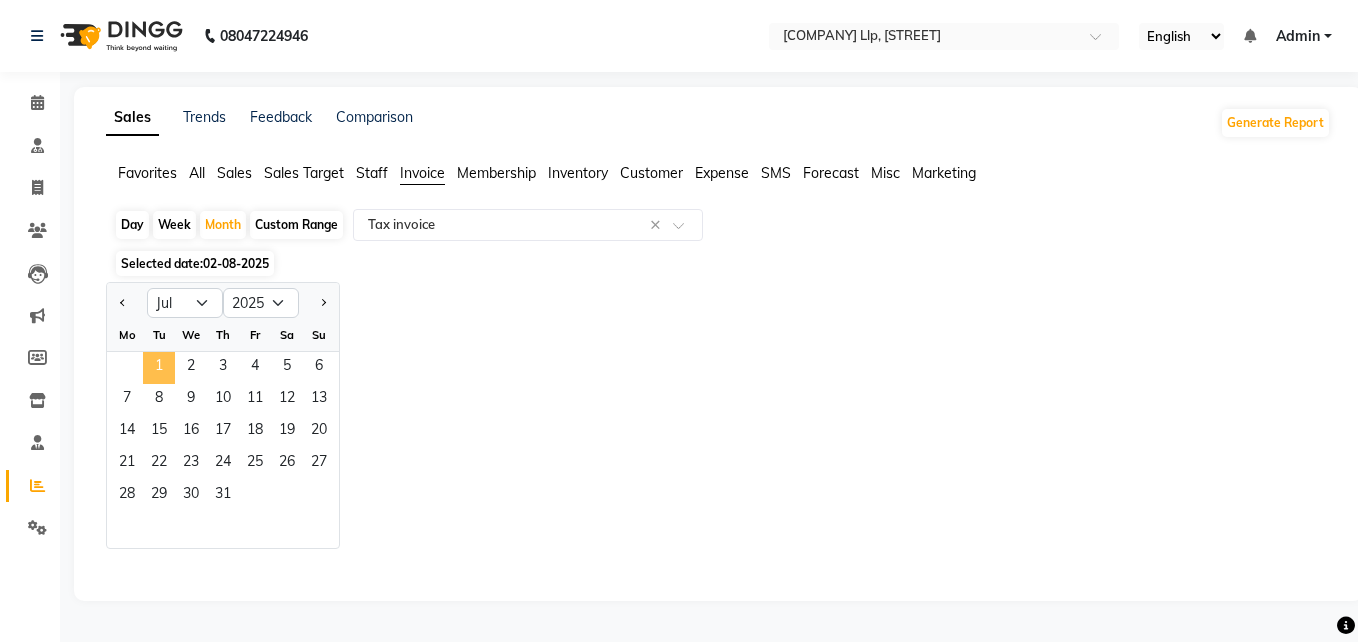 click on "1" 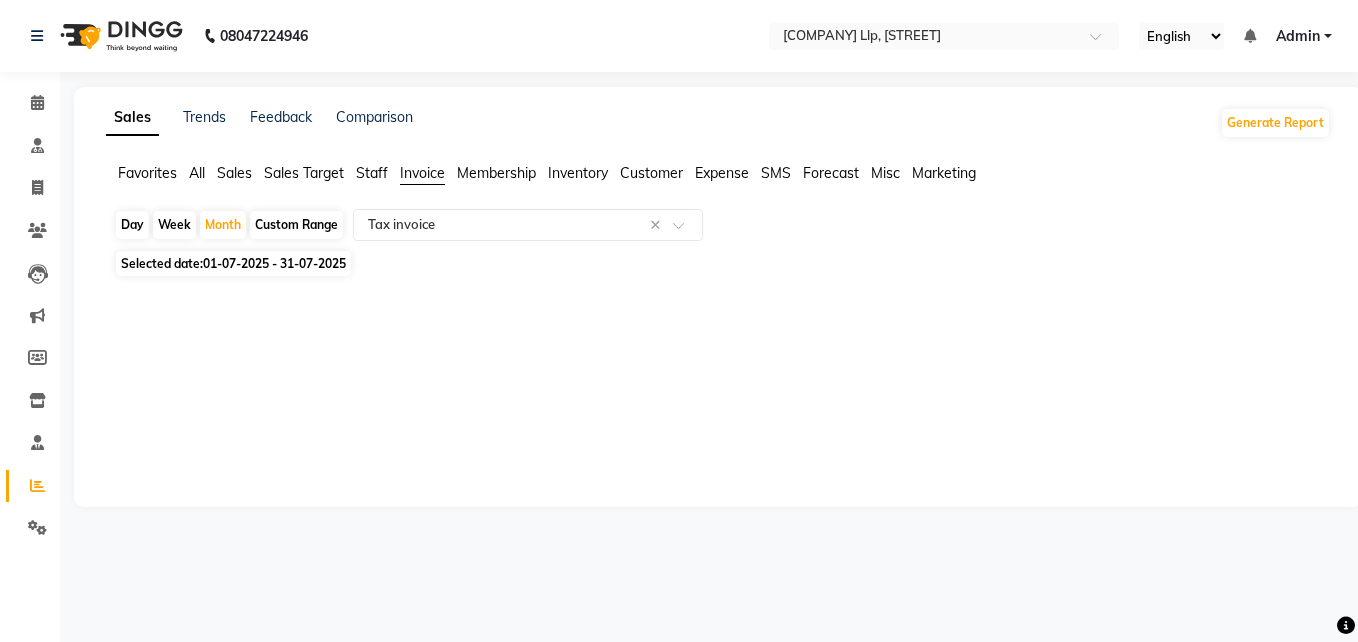 click on "Sales Trends Feedback Comparison Generate Report Favorites All Sales Sales Target Staff Invoice Membership Inventory Customer Expense SMS Forecast Misc Marketing  Day   Week   Month   Custom Range  Select Report Type × Tax invoice × Selected date:  01-07-2025 - 31-07-2025  ★ Mark as Favorite  Choose how you'd like to save "" report to favorites  Save to Personal Favorites:   Only you can see this report in your favorites tab. Share with Organization:   Everyone in your organization can see this report in their favorites tab.  Save to Favorites" 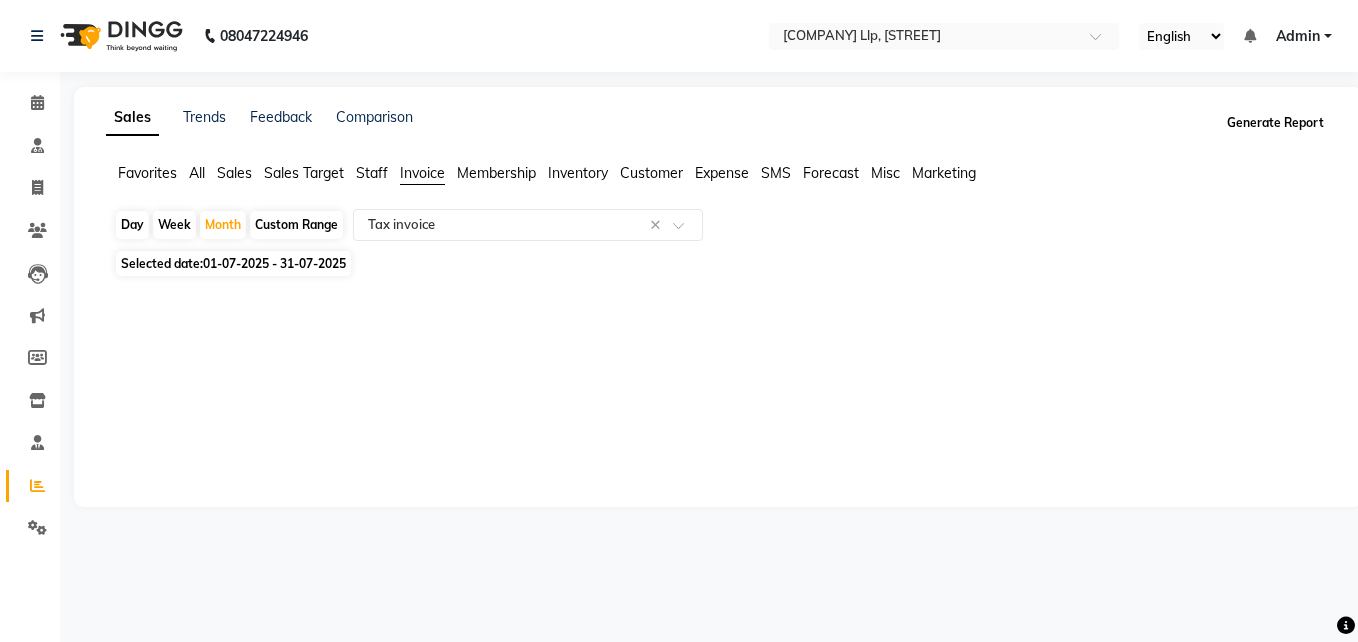 click on "Generate Report" 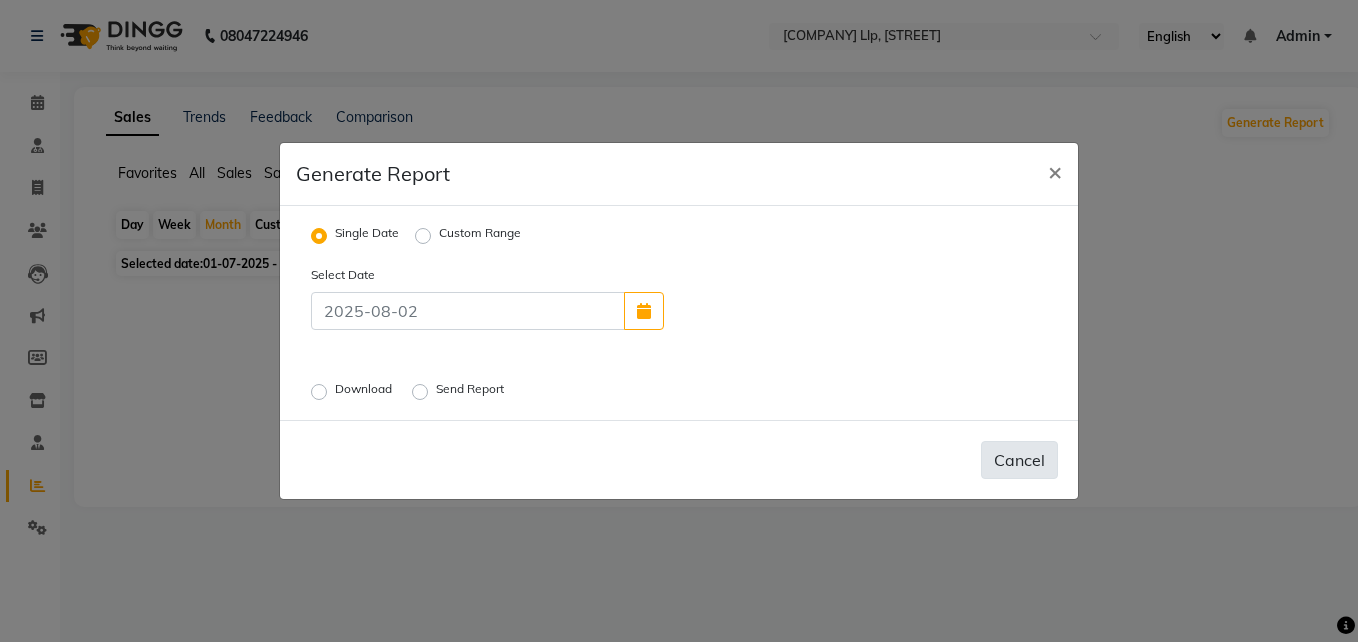 click on "Cancel" 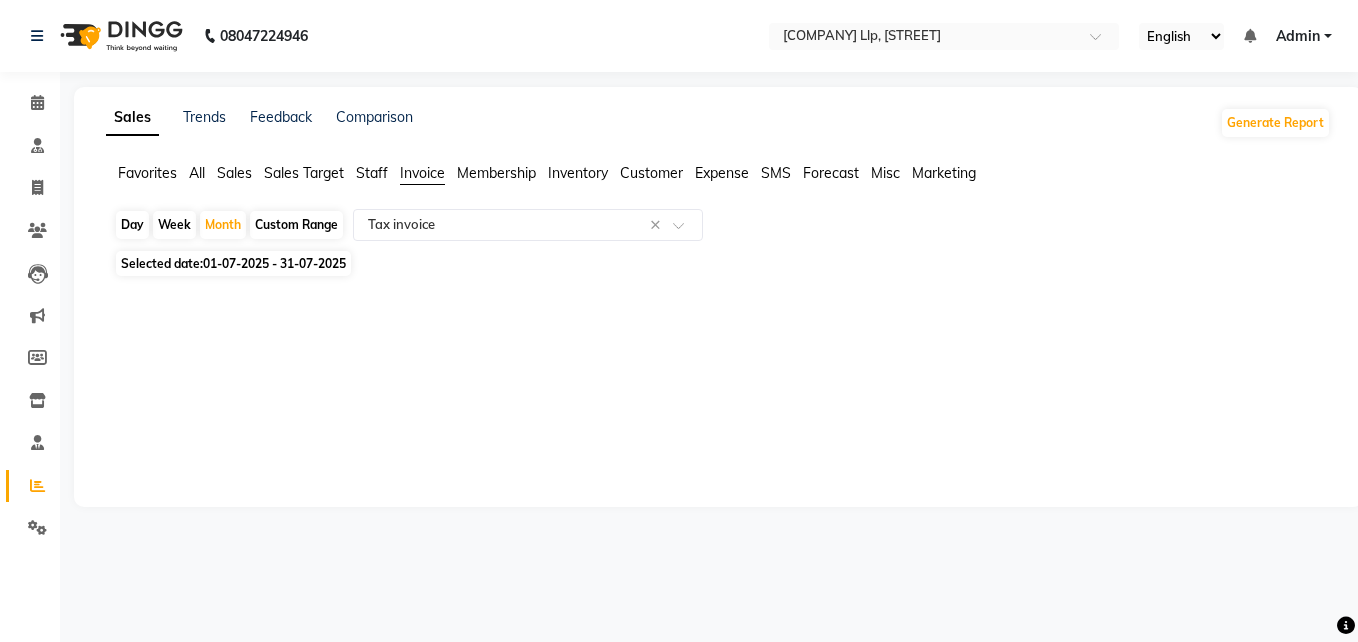 drag, startPoint x: 919, startPoint y: 437, endPoint x: 932, endPoint y: 478, distance: 43.011627 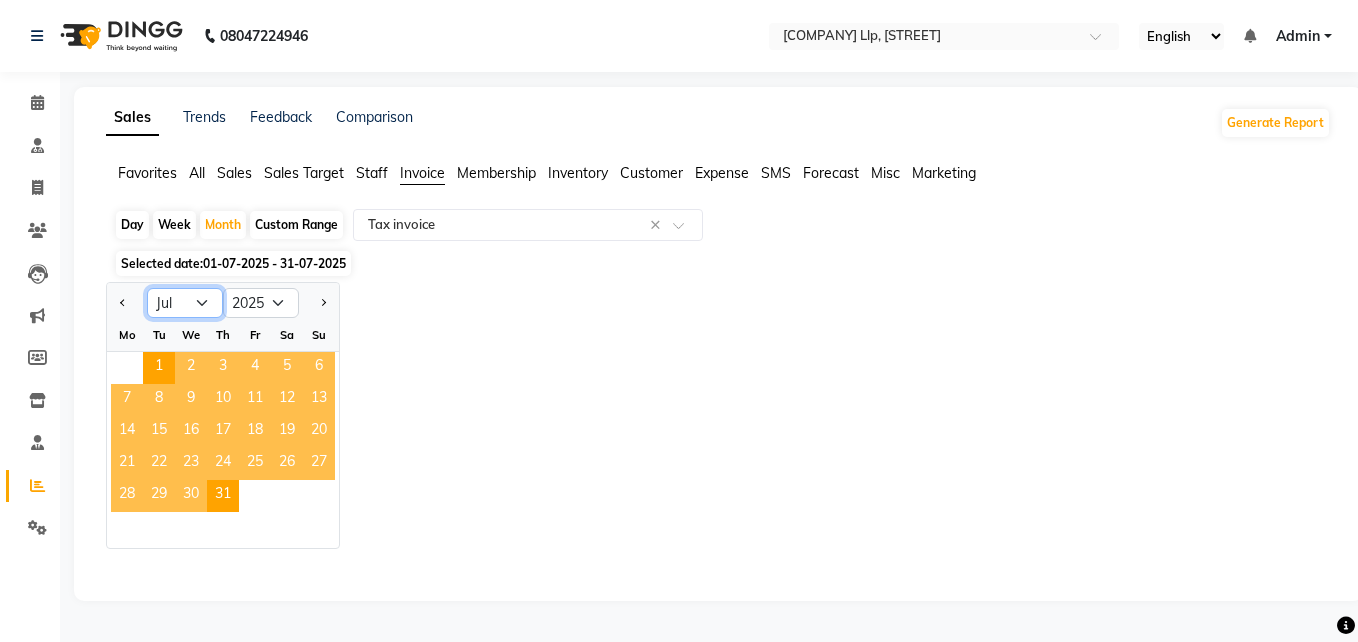 click on "Jan Feb Mar Apr May Jun Jul Aug Sep Oct Nov Dec" 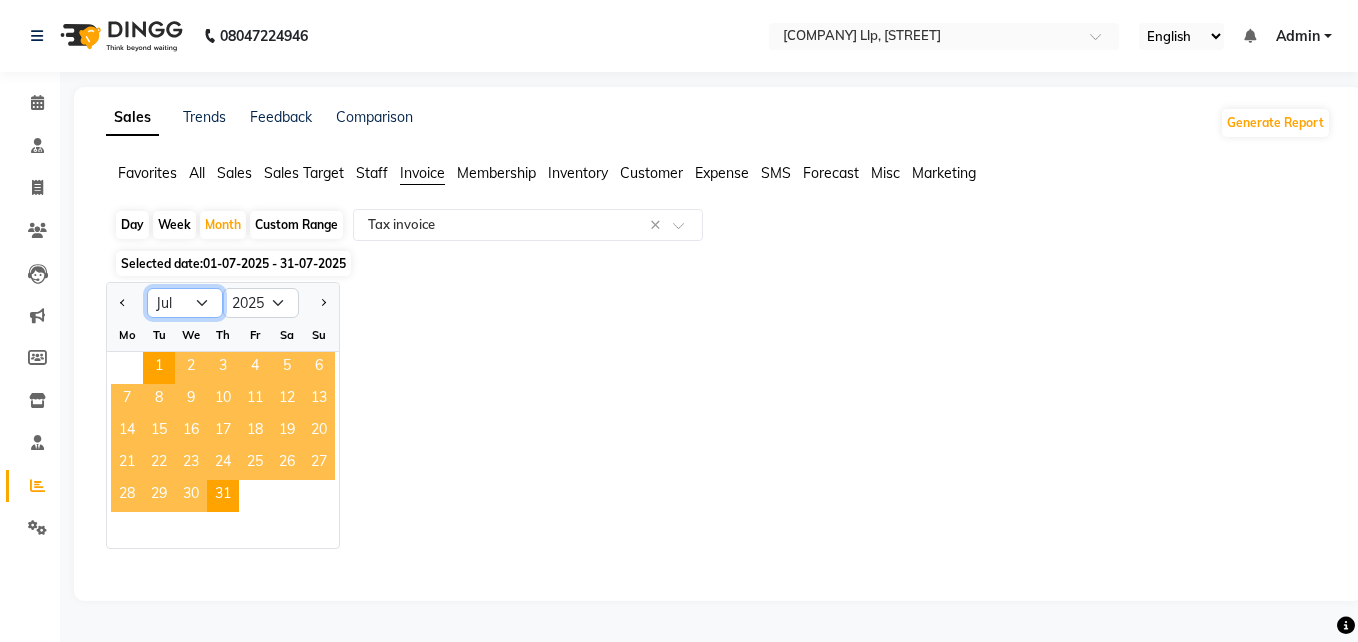 select on "6" 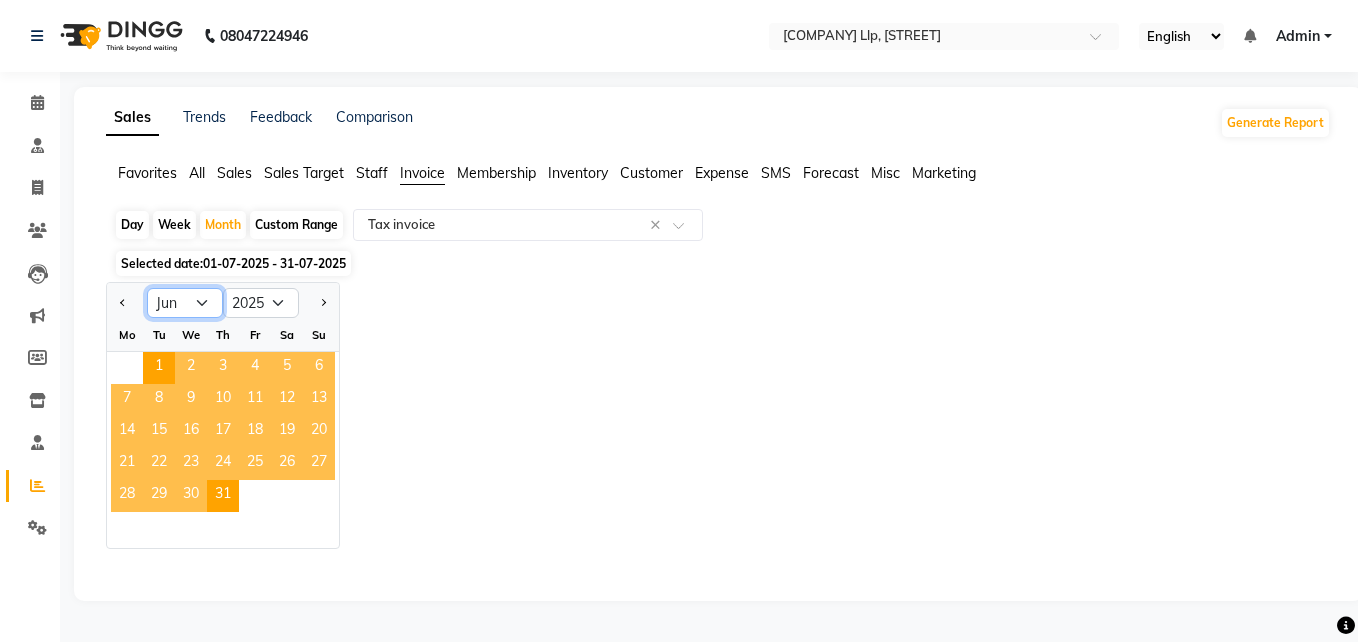 click on "Jan Feb Mar Apr May Jun Jul Aug Sep Oct Nov Dec" 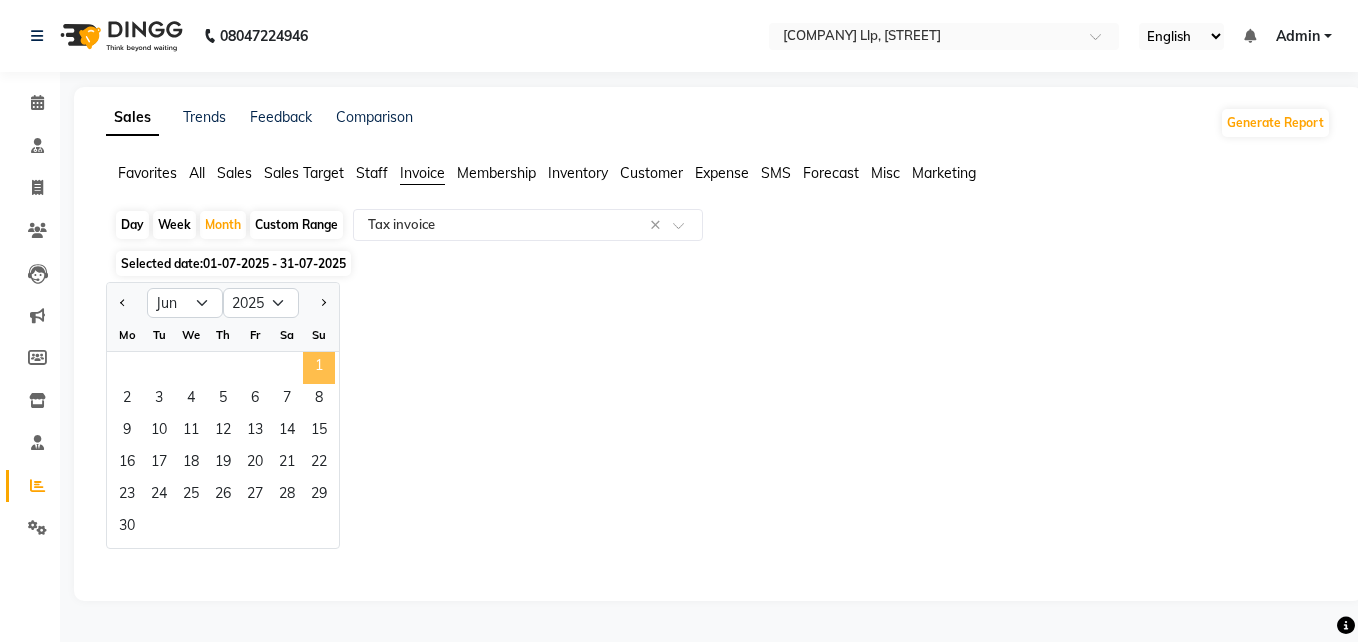 click on "1" 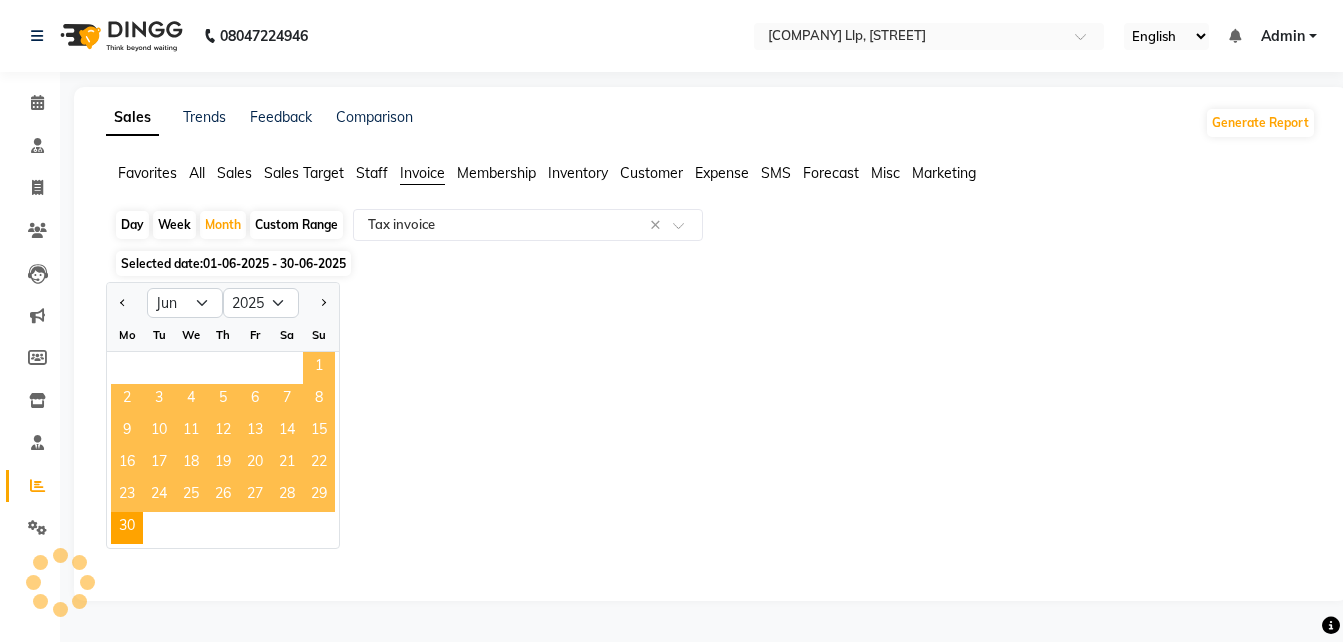 select on "full_report" 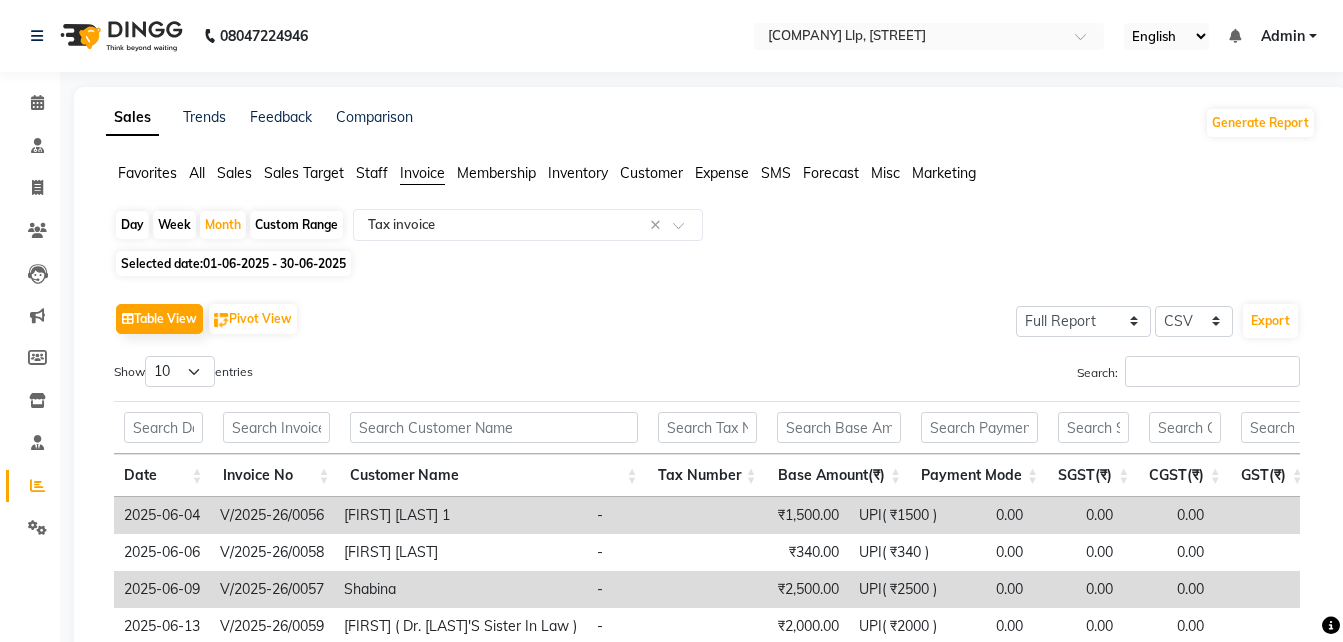 click on "01-06-2025 - 30-06-2025" 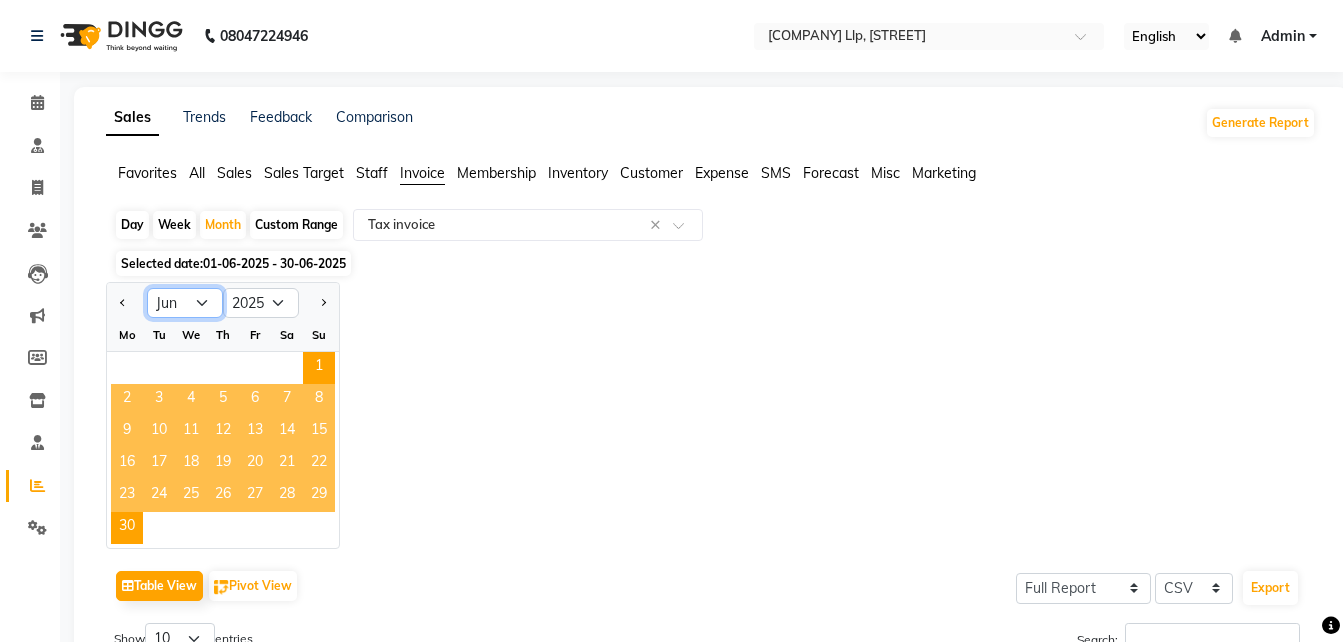 click on "Jan Feb Mar Apr May Jun Jul Aug Sep Oct Nov Dec" 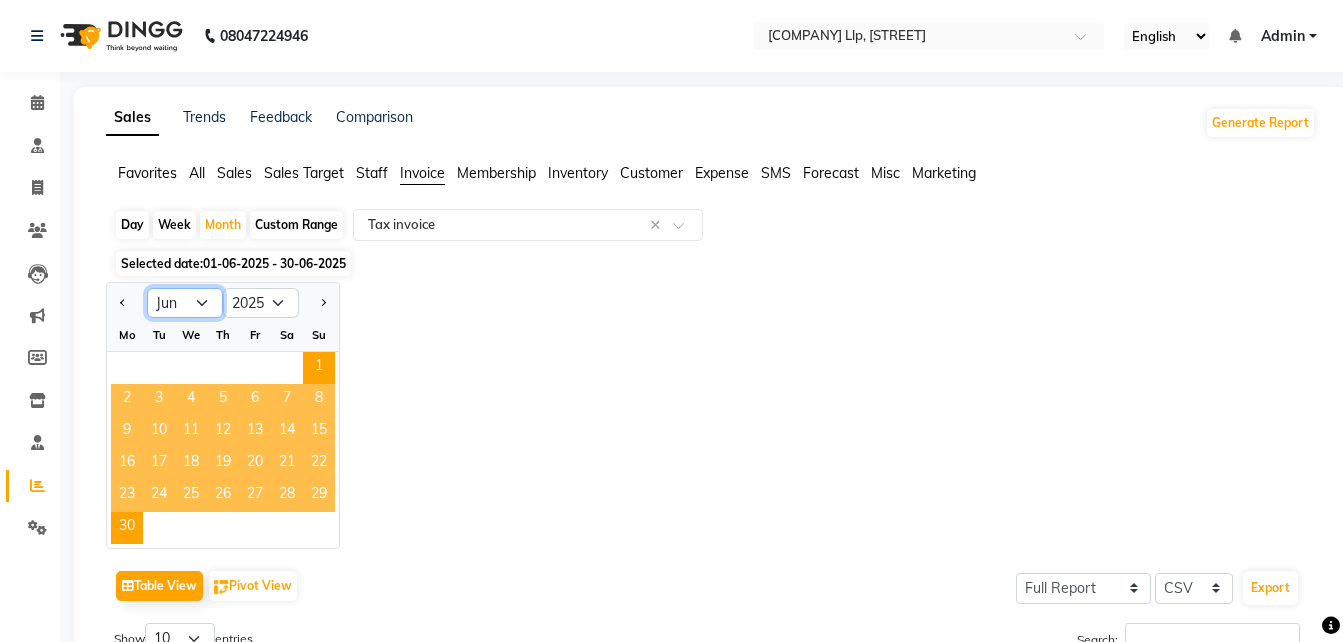 select on "7" 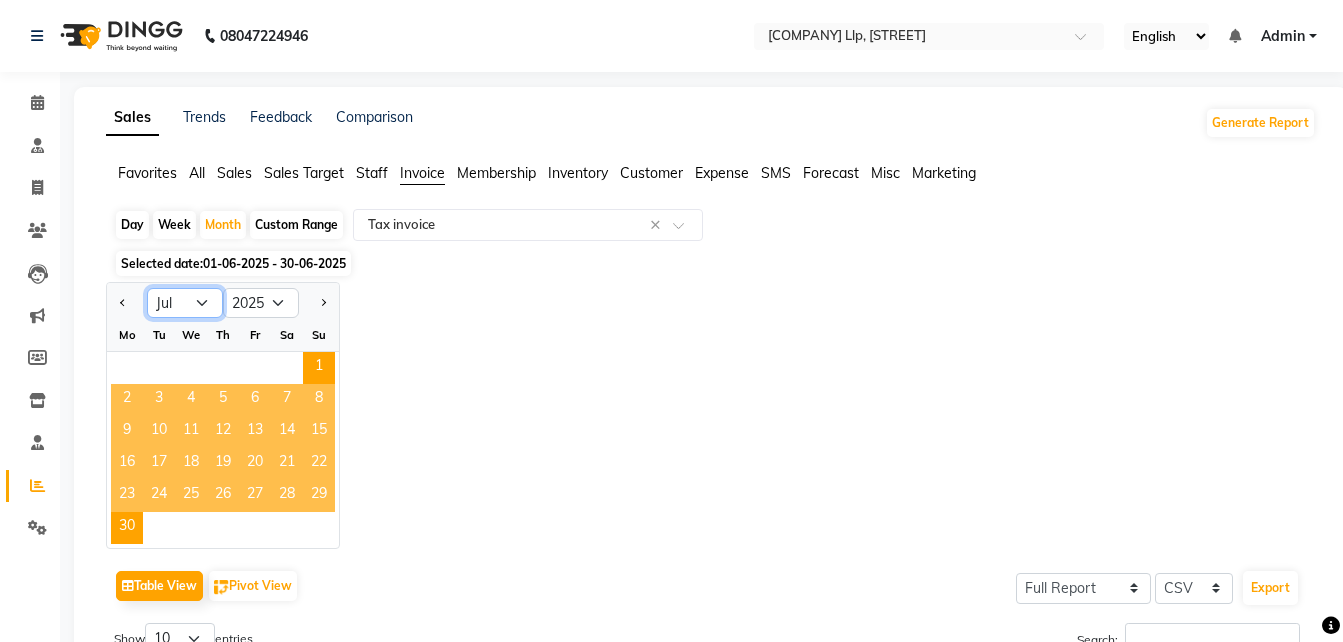 click on "Jan Feb Mar Apr May Jun Jul Aug Sep Oct Nov Dec" 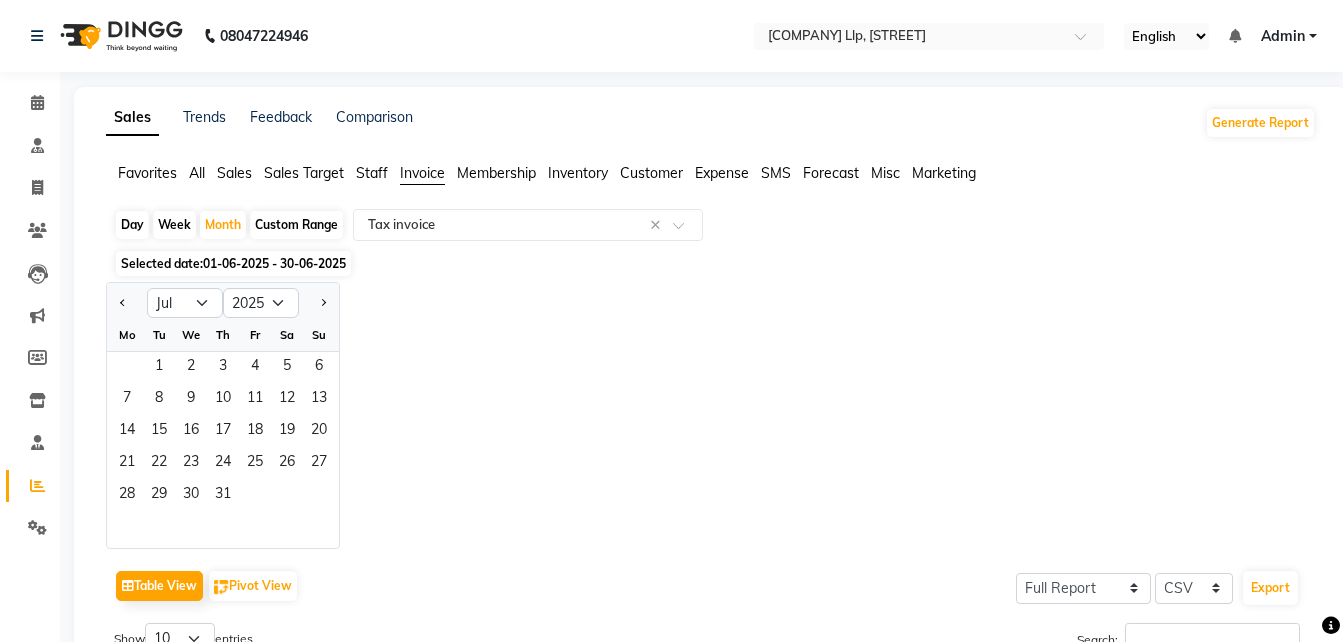 click on "Jan Feb Mar Apr May Jun Jul Aug Sep Oct Nov Dec 2015 2016 2017 2018 2019 2020 2021 2022 2023 2024 2025 2026 2027 2028 2029 2030 2031 2032 2033 2034 2035 Mo Tu We Th Fr Sa Su  1   2   3   4   5   6   7   8   9   10   11   12   13   14   15   16   17   18   19   20   21   22   23   24   25   26   27   28   29   30   31" 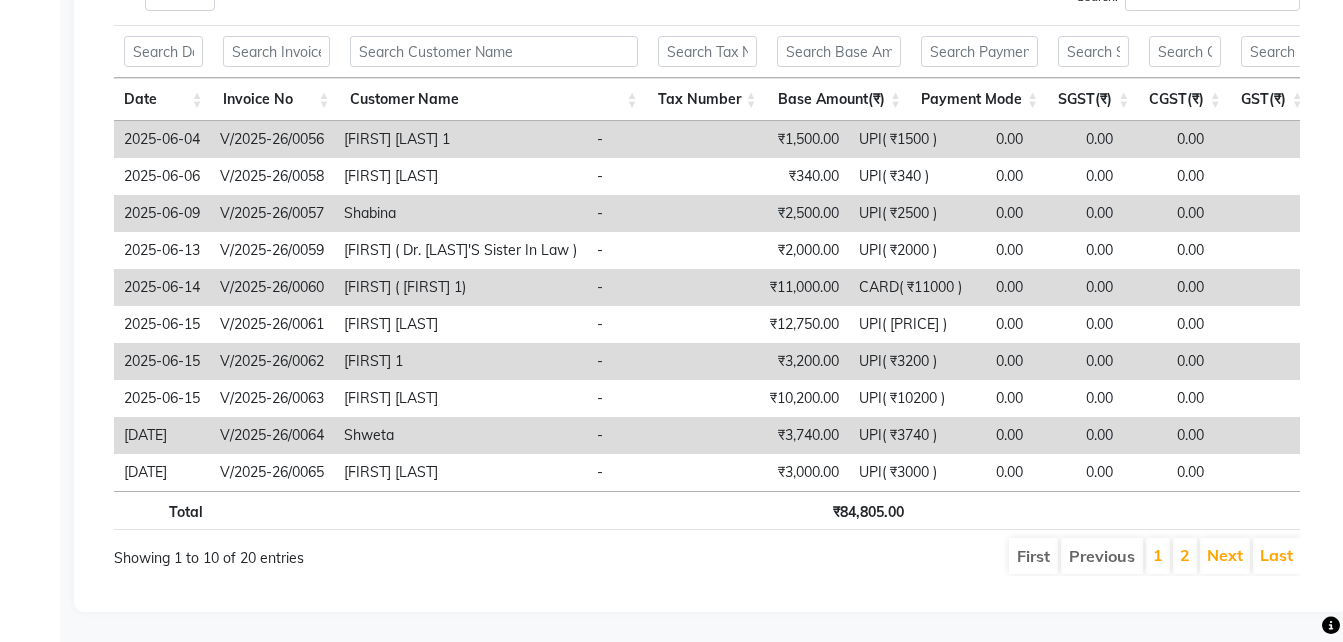 scroll, scrollTop: 112, scrollLeft: 0, axis: vertical 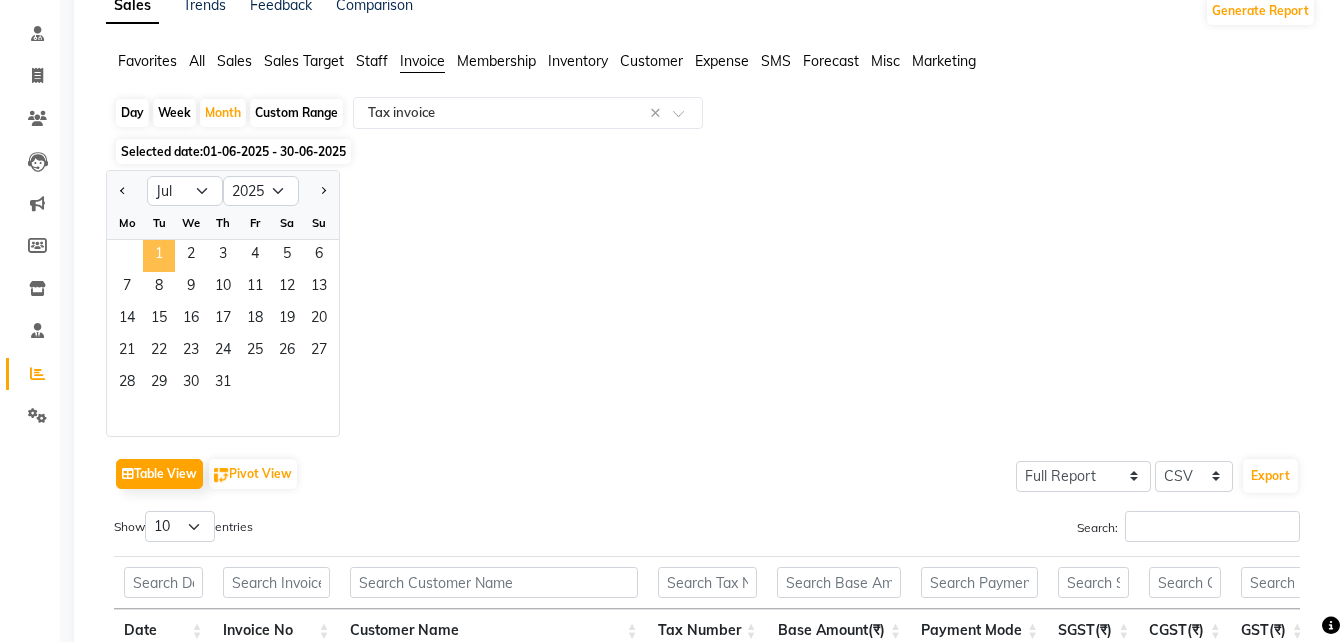 click on "1" 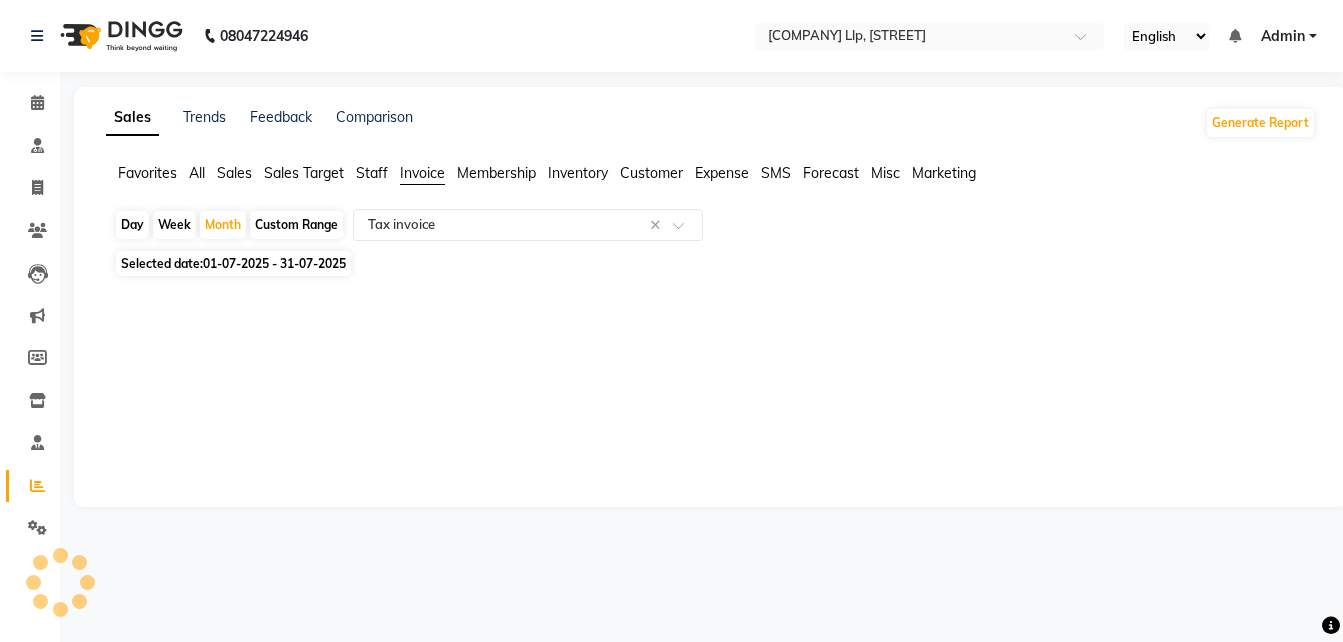 scroll, scrollTop: 0, scrollLeft: 0, axis: both 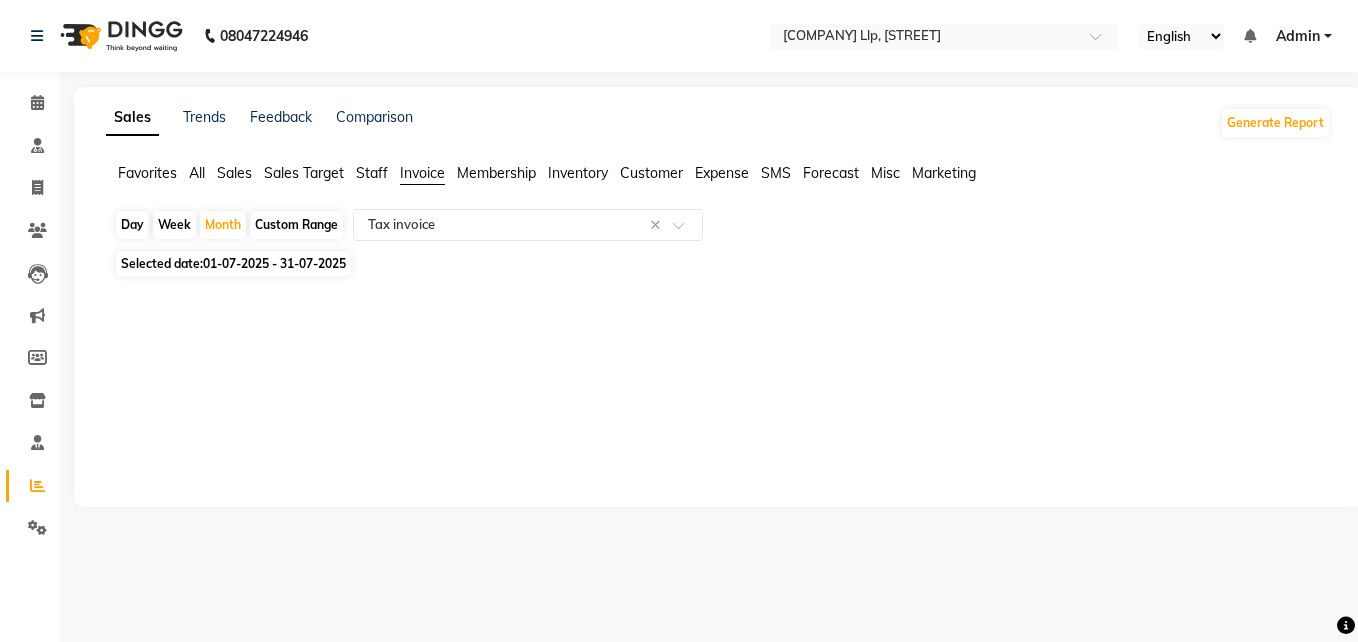 click 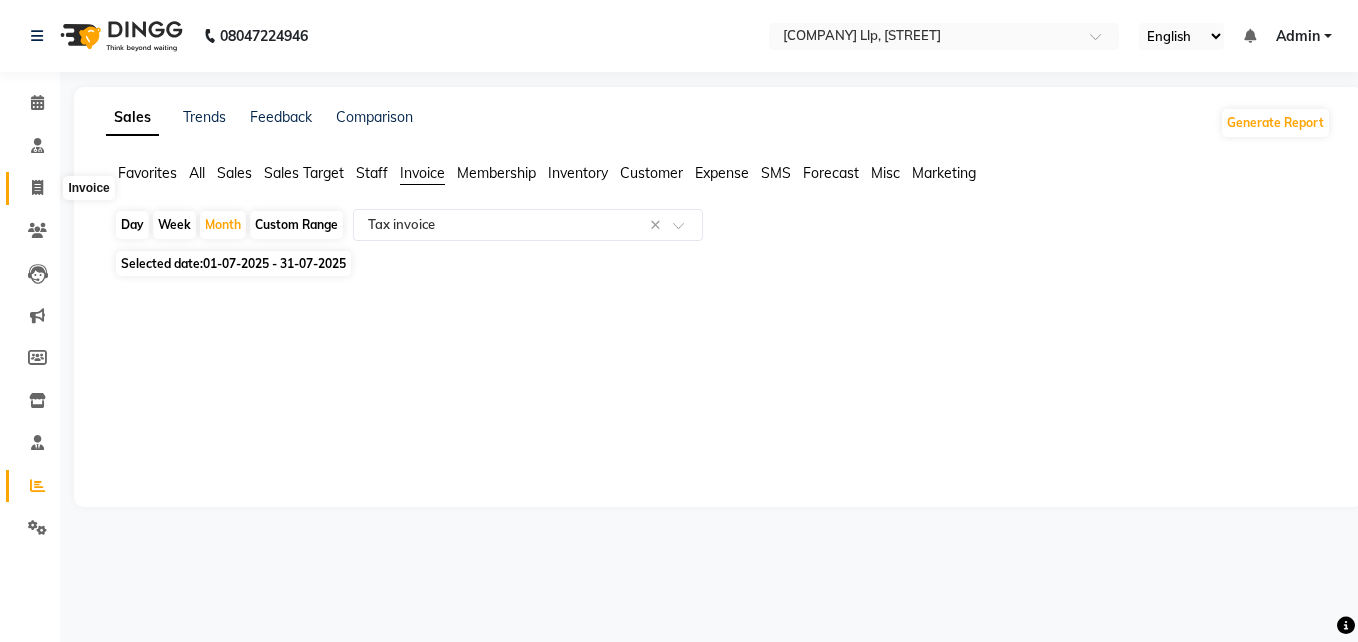 click 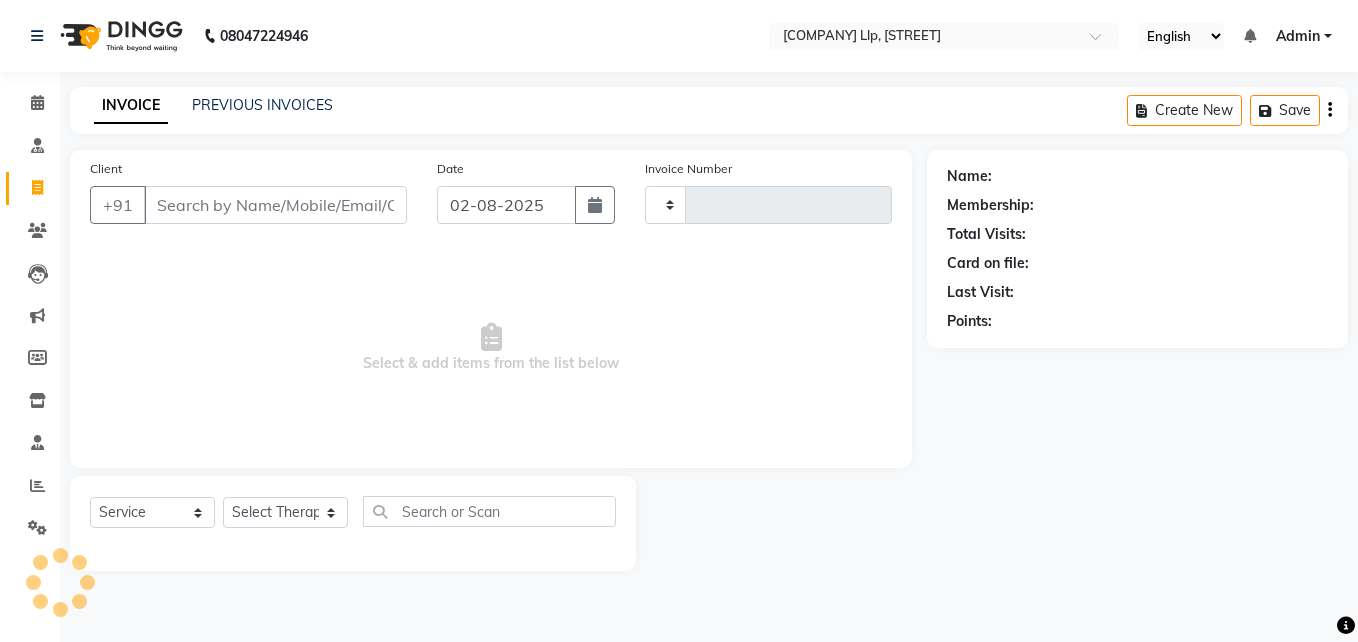 type on "0076" 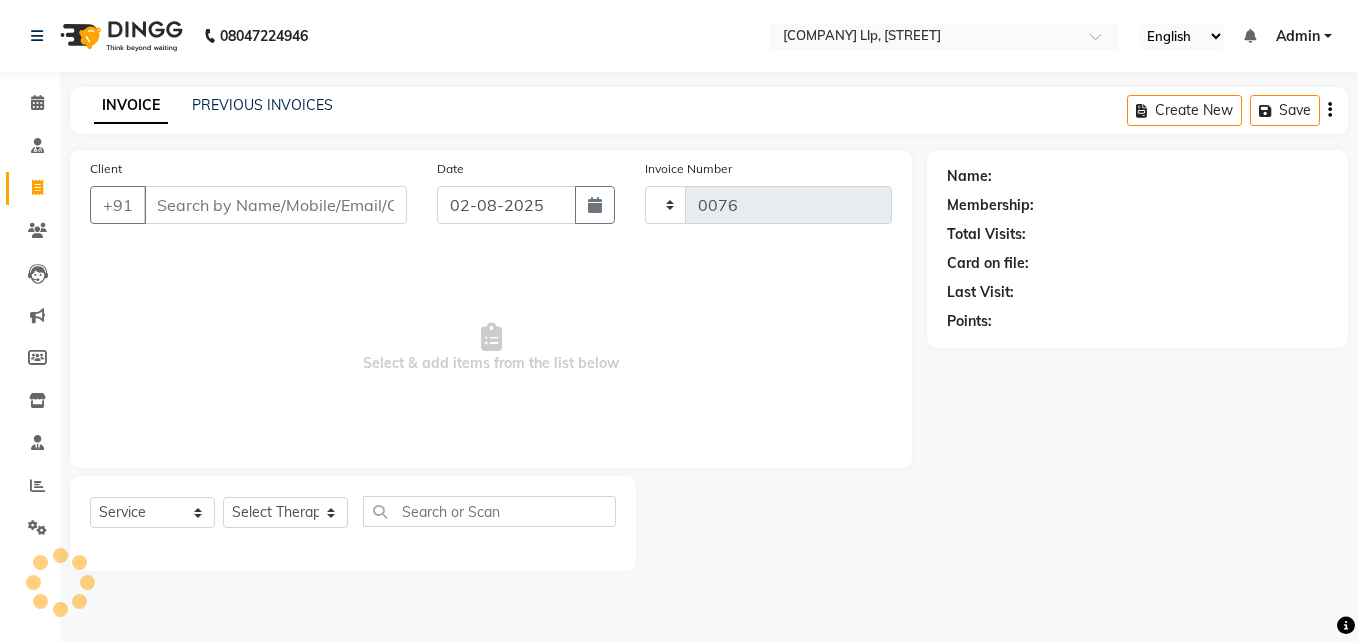 select on "3496" 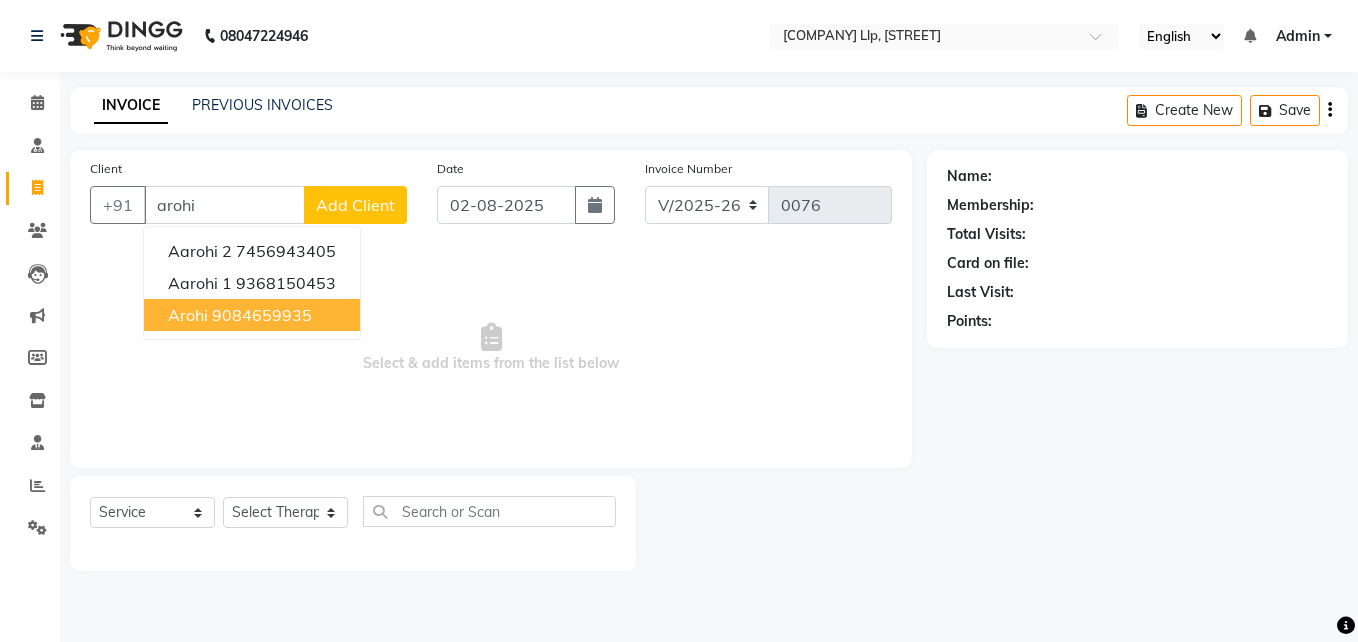 click on "9084659935" at bounding box center (262, 315) 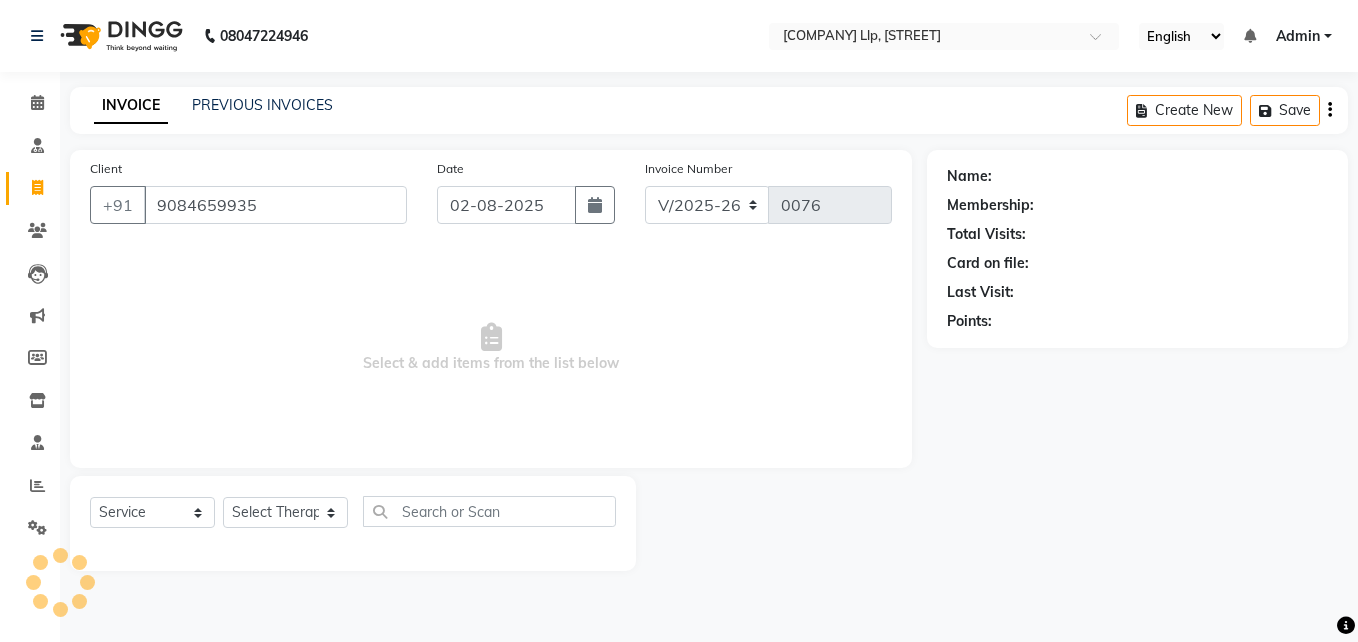 type on "9084659935" 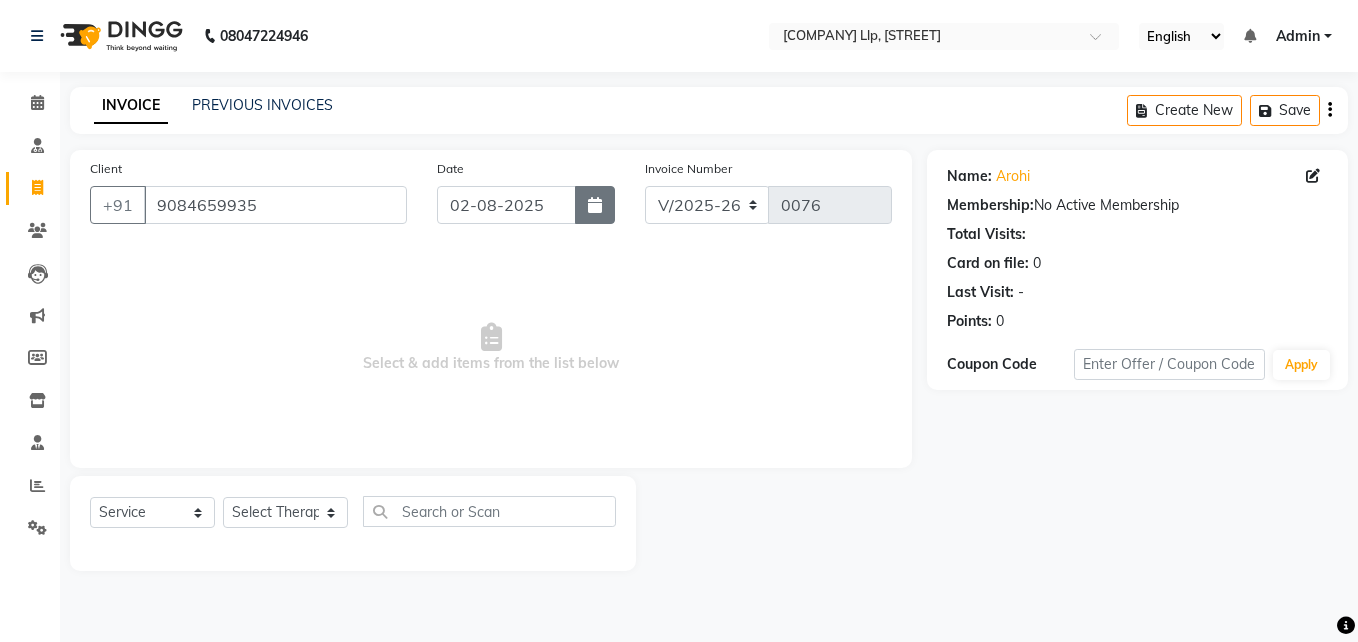 click 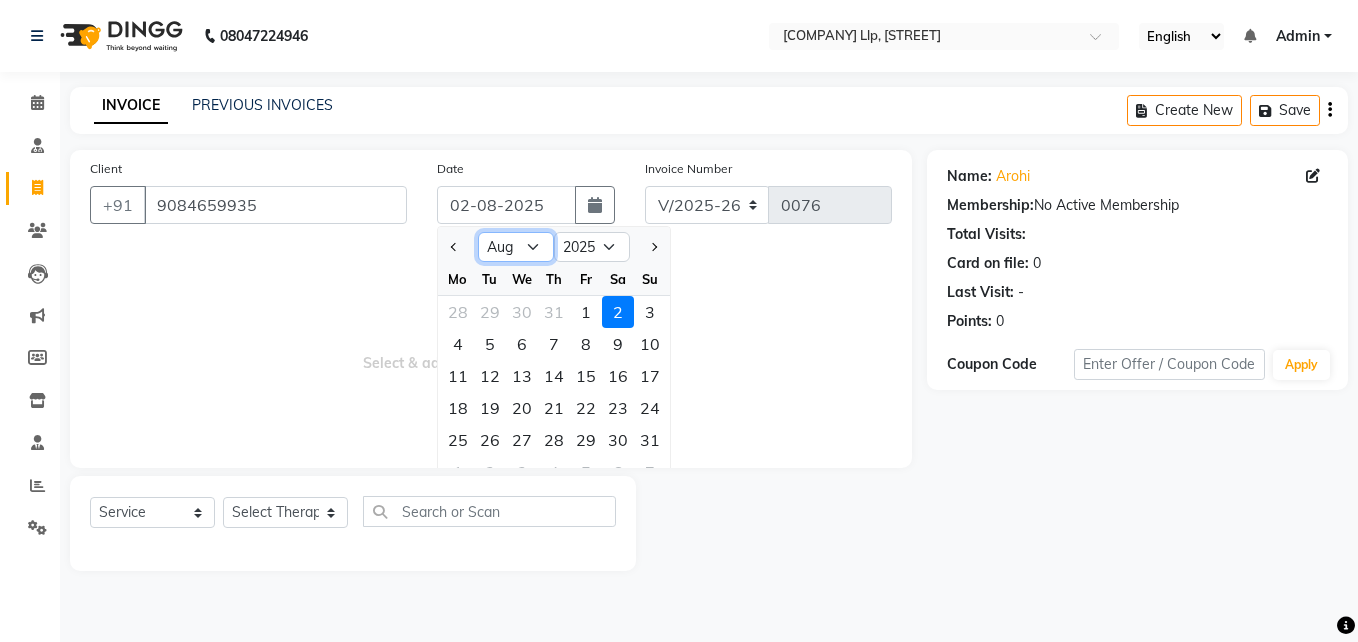 click on "Jan Feb Mar Apr May Jun Jul Aug Sep Oct Nov Dec" 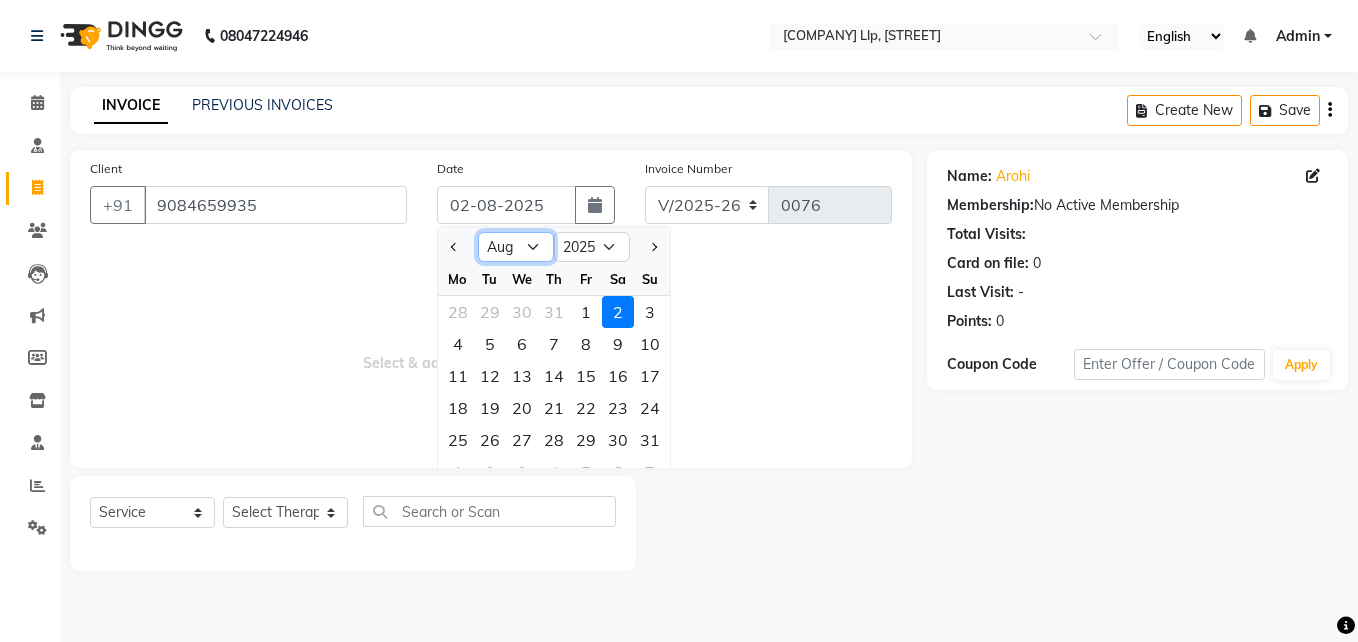 select on "7" 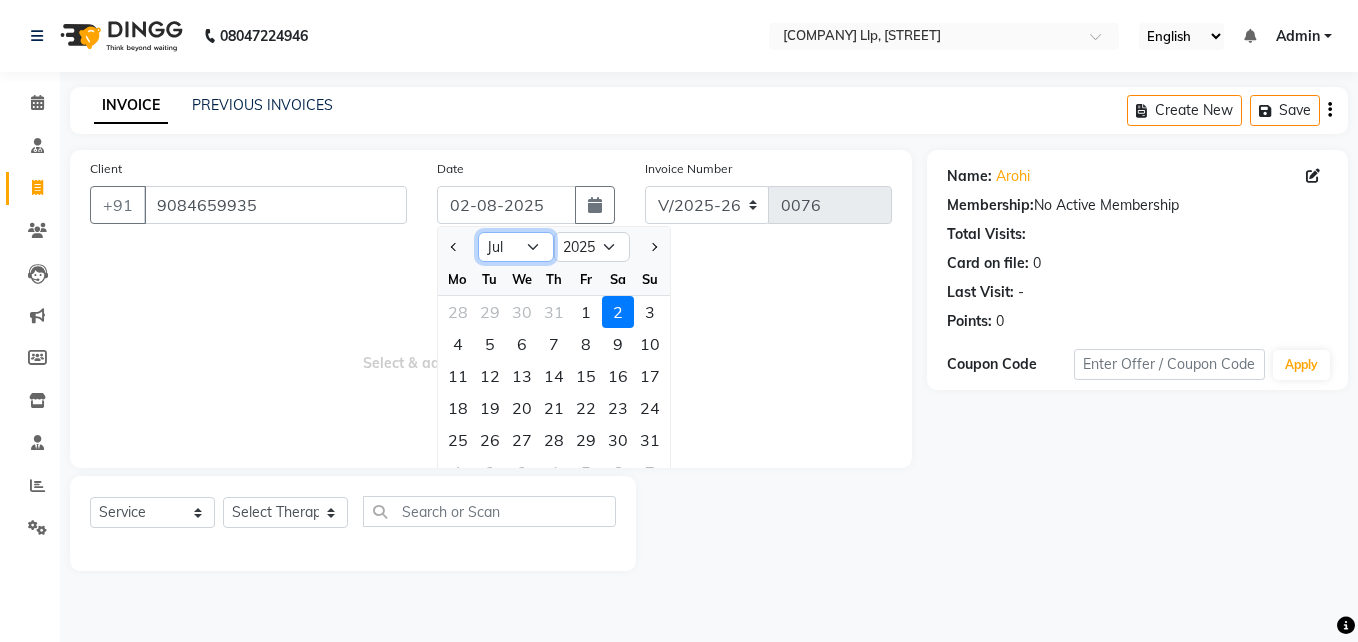 click on "Jan Feb Mar Apr May Jun Jul Aug Sep Oct Nov Dec" 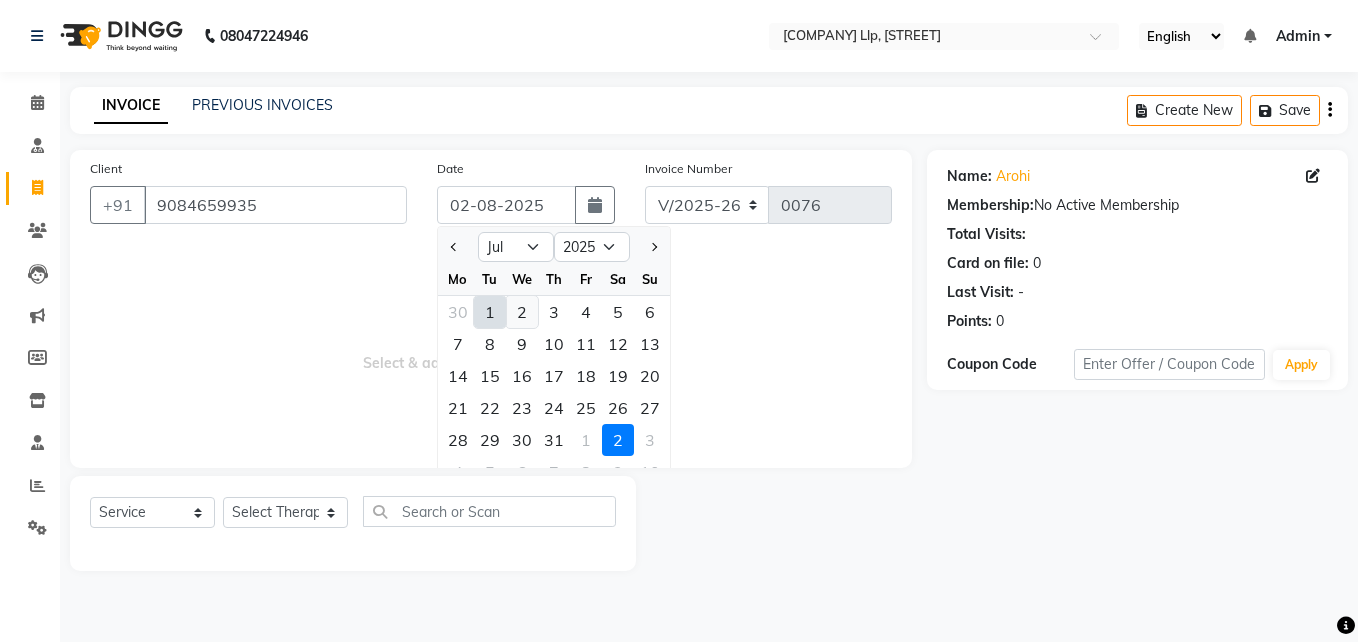 click on "2" 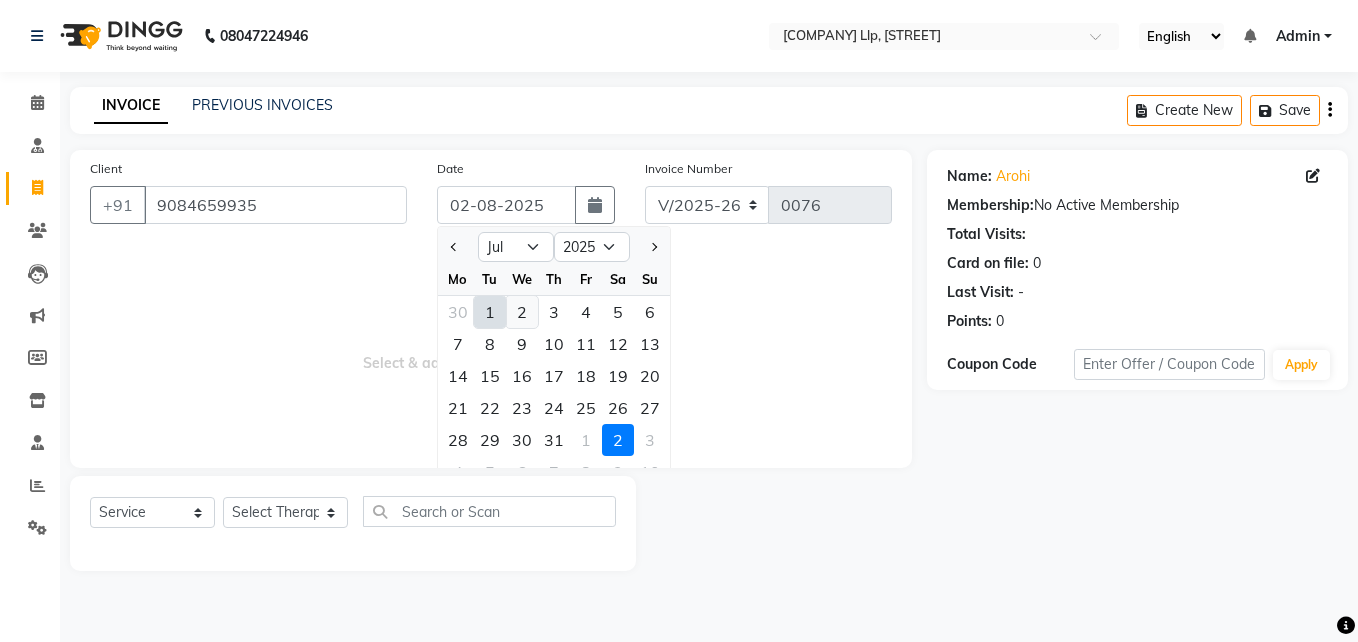 type on "02-07-2025" 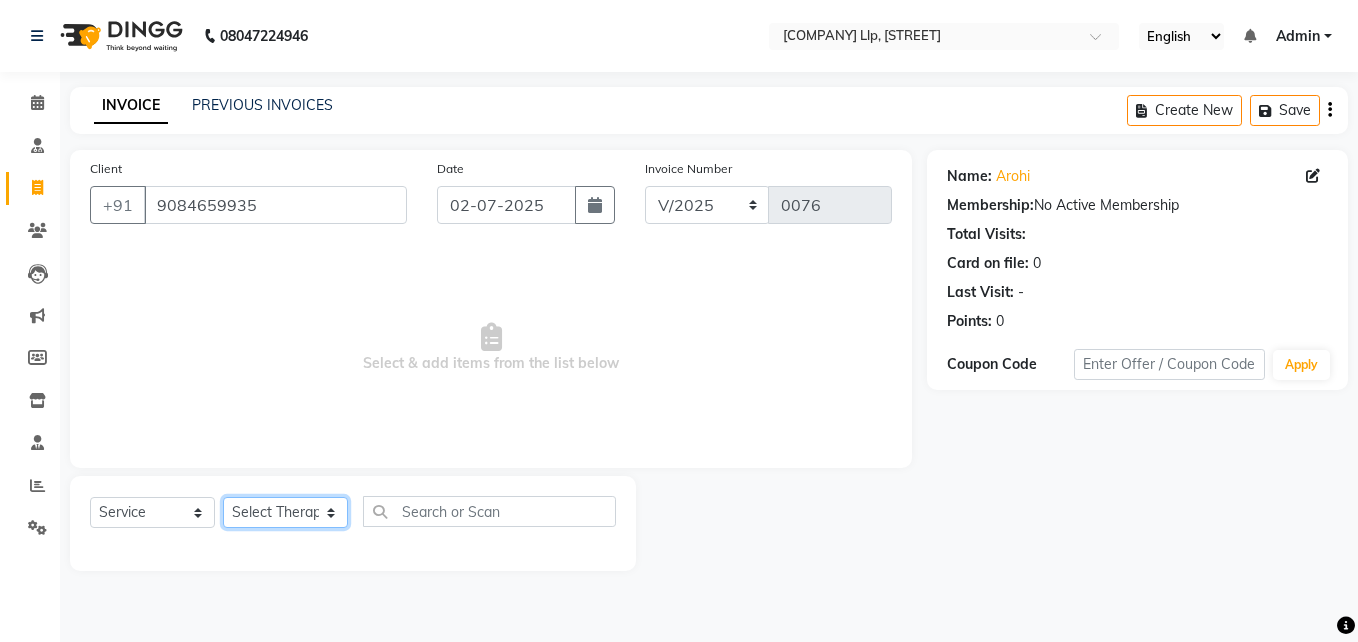 click on "Select Therapist Dr.Amit Dewan Dr.Rajeev Kumar Neha Riya Saxena Sheetal" 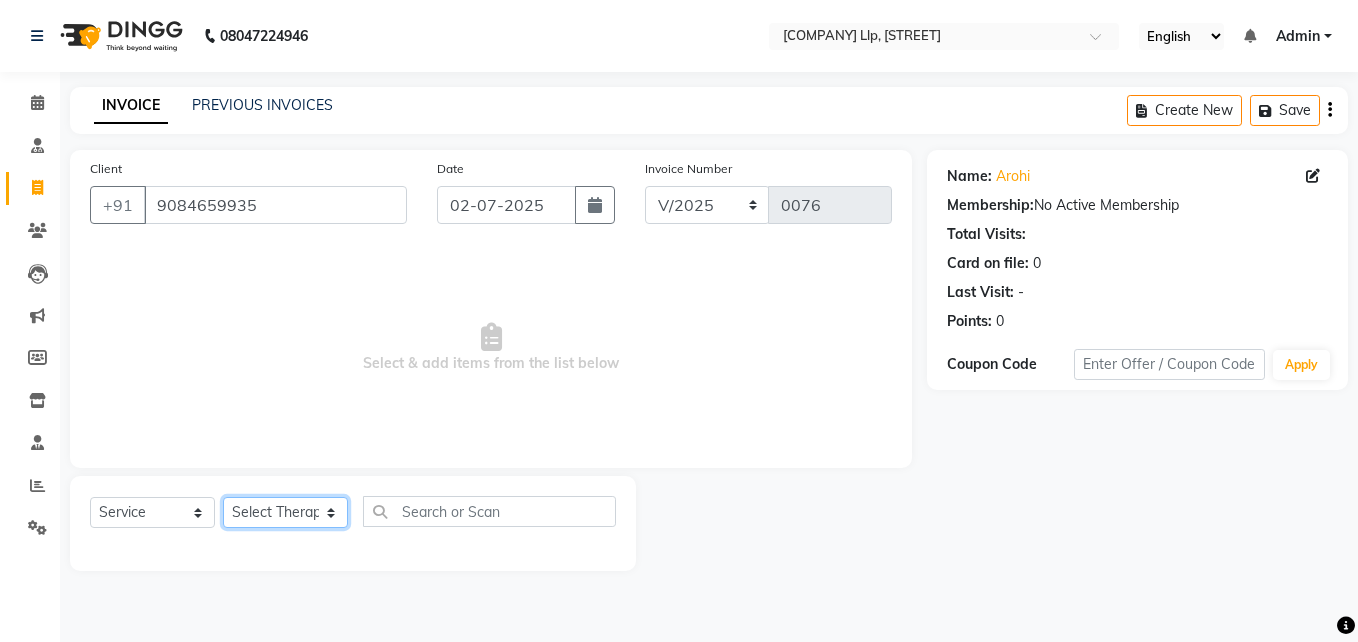 select on "15970" 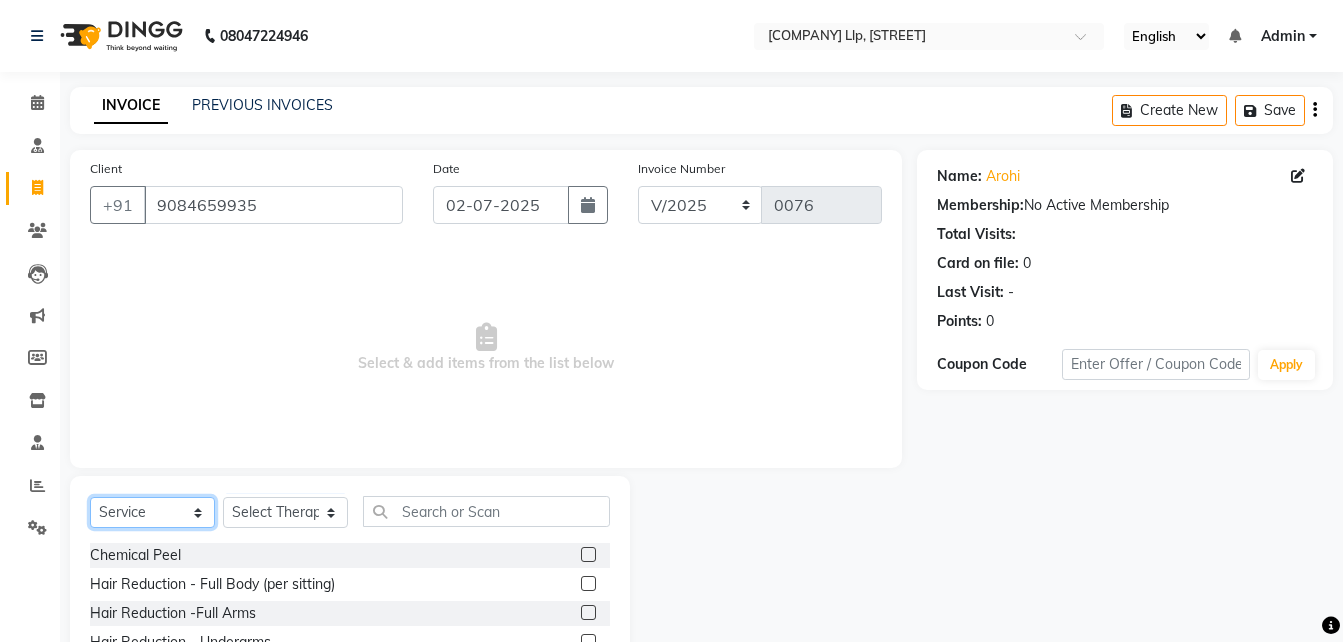click on "Select  Service  Product  Membership  Package Voucher Prepaid Gift Card" 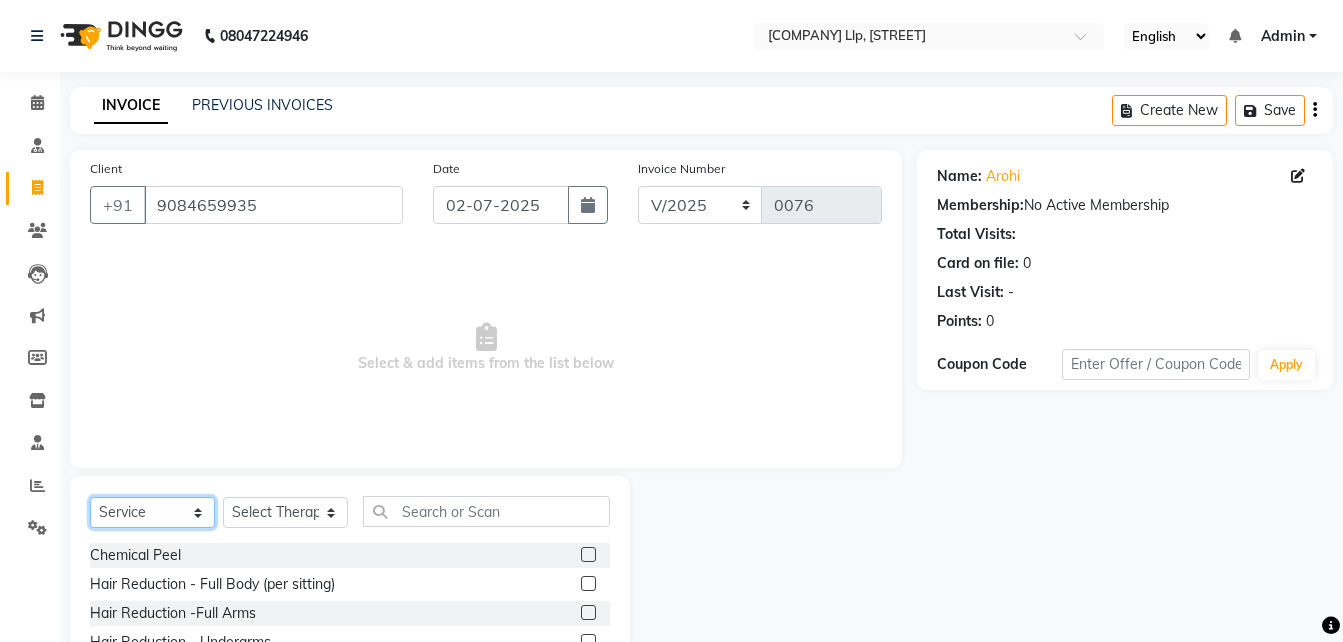 click on "Select  Service  Product  Membership  Package Voucher Prepaid Gift Card" 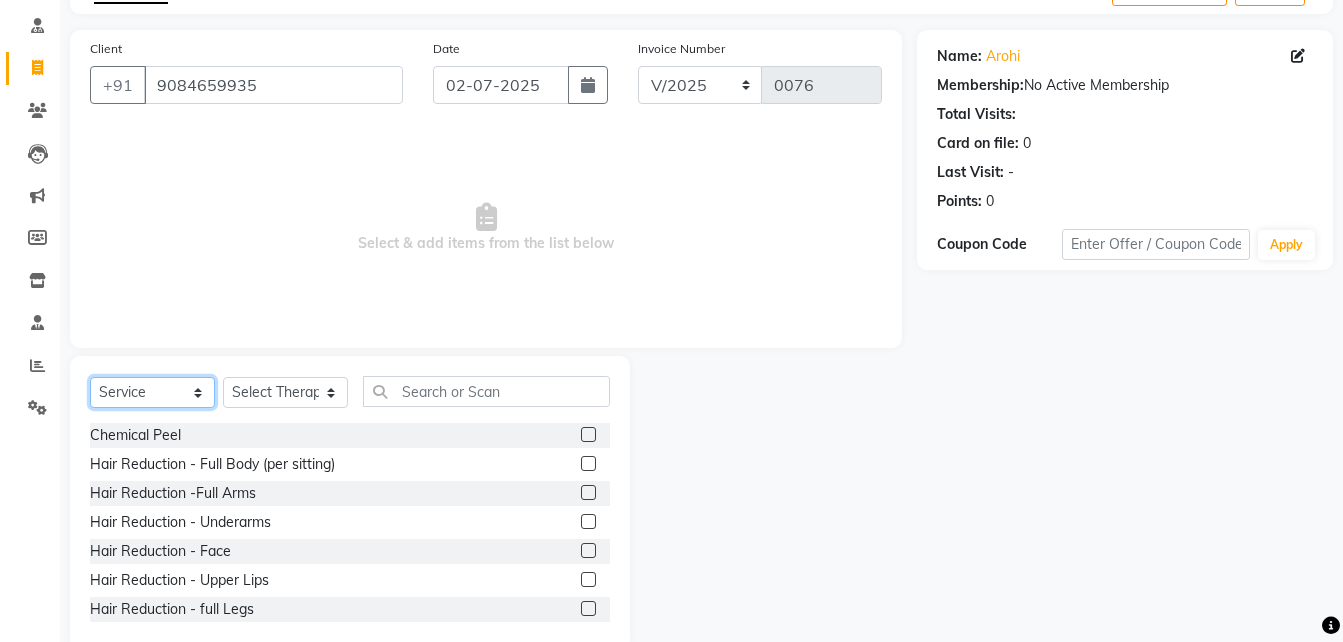 scroll, scrollTop: 159, scrollLeft: 0, axis: vertical 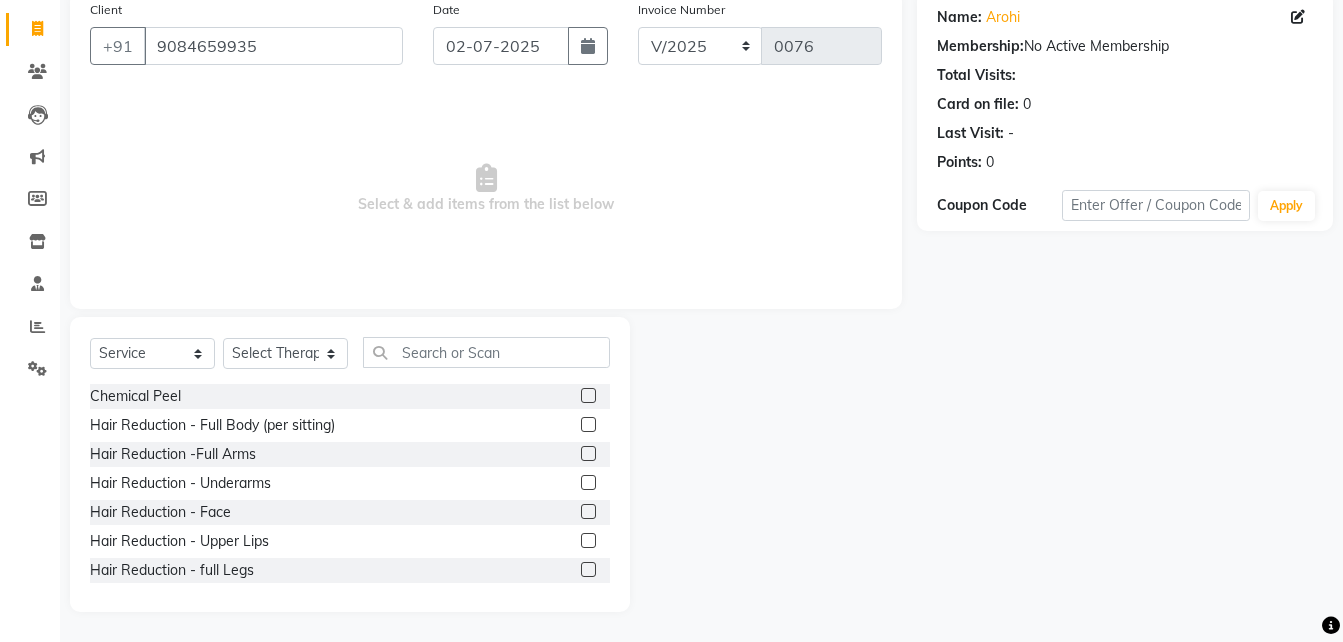 click 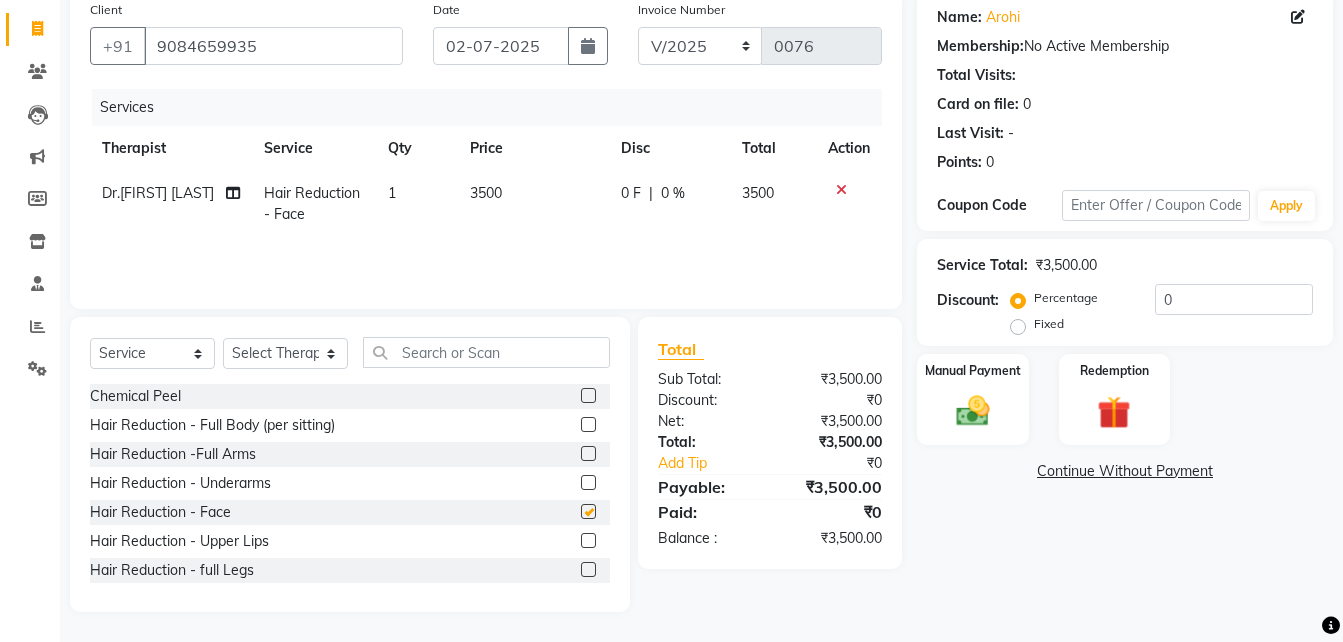checkbox on "false" 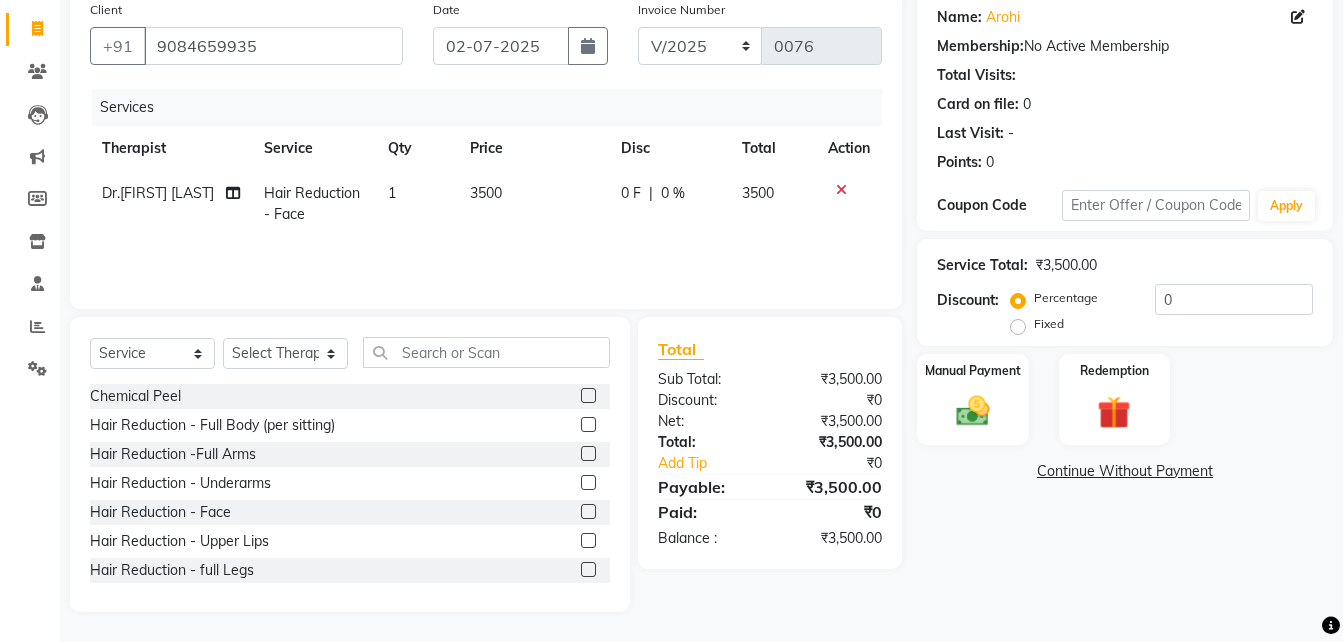 click on "Fixed" 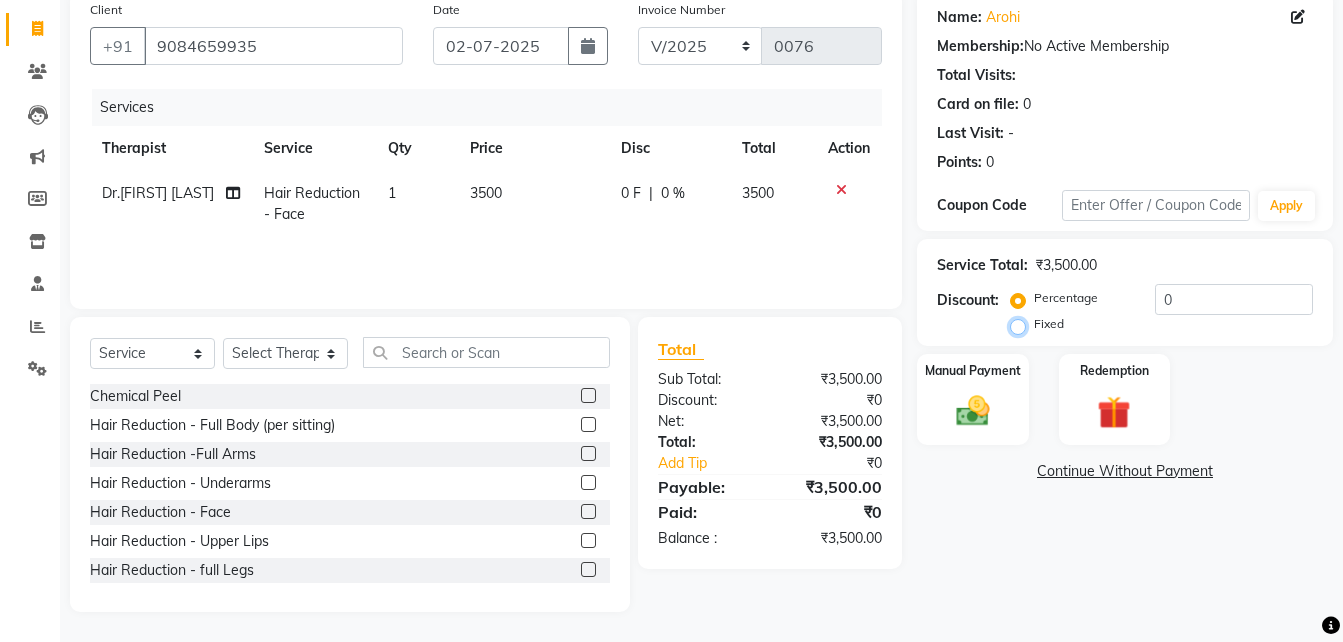click on "Fixed" at bounding box center (1022, 324) 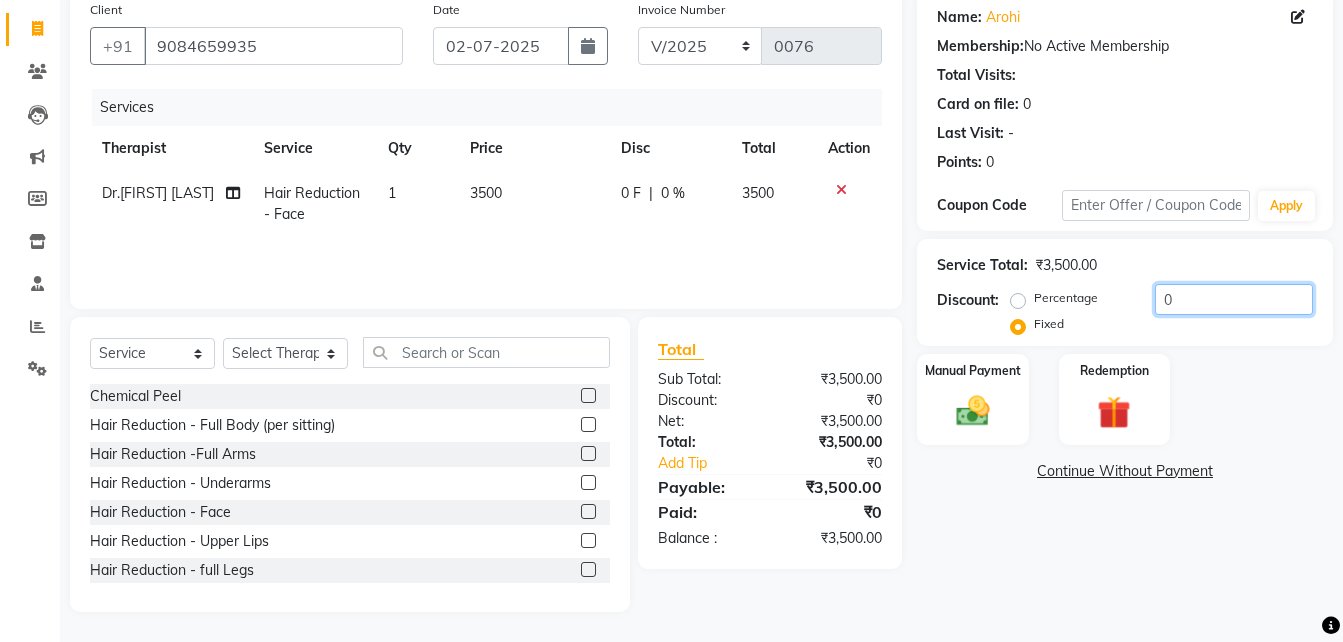 click on "0" 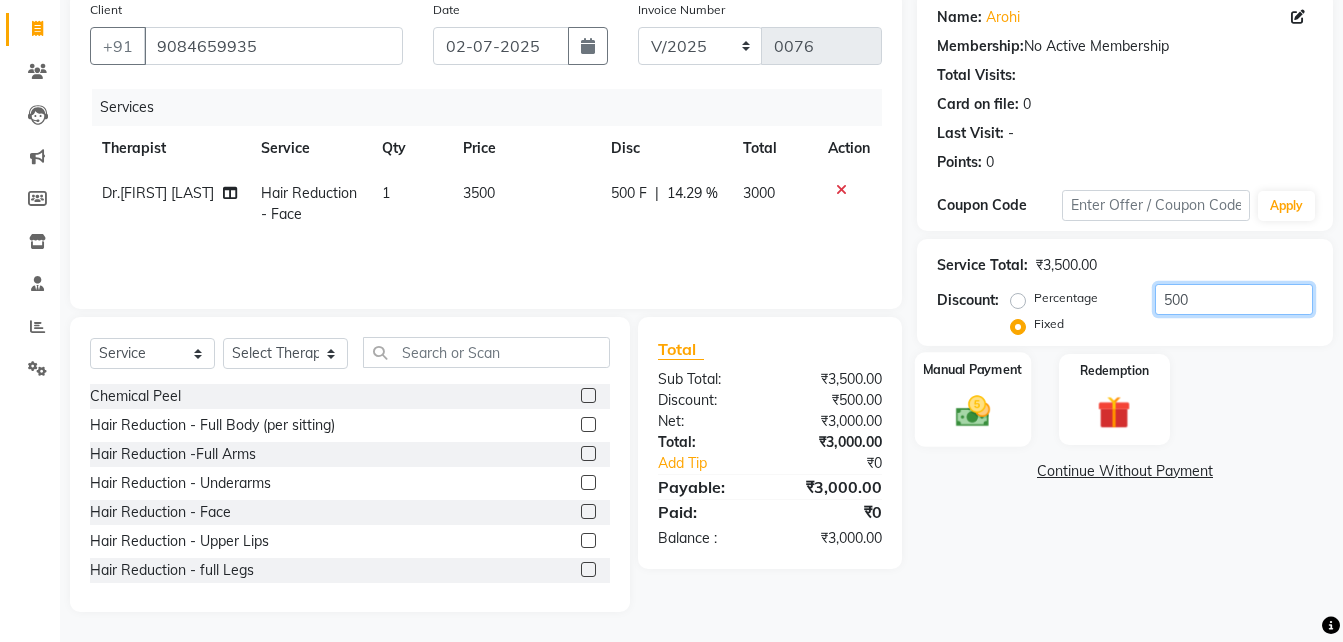 type on "500" 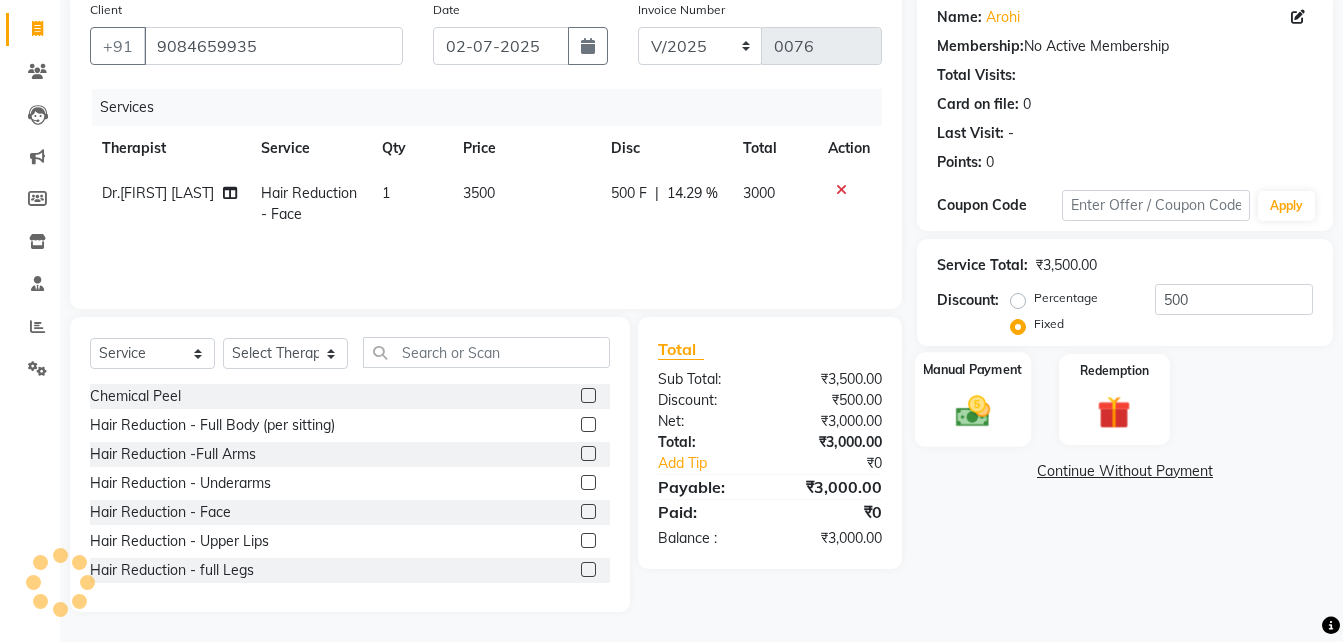 click 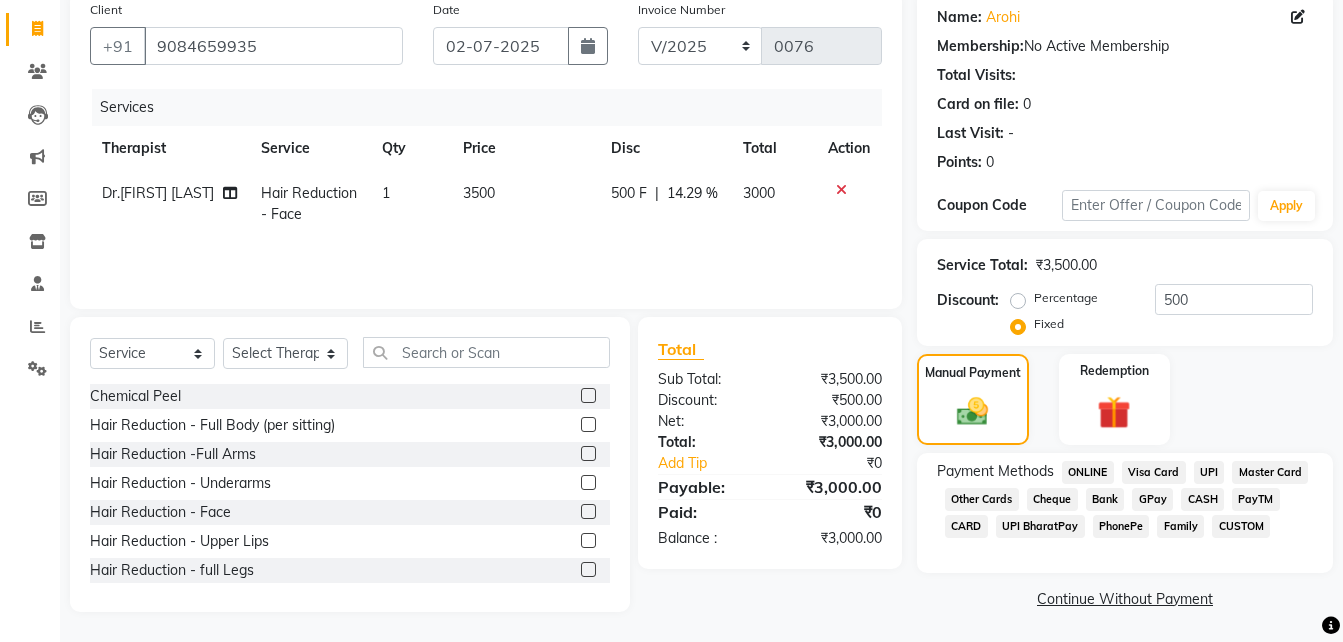 scroll, scrollTop: 161, scrollLeft: 0, axis: vertical 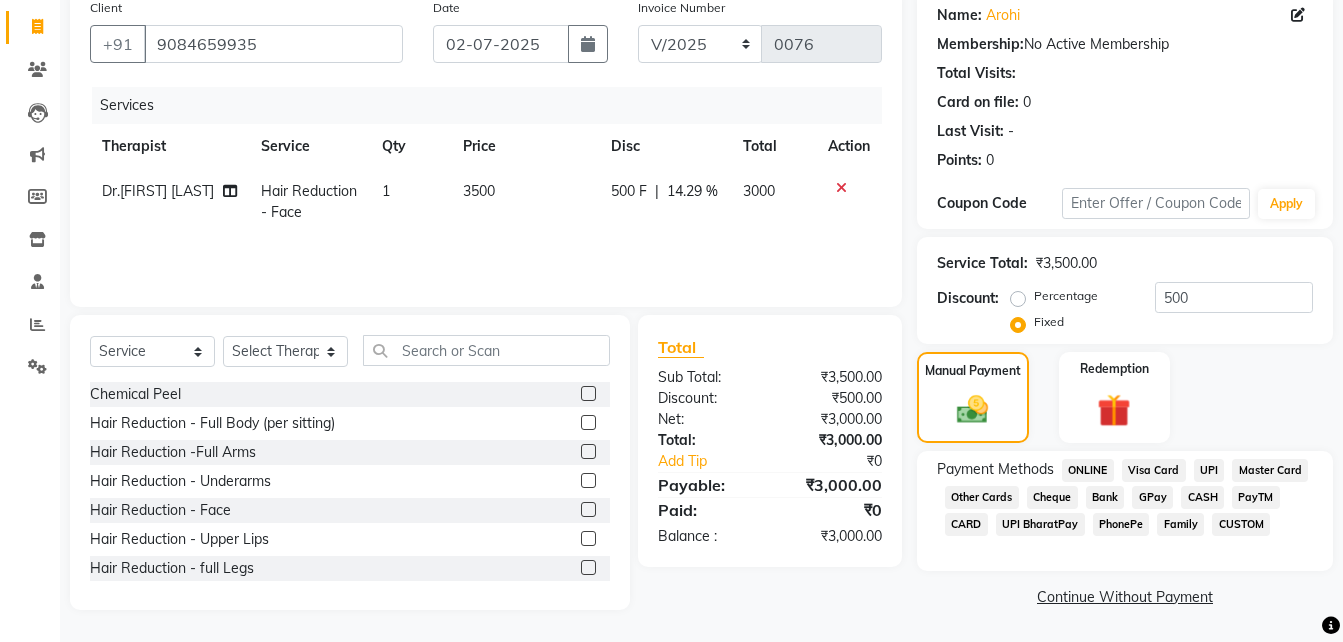 click on "UPI" 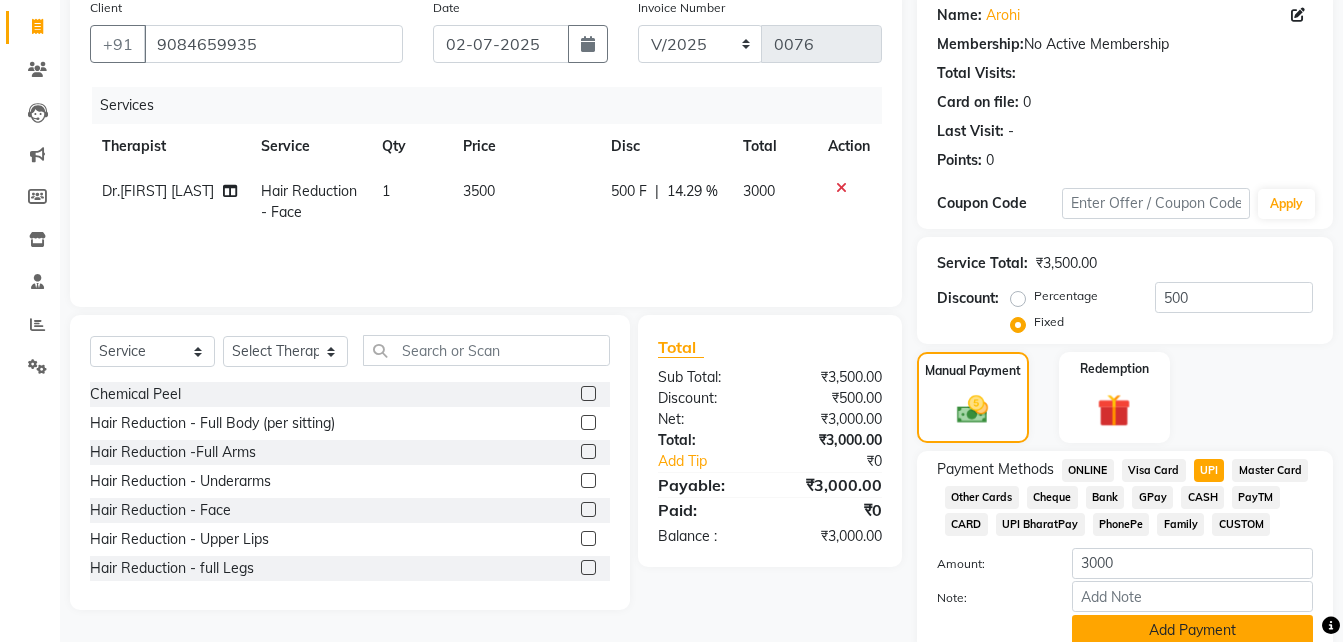click on "Add Payment" 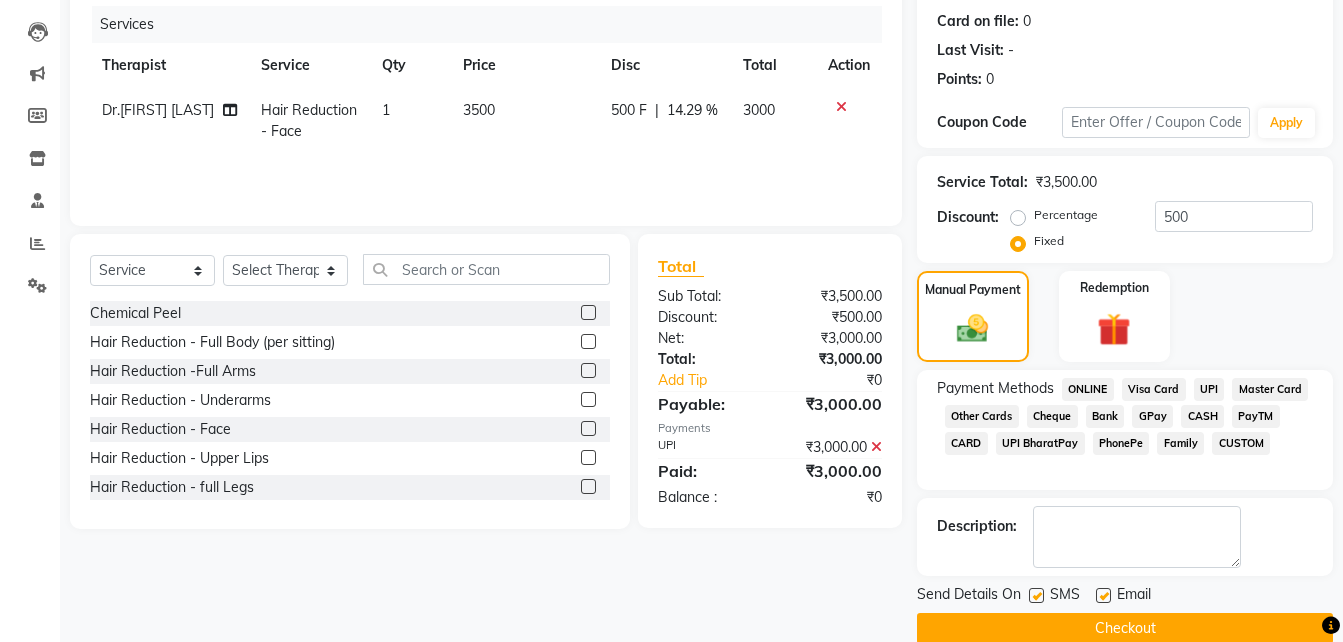 scroll, scrollTop: 274, scrollLeft: 0, axis: vertical 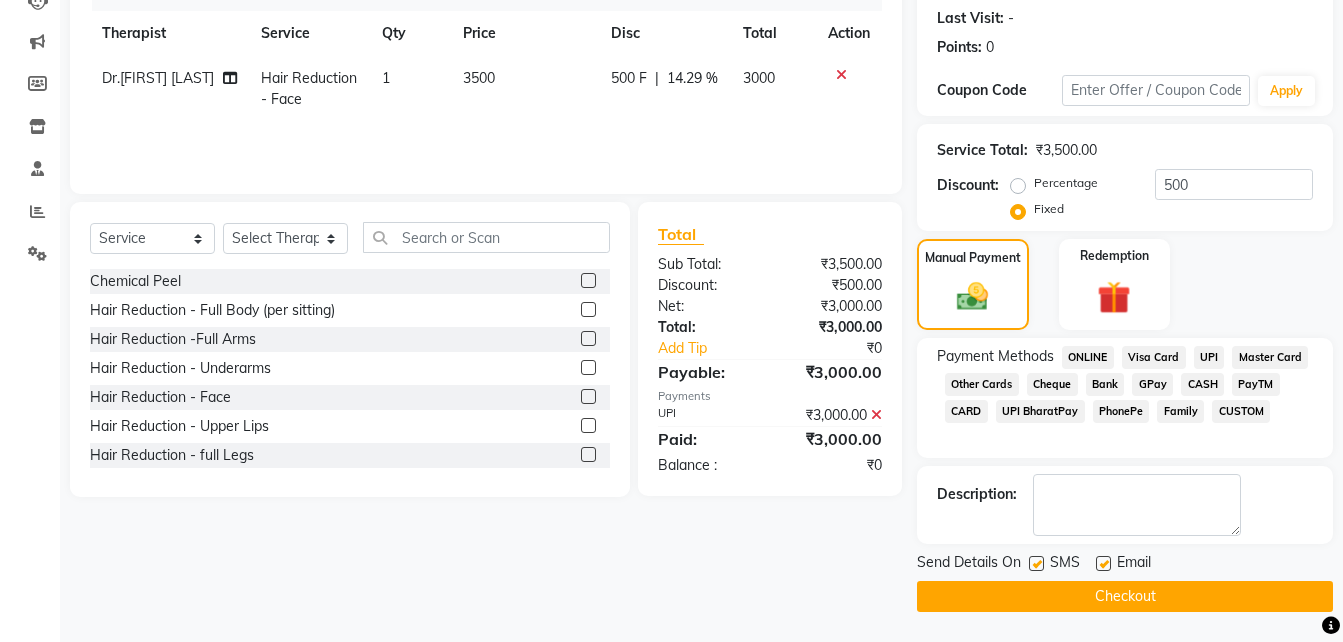 click 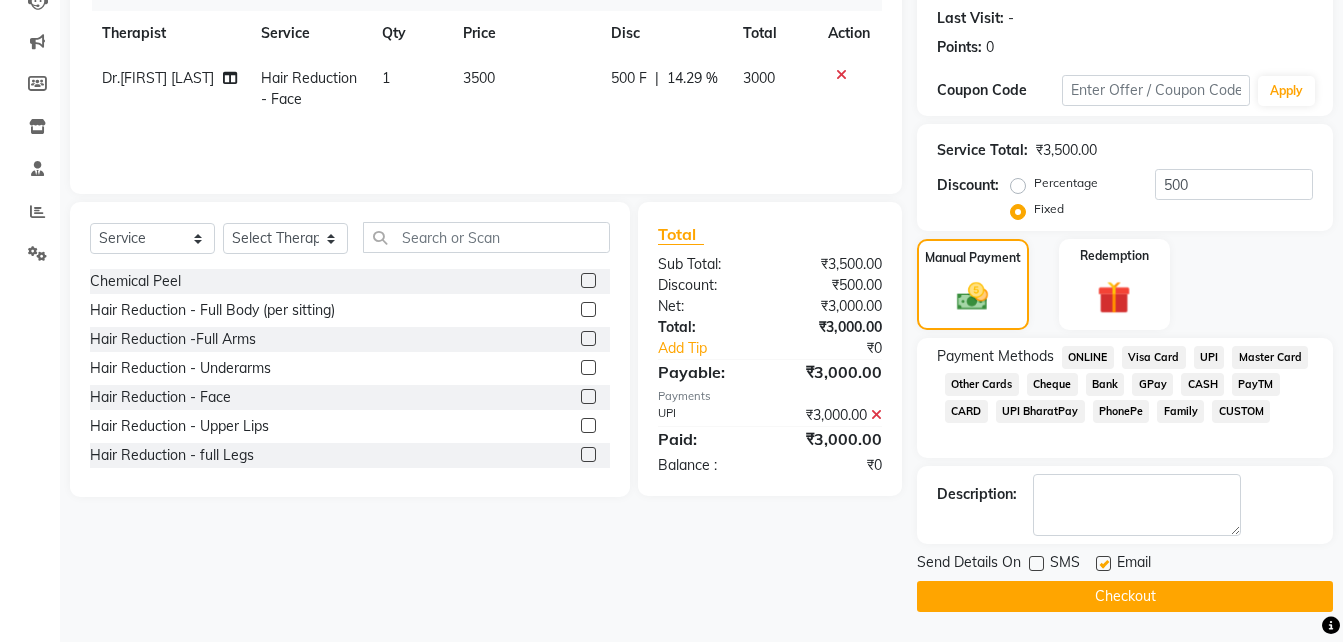 click 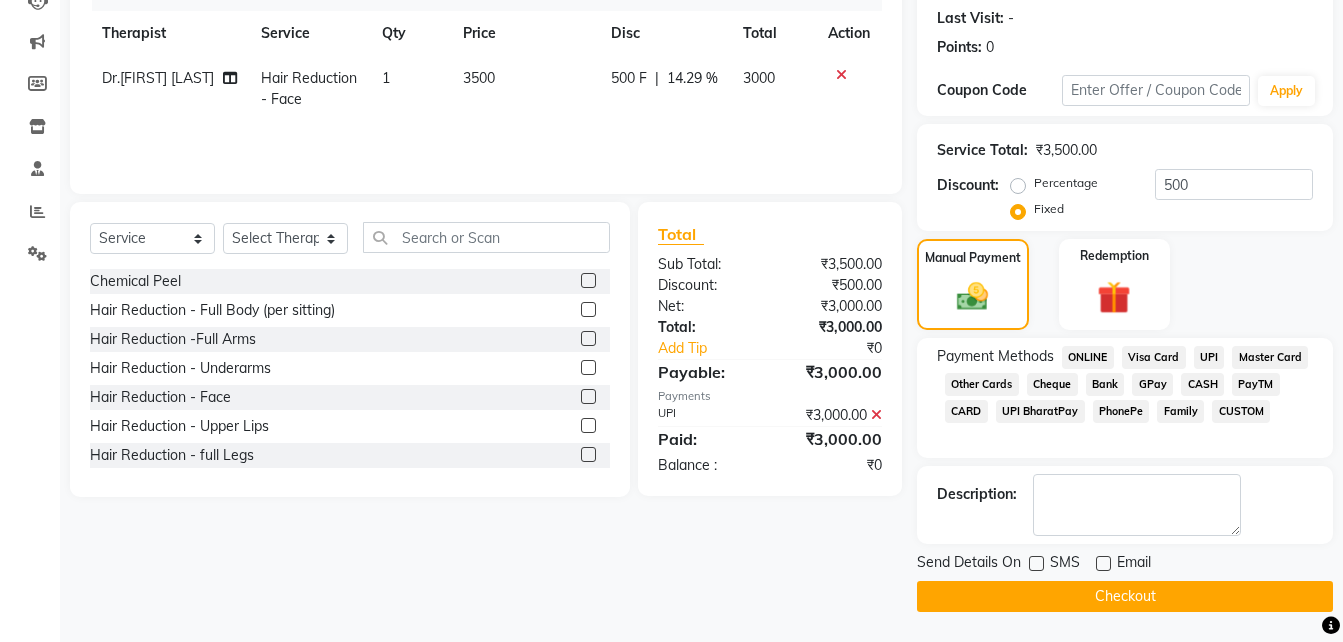 click on "Checkout" 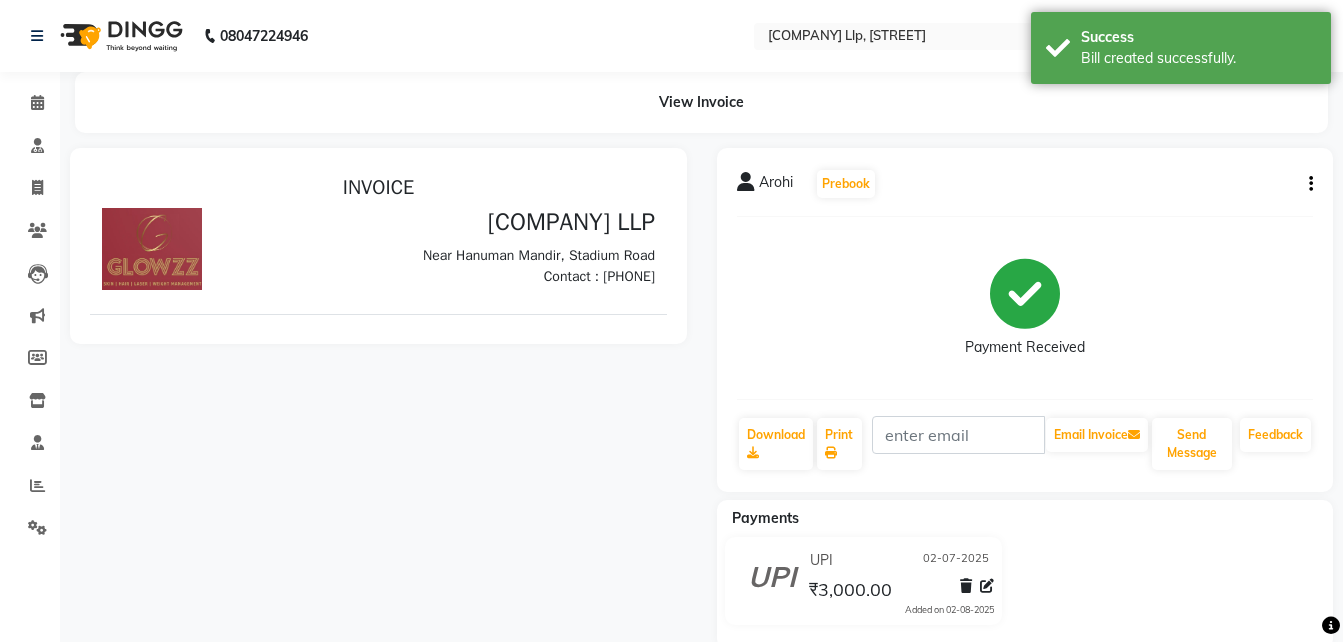 scroll, scrollTop: 0, scrollLeft: 0, axis: both 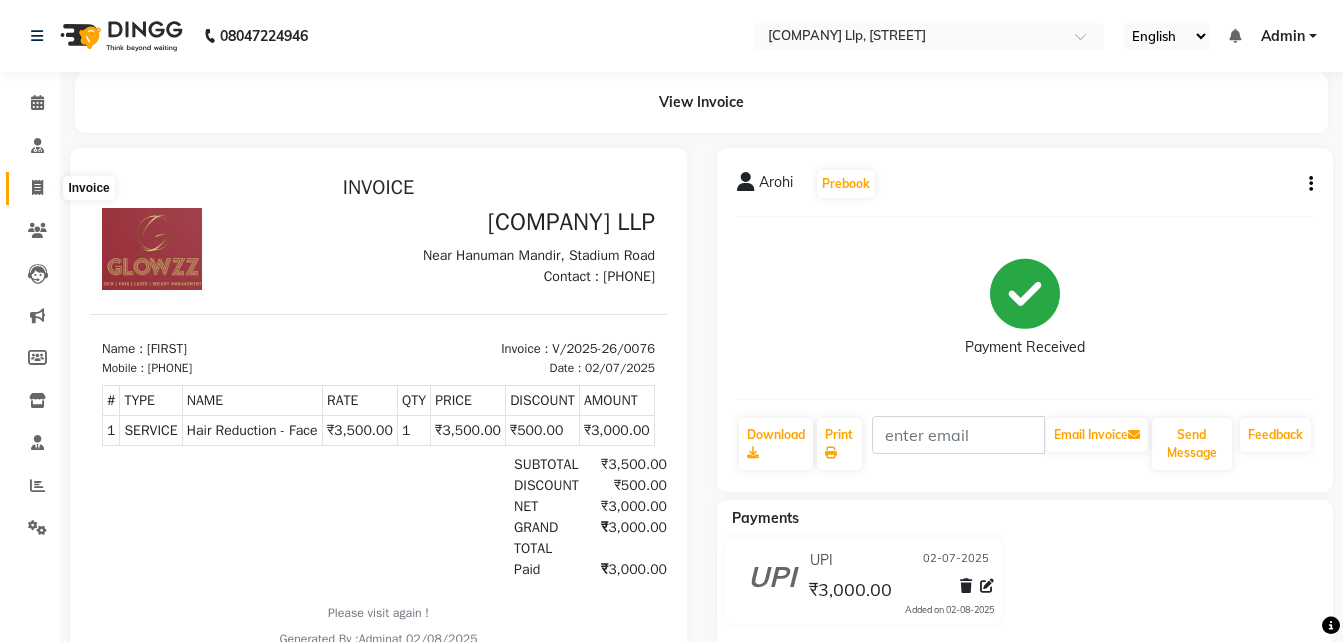 click 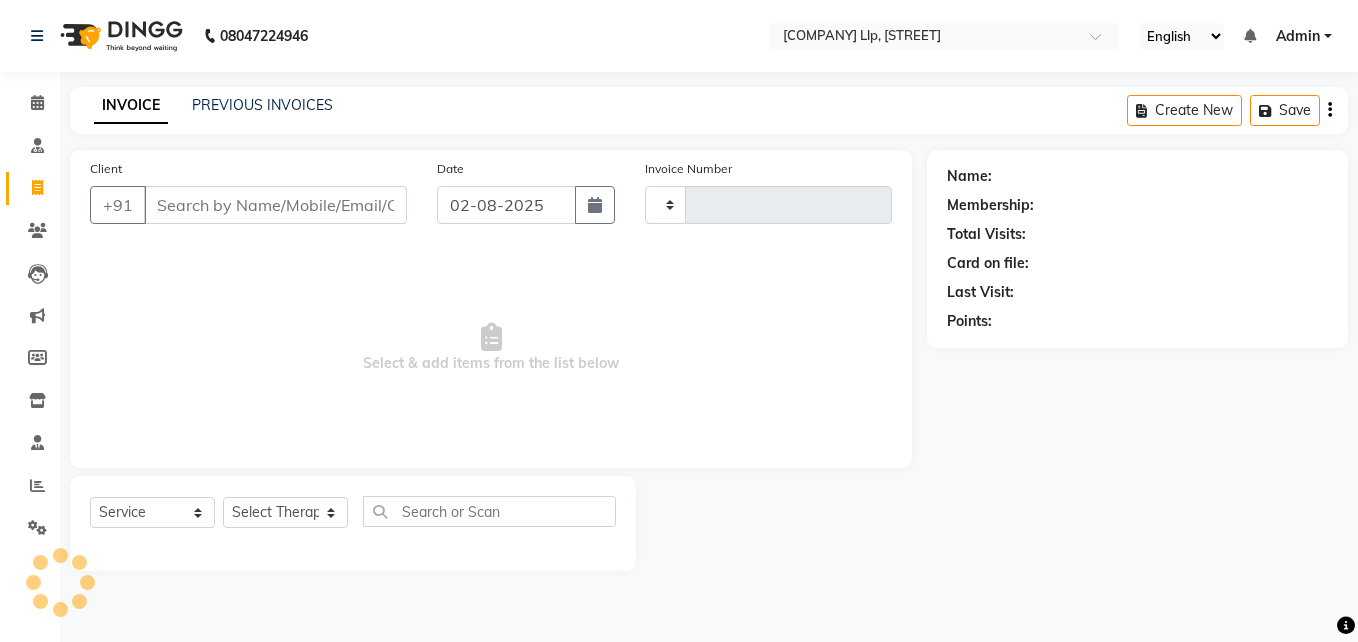 type on "0077" 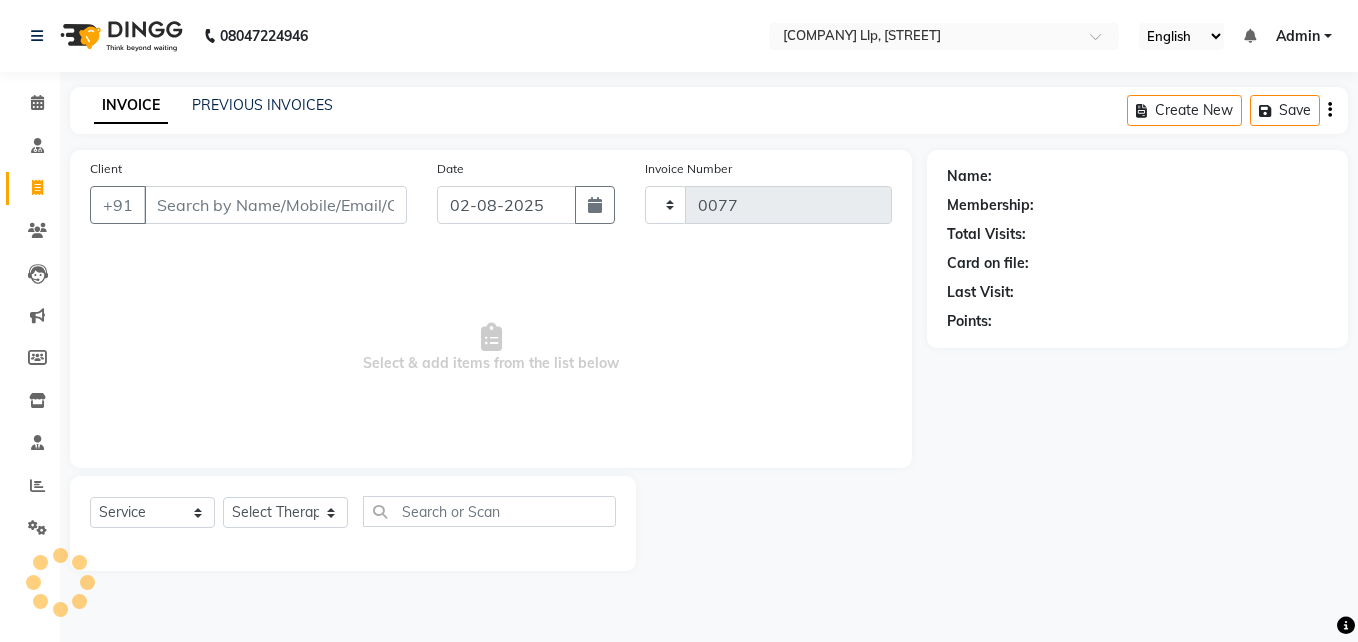 select on "3496" 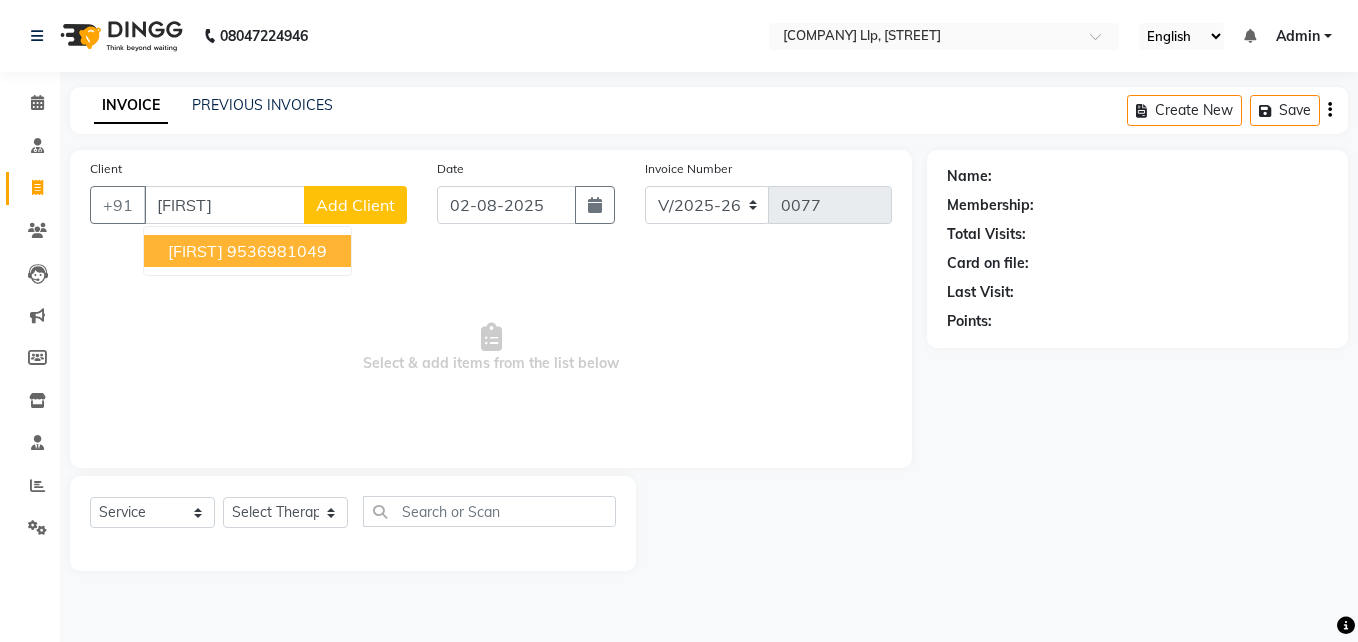 click on "Wahid  9536981049" at bounding box center [247, 251] 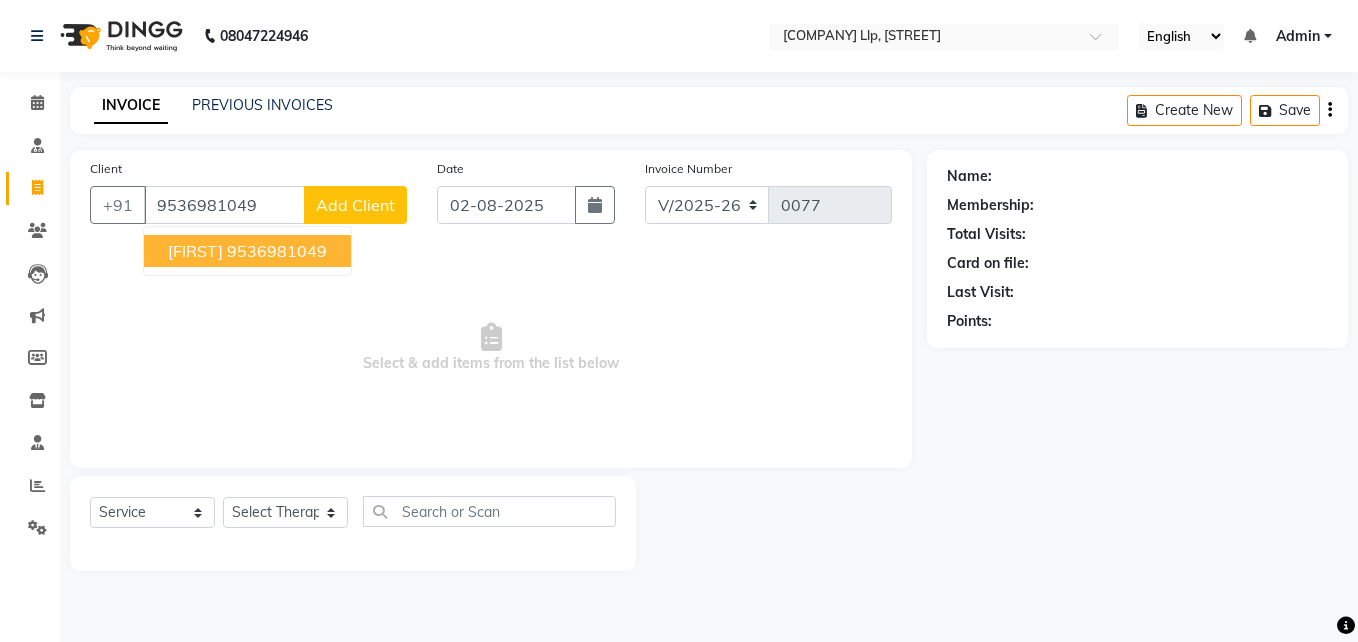type on "9536981049" 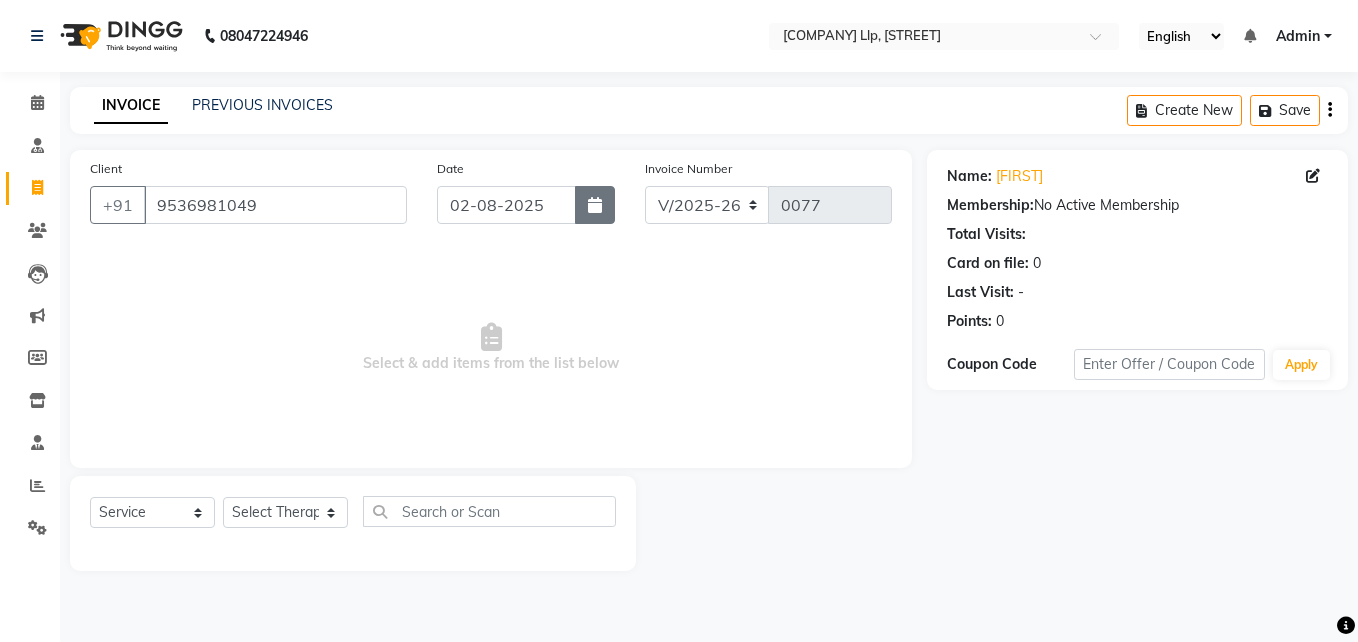 click 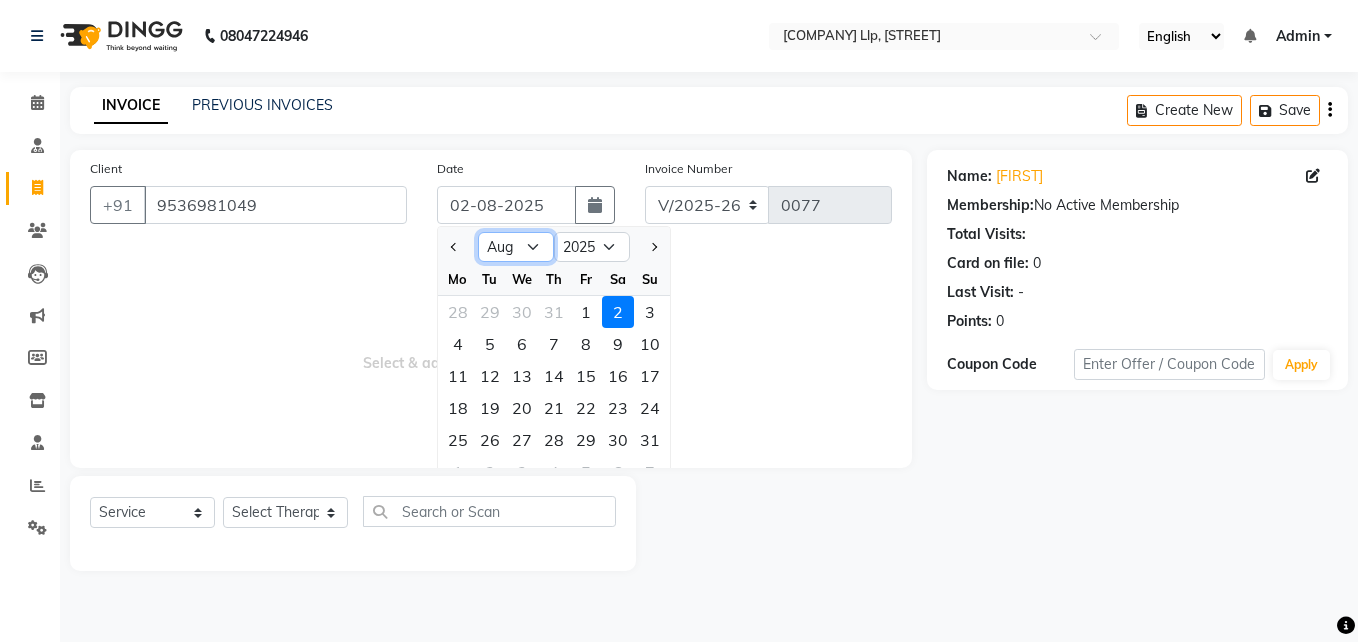 click on "Jan Feb Mar Apr May Jun Jul Aug Sep Oct Nov Dec" 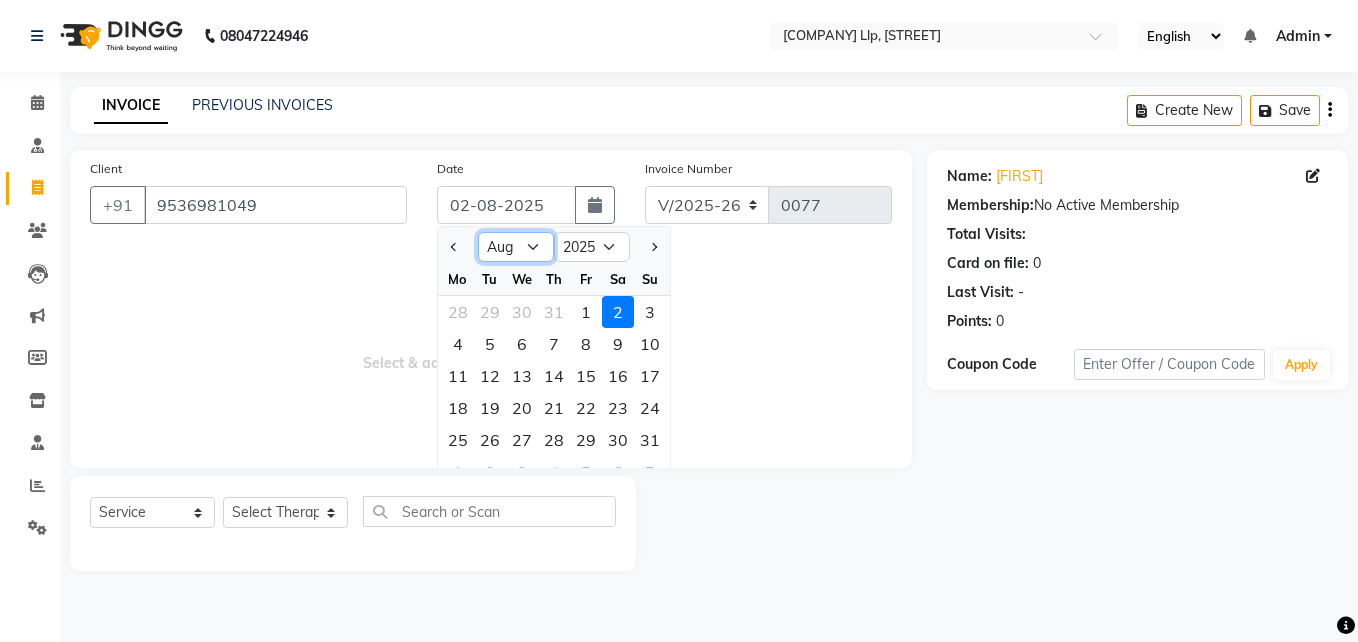 select on "7" 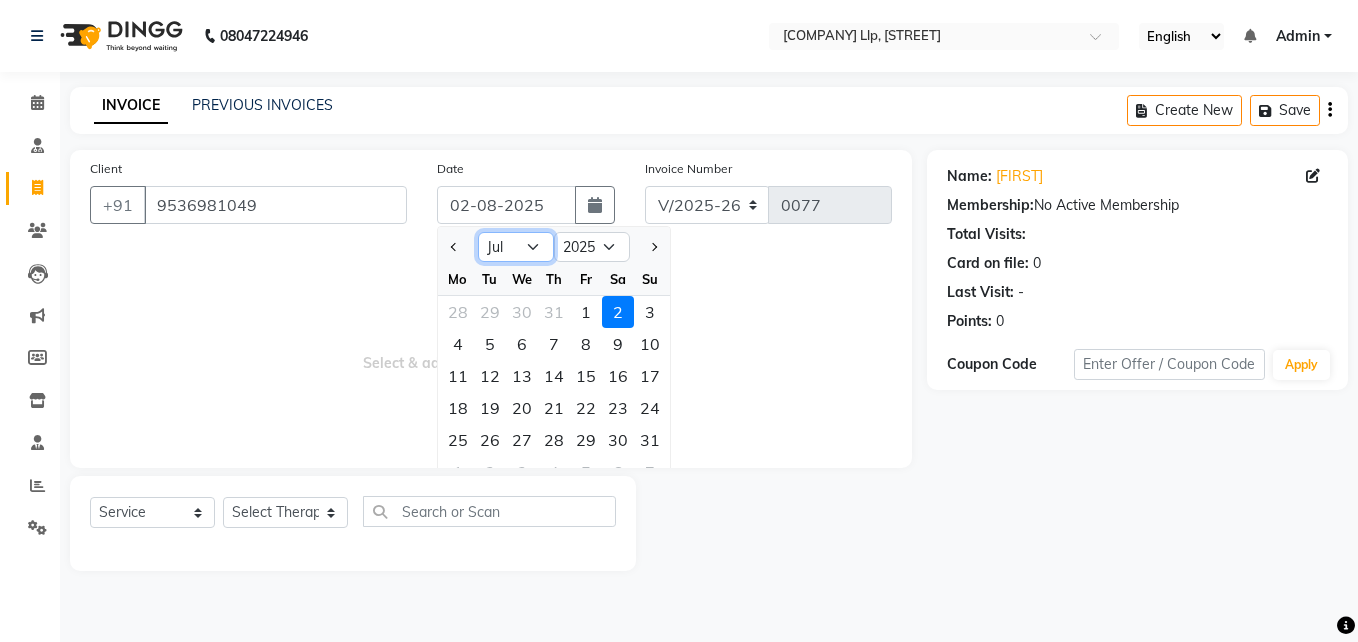 click on "Jan Feb Mar Apr May Jun Jul Aug Sep Oct Nov Dec" 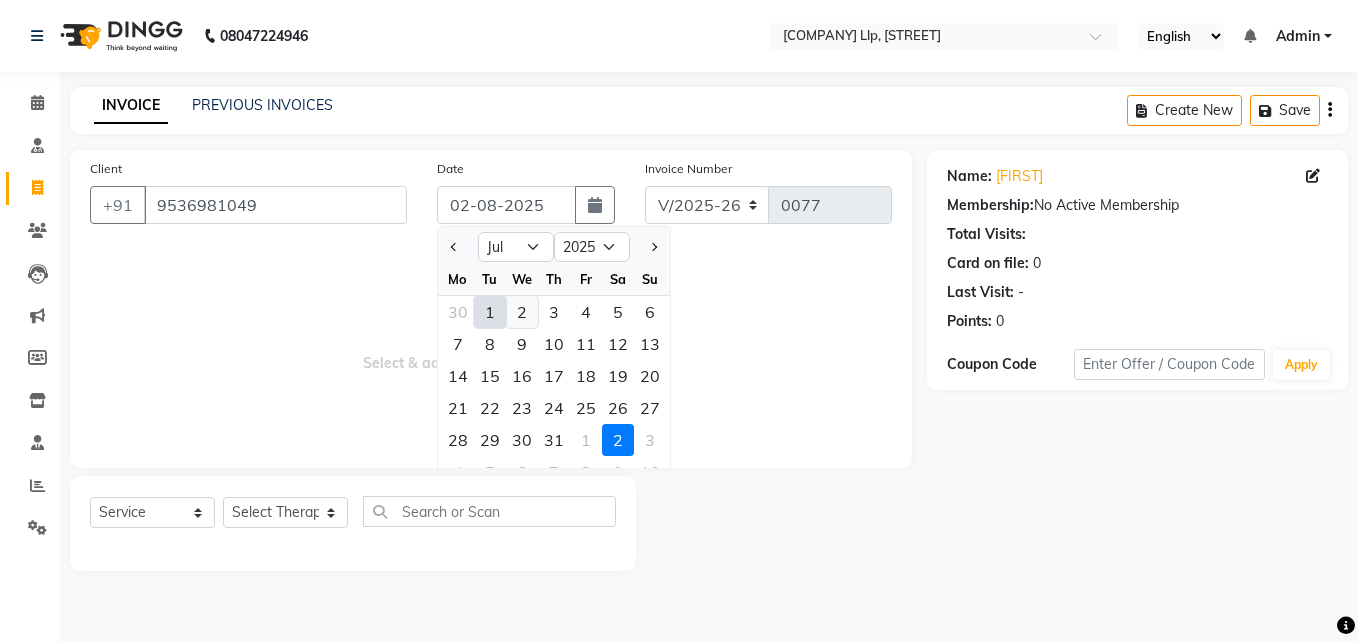 click on "2" 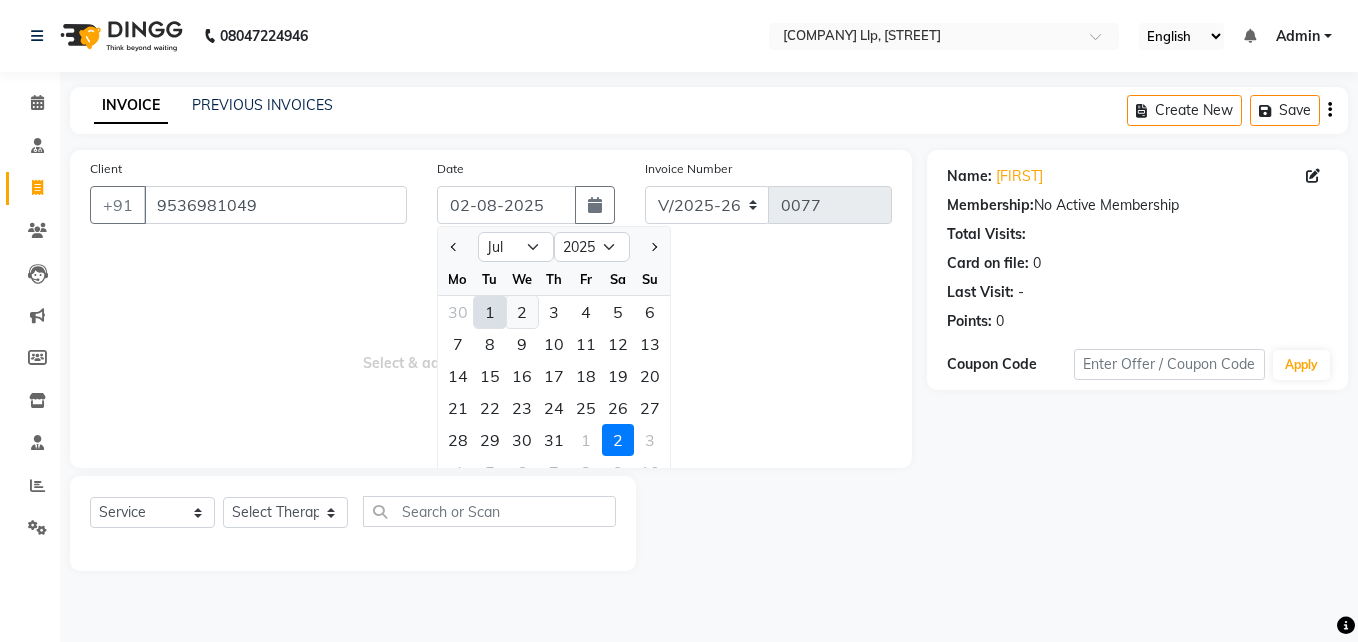 type on "02-07-2025" 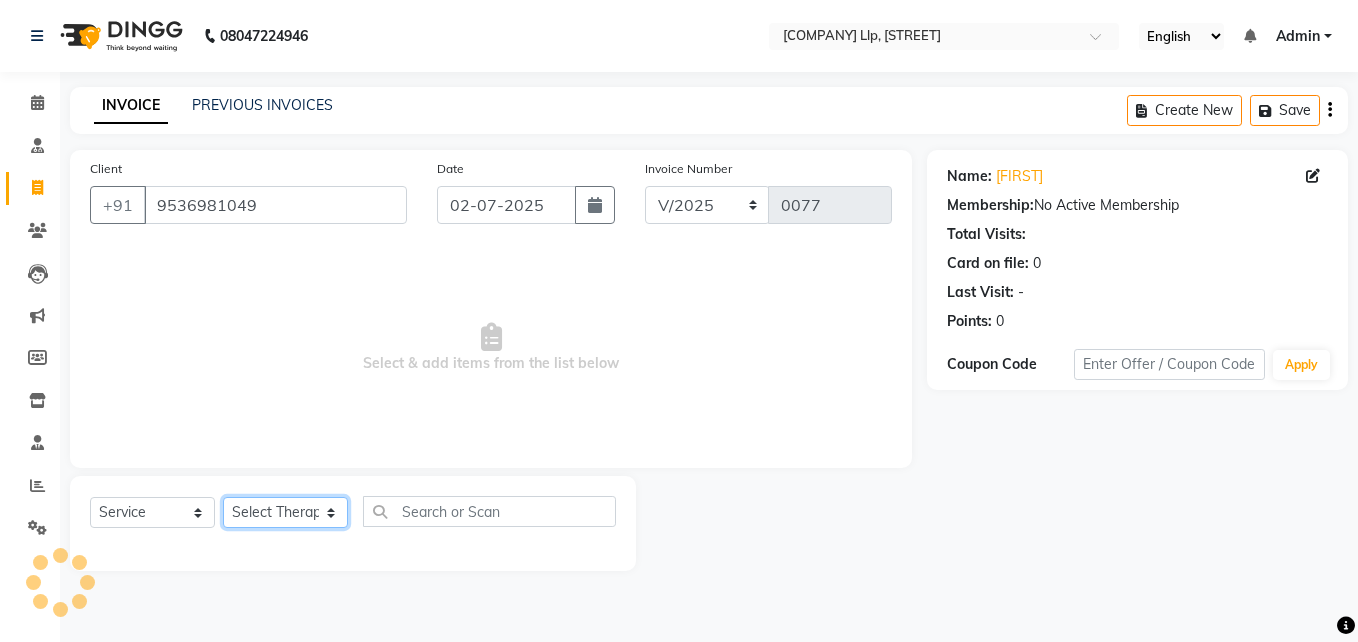 click on "Select Therapist Dr.Amit Dewan Dr.Rajeev Kumar Neha Riya Saxena Sheetal" 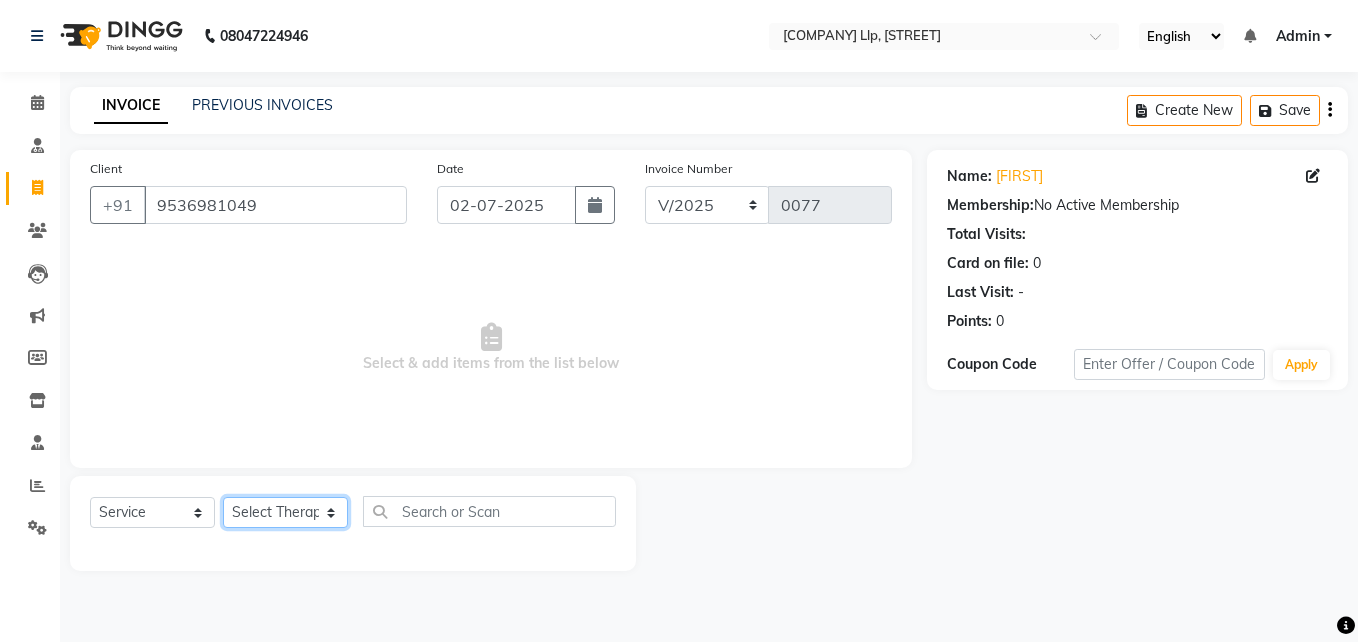 select on "72318" 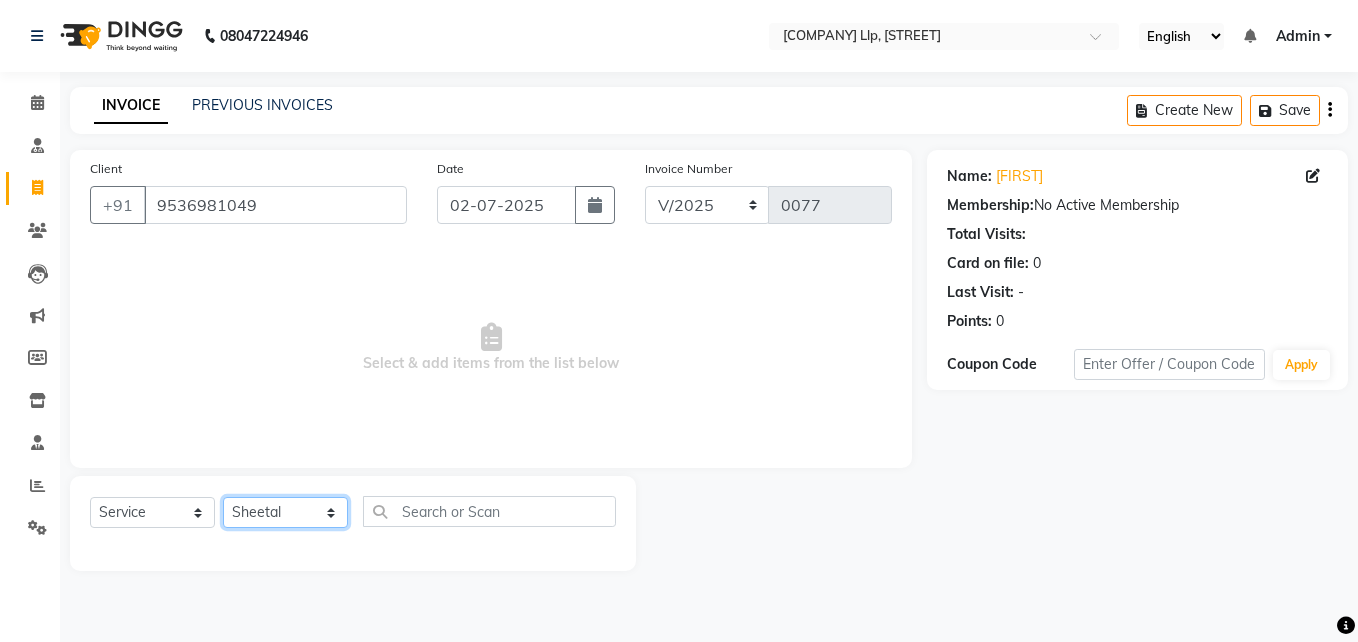 click on "Select Therapist Dr.Amit Dewan Dr.Rajeev Kumar Neha Riya Saxena Sheetal" 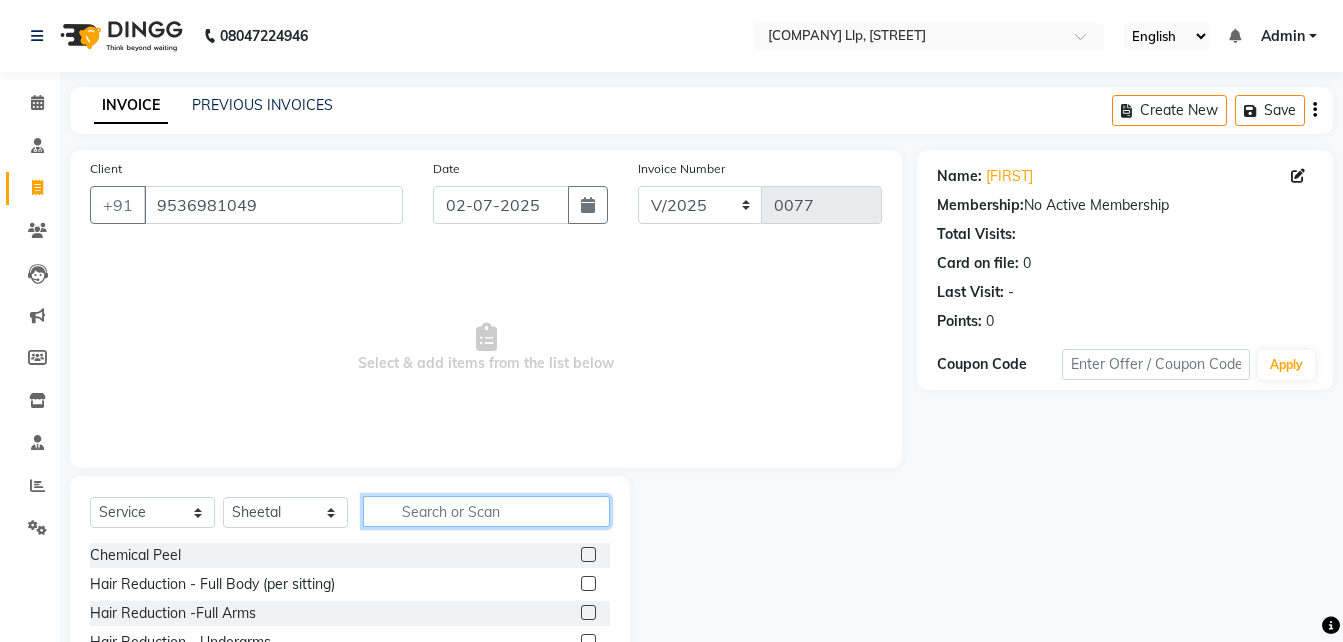 click 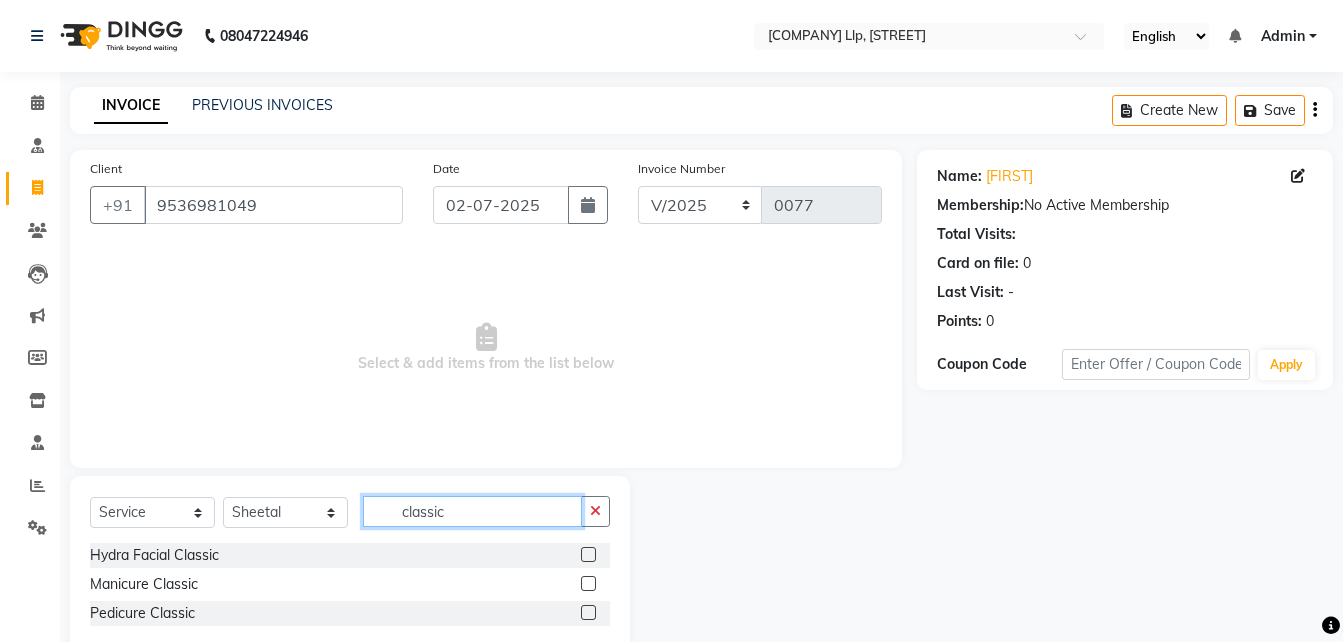 type on "classic" 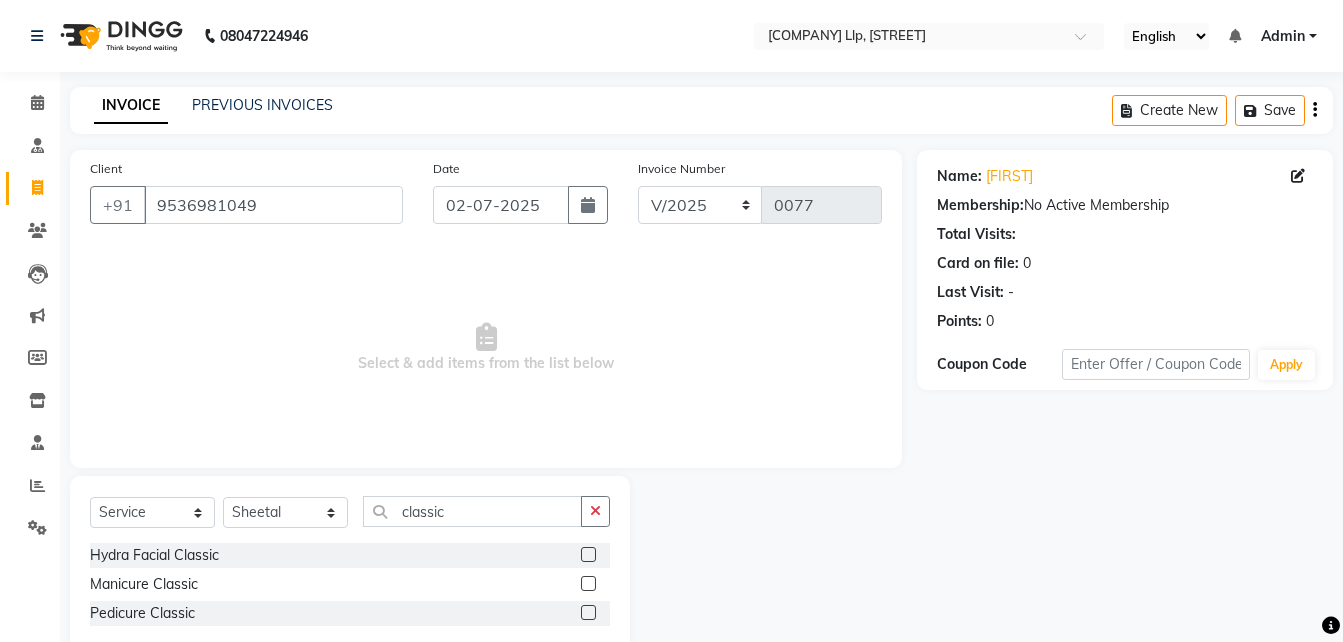 click 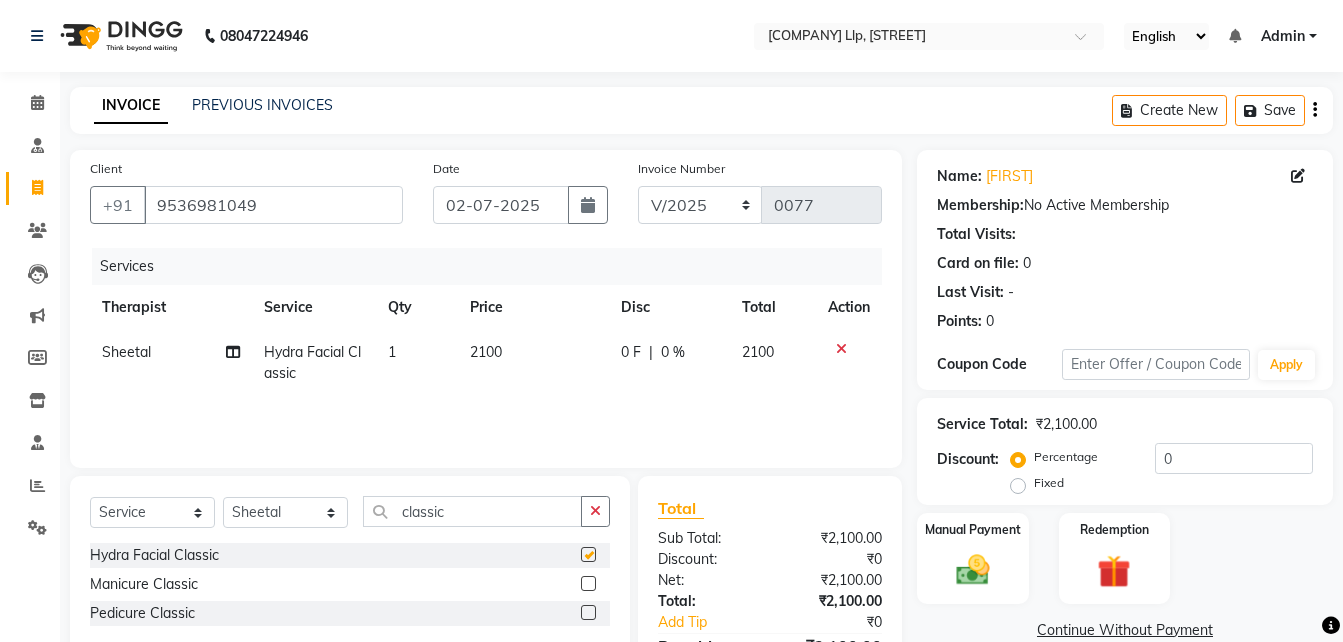 checkbox on "false" 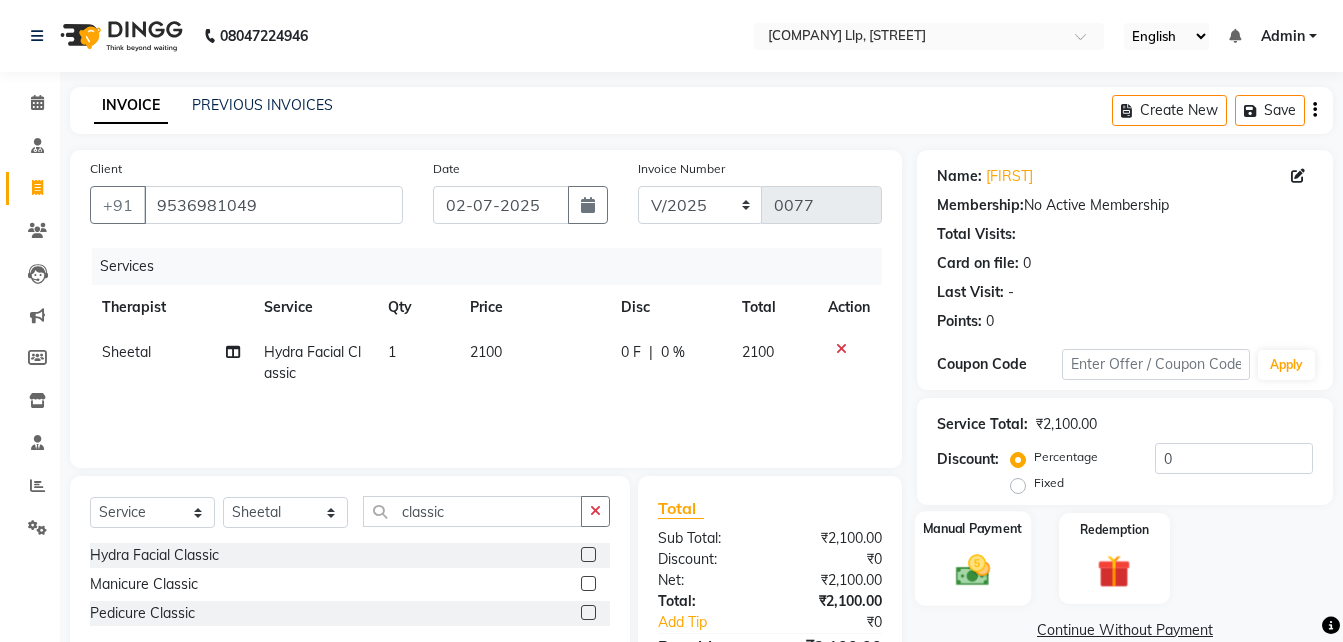 click 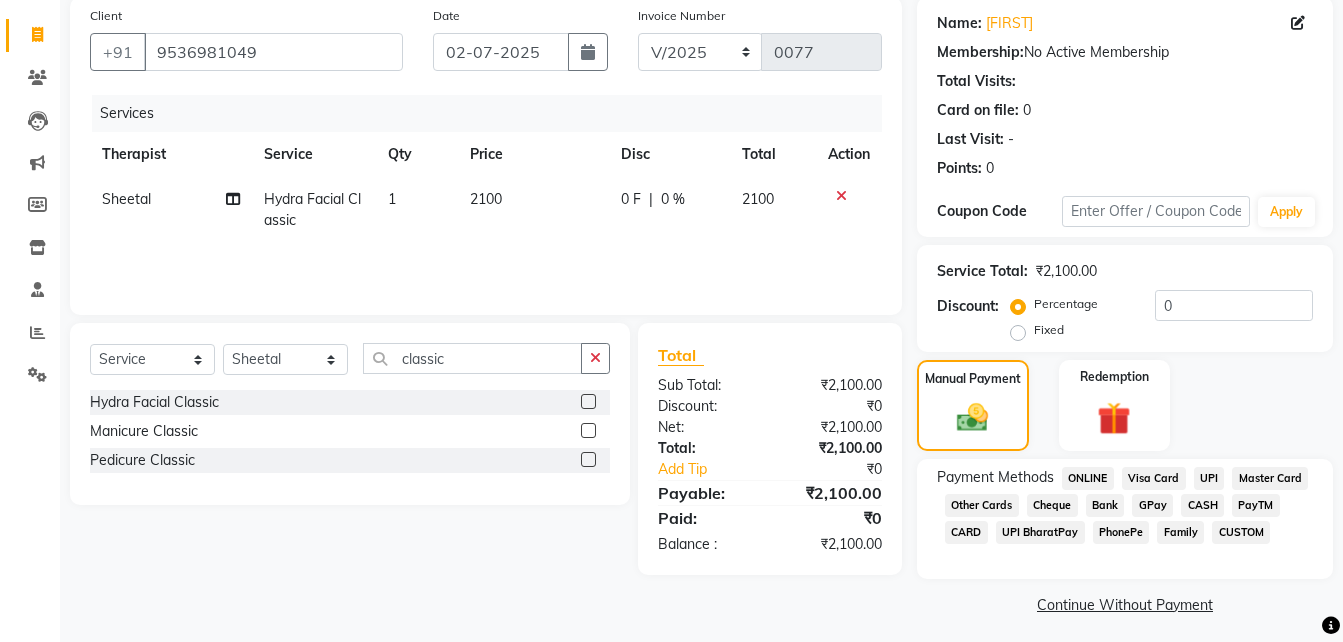 scroll, scrollTop: 161, scrollLeft: 0, axis: vertical 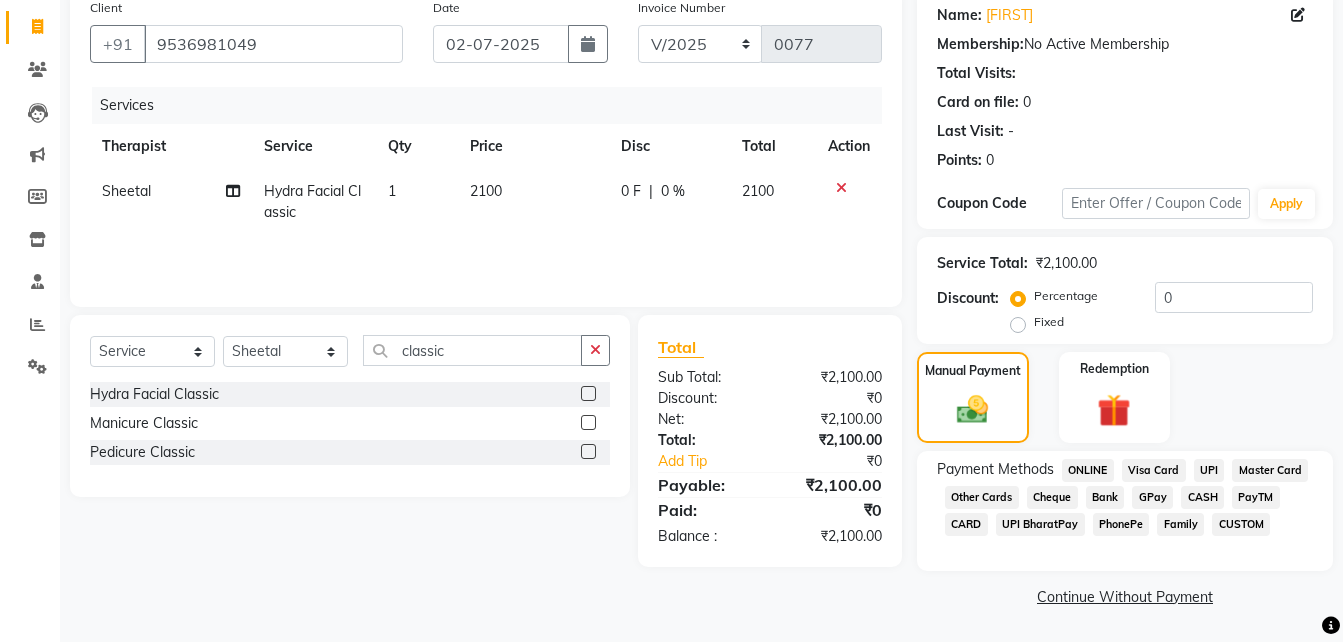 click on "UPI" 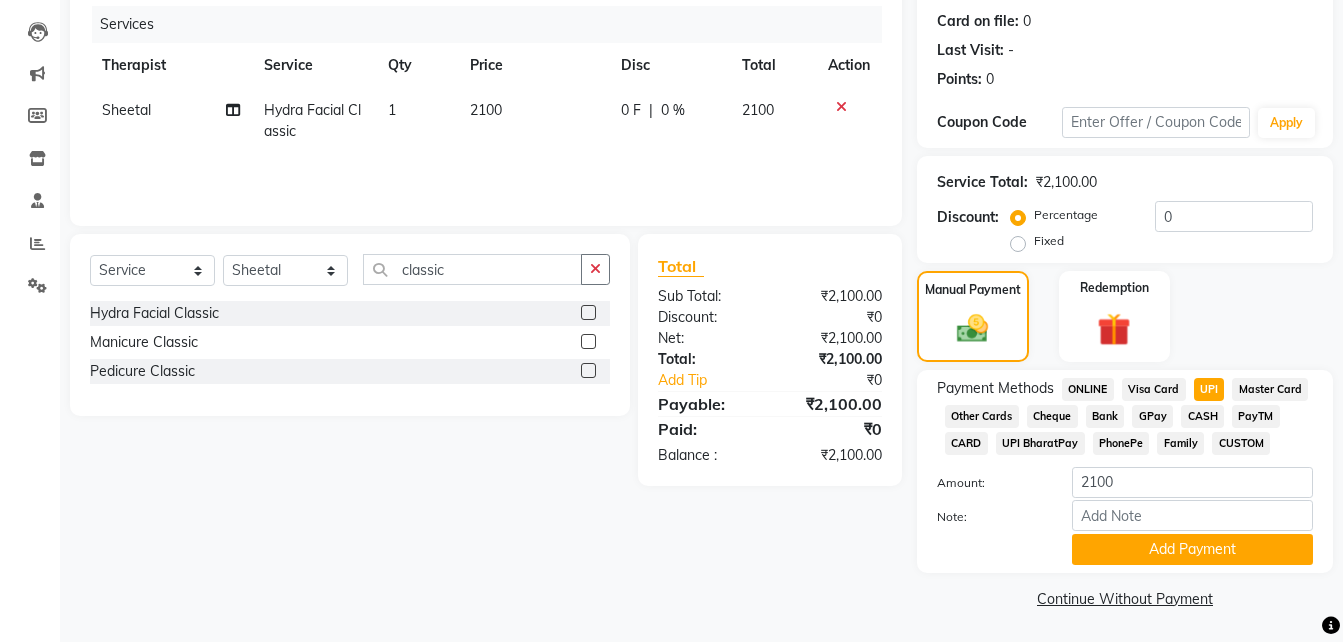 scroll, scrollTop: 244, scrollLeft: 0, axis: vertical 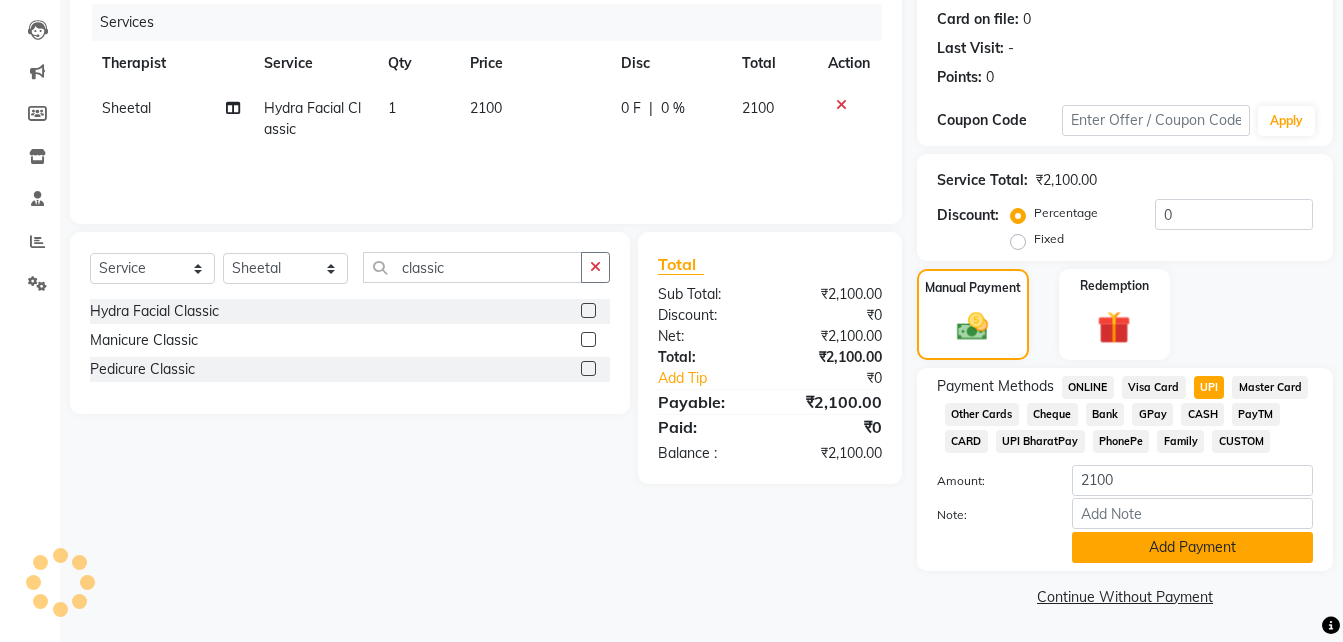 click on "Add Payment" 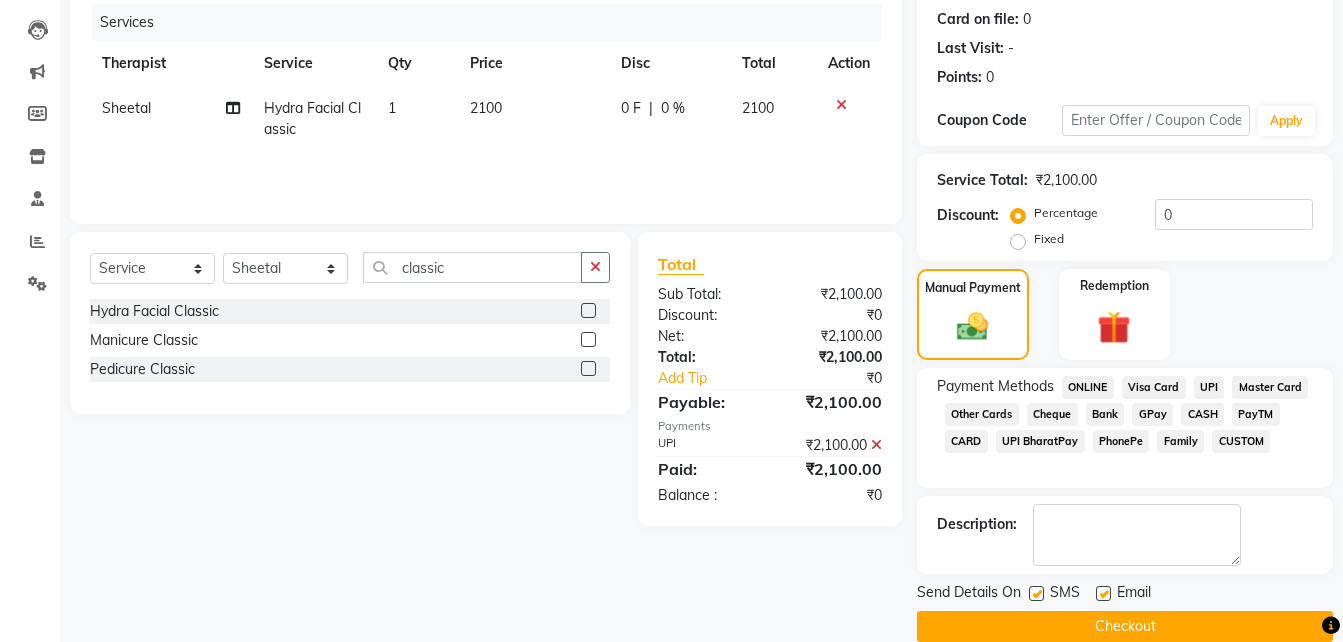click 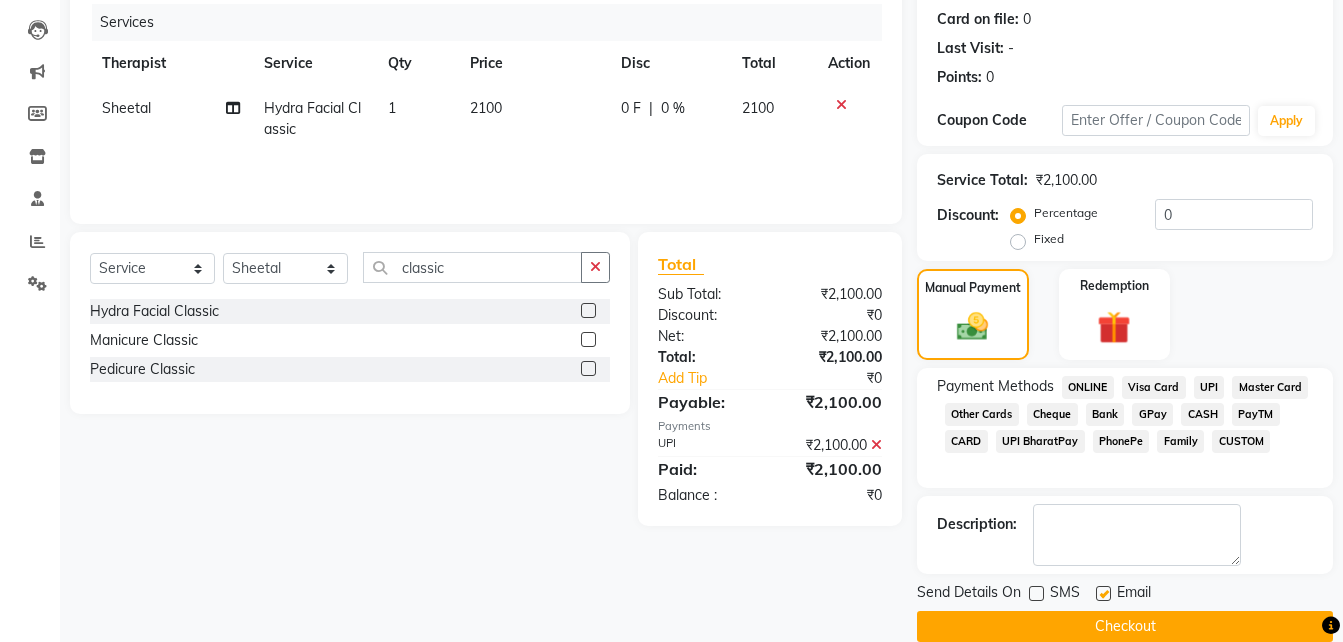 click 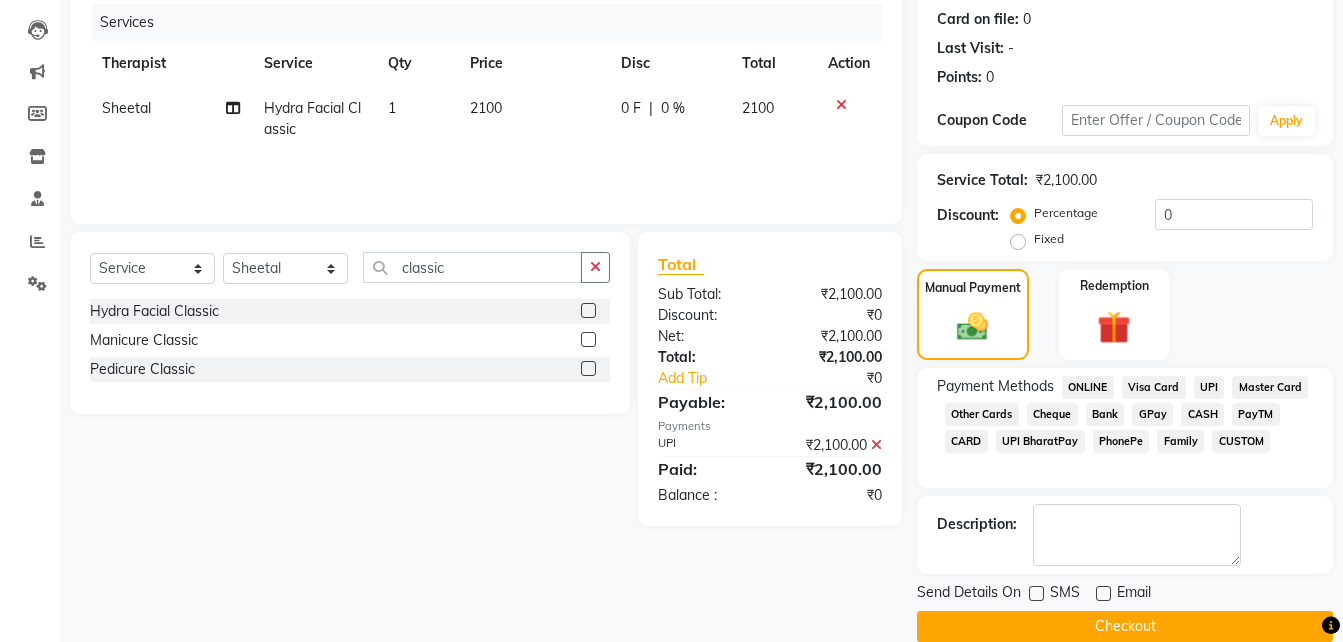 click on "Checkout" 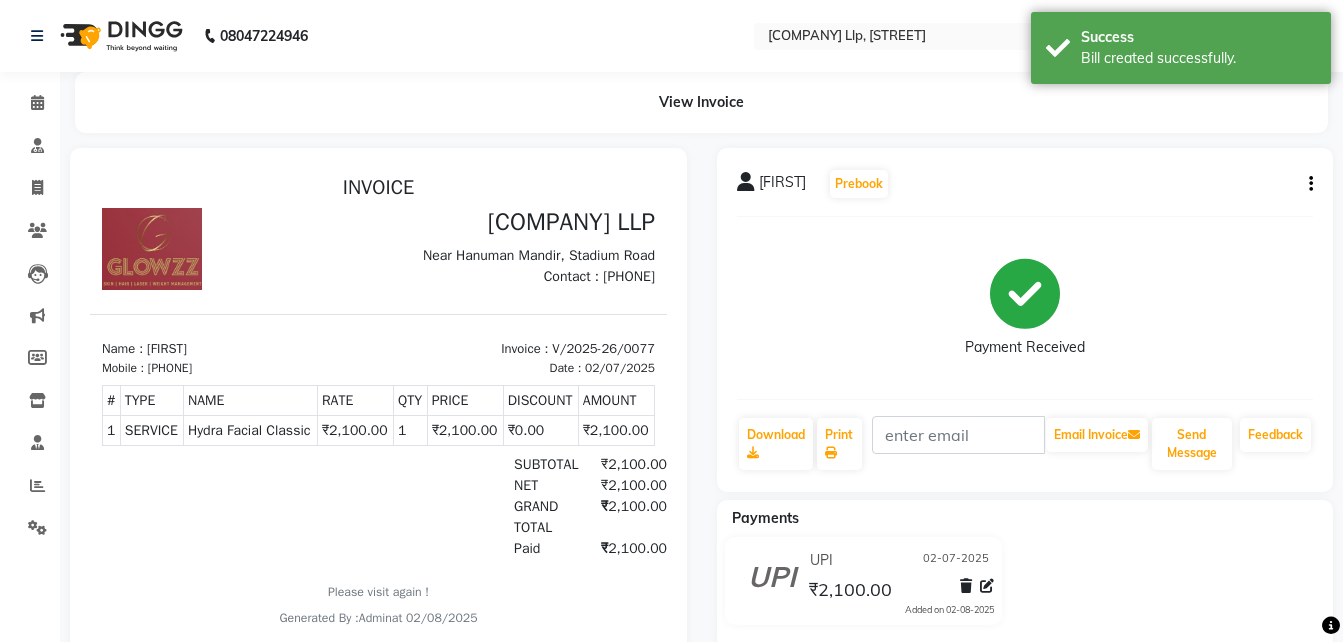 scroll, scrollTop: 0, scrollLeft: 0, axis: both 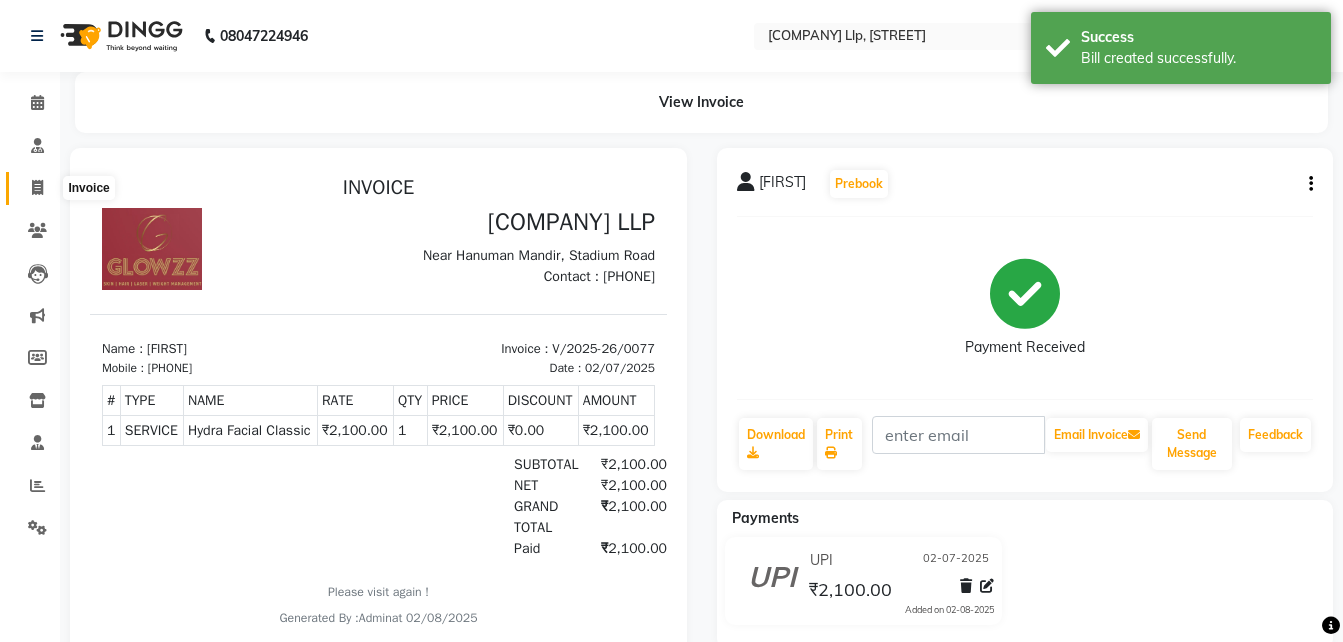 click 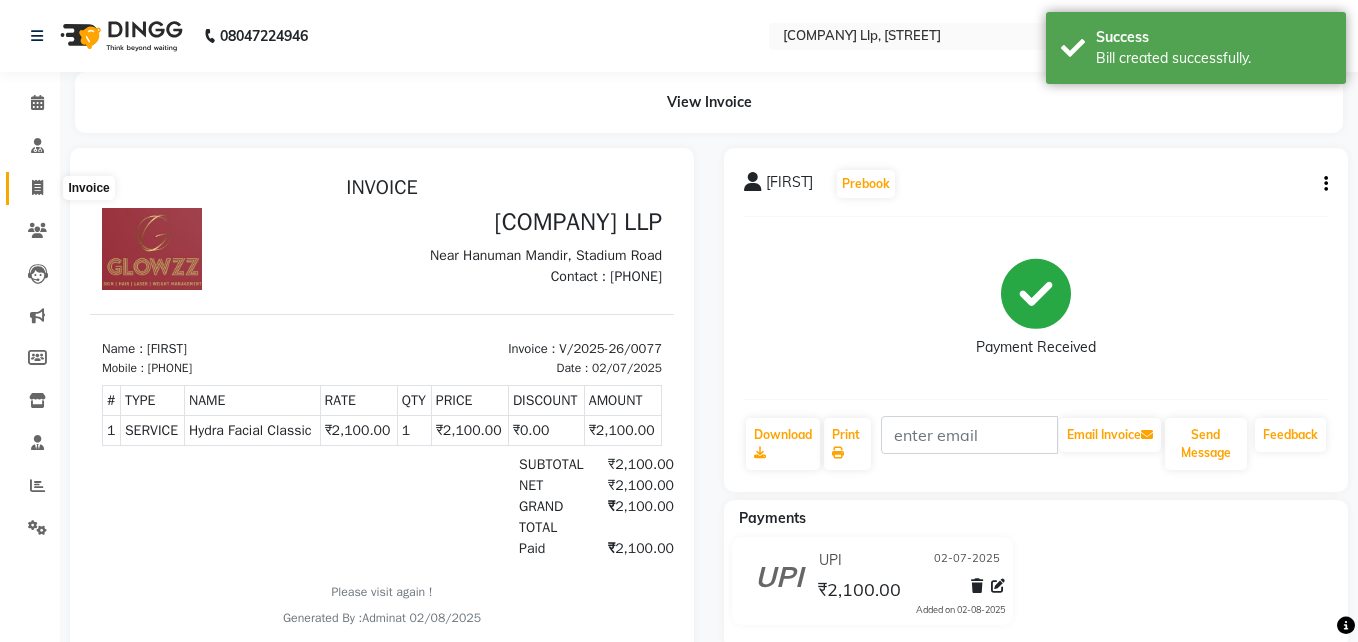 select on "service" 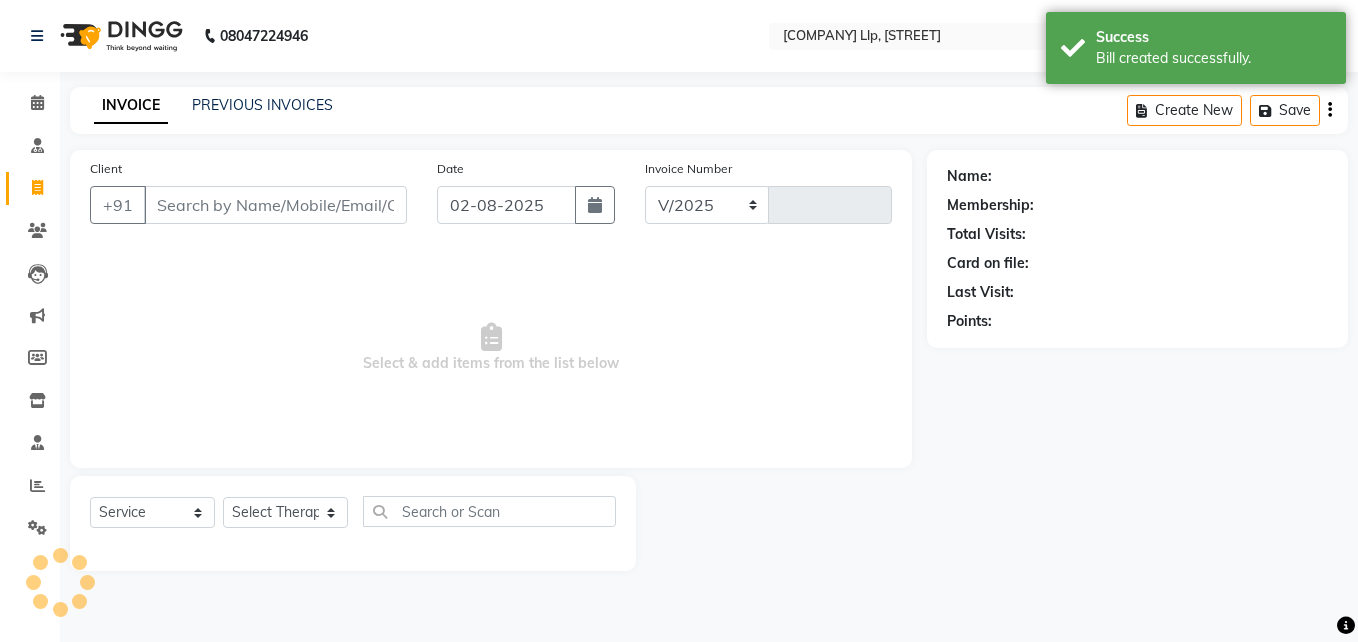 select on "3496" 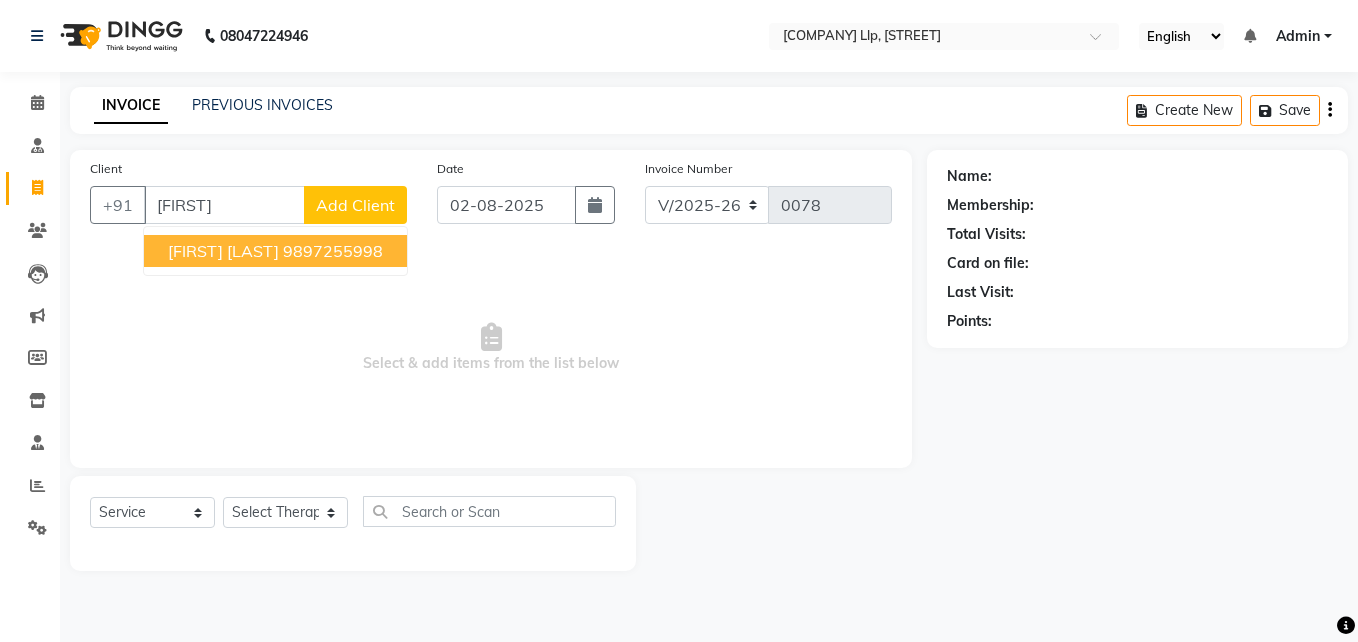 click on "Avishi mehrotra" at bounding box center [223, 251] 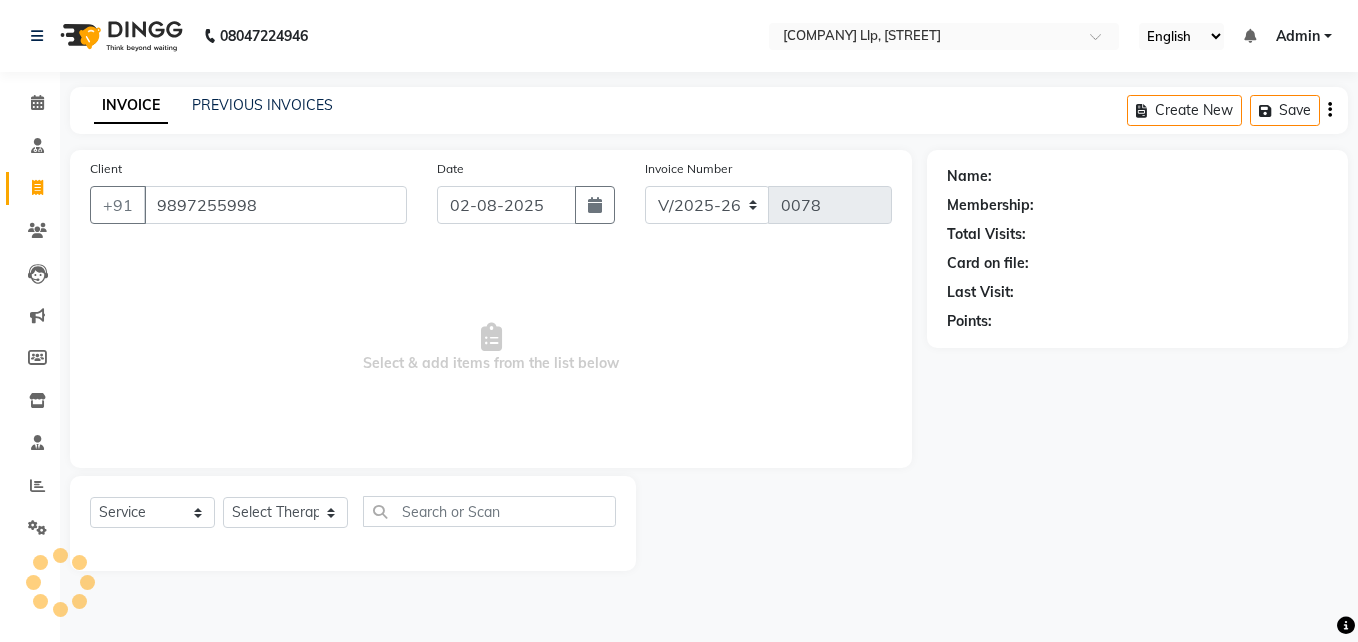 type on "9897255998" 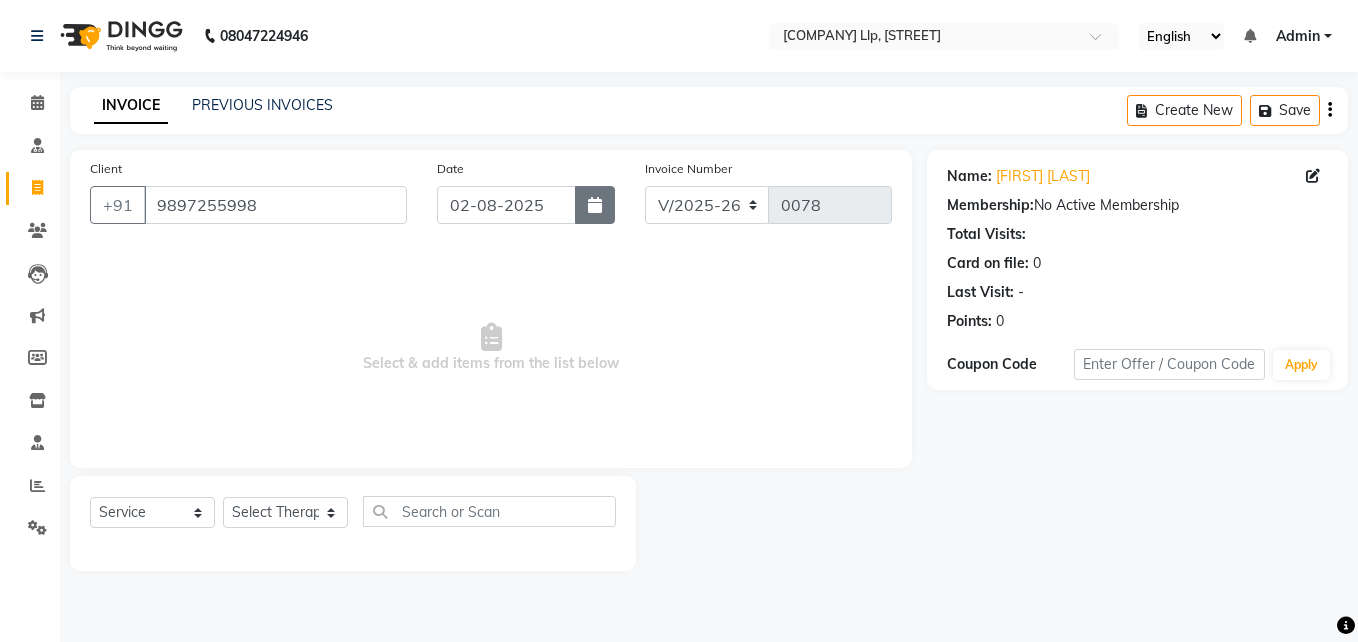 click 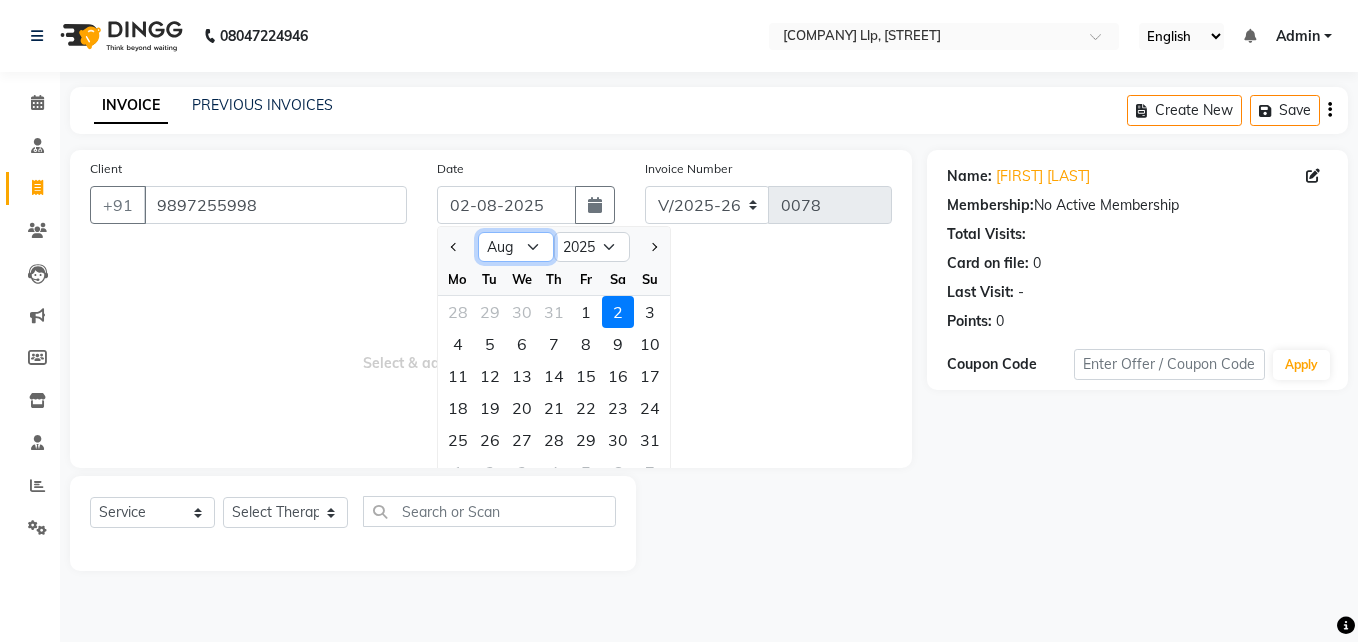 click on "Jan Feb Mar Apr May Jun Jul Aug Sep Oct Nov Dec" 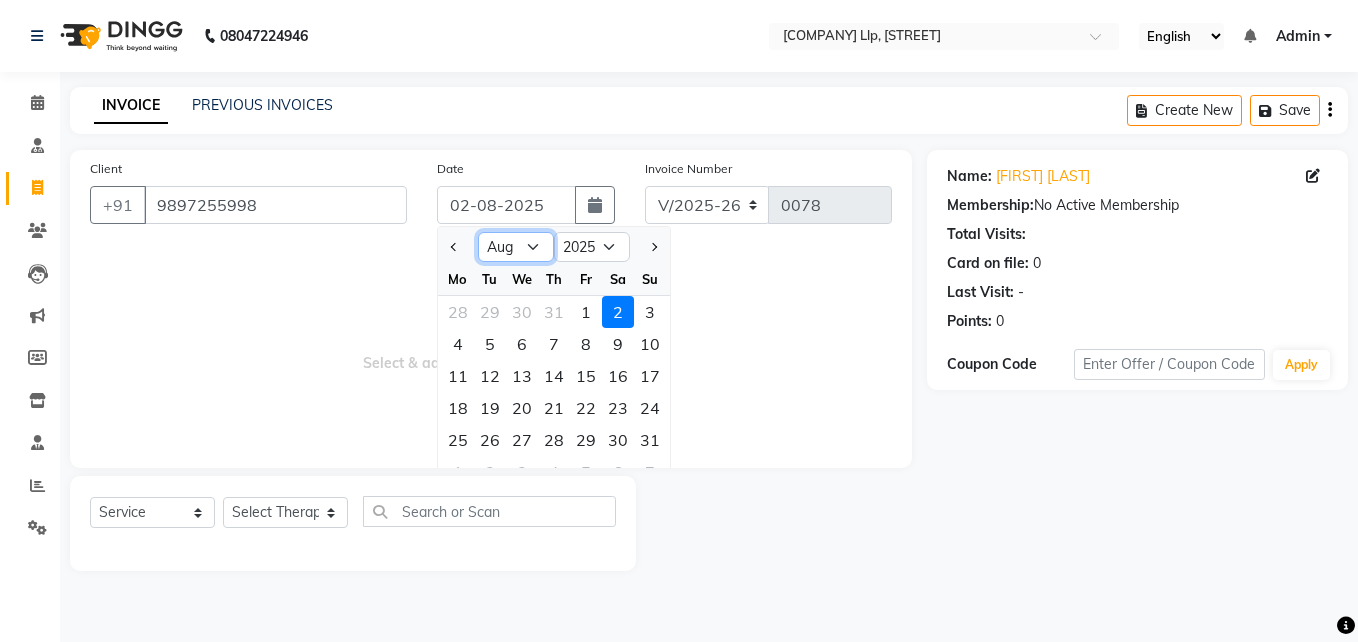 select on "7" 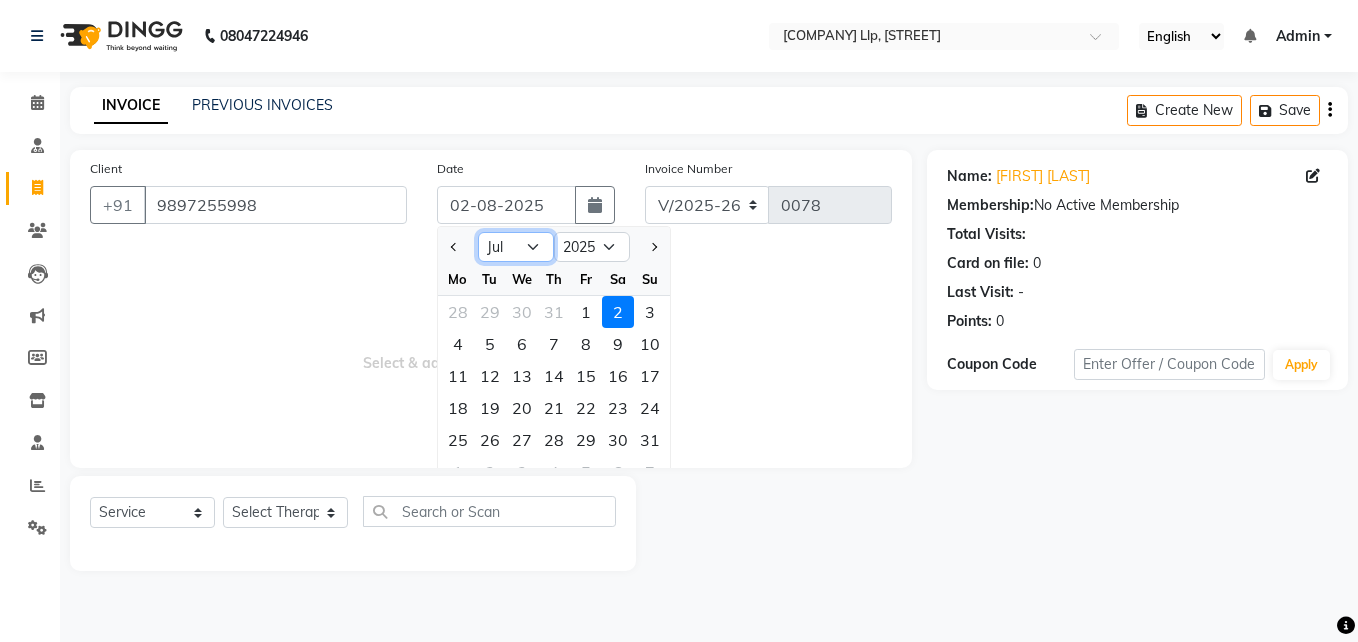 click on "Jan Feb Mar Apr May Jun Jul Aug Sep Oct Nov Dec" 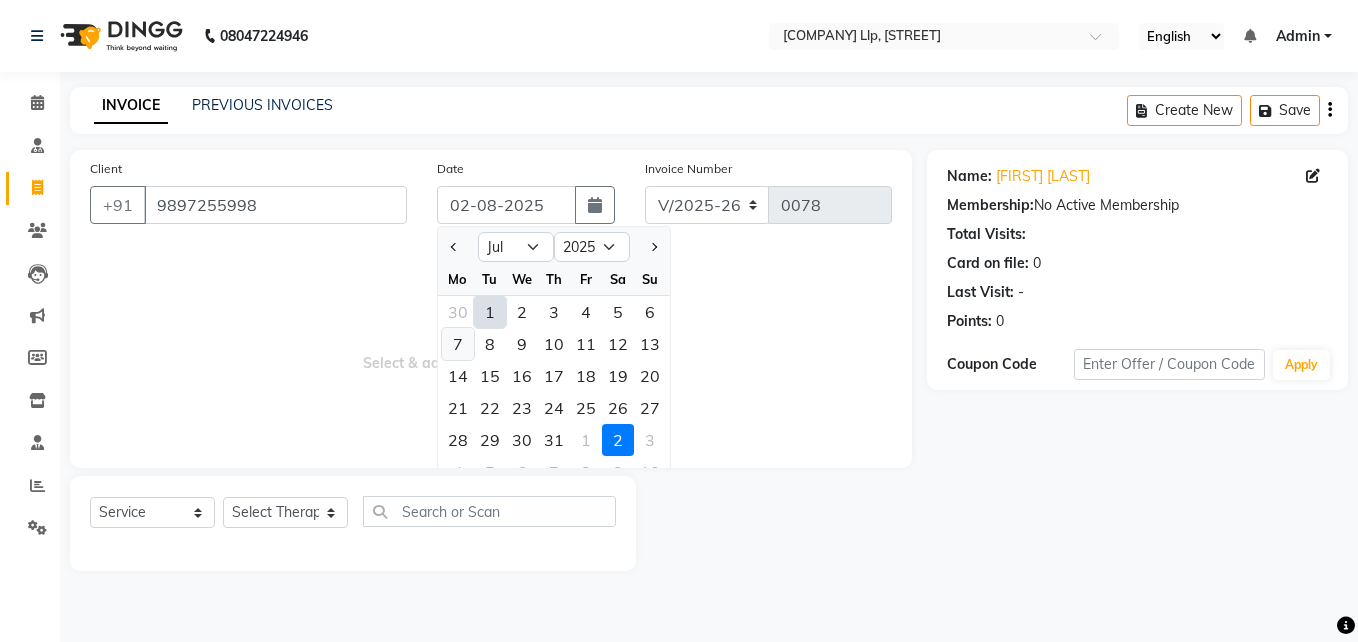 click on "7" 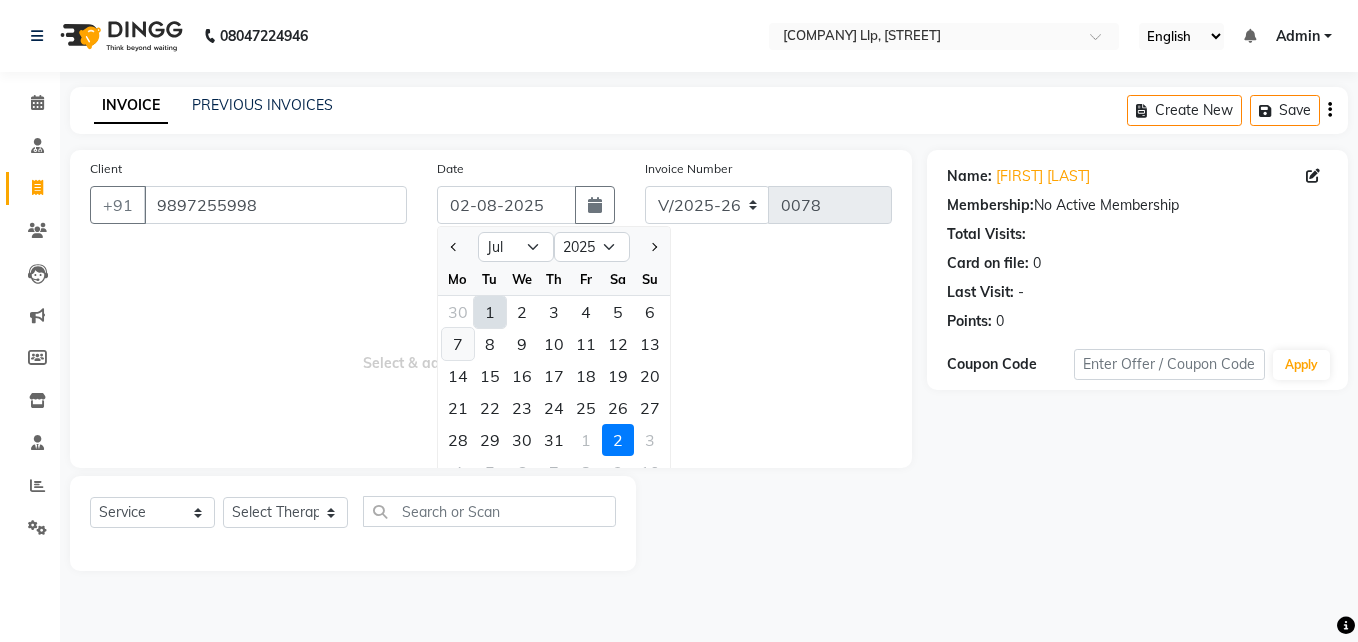 type on "07-07-2025" 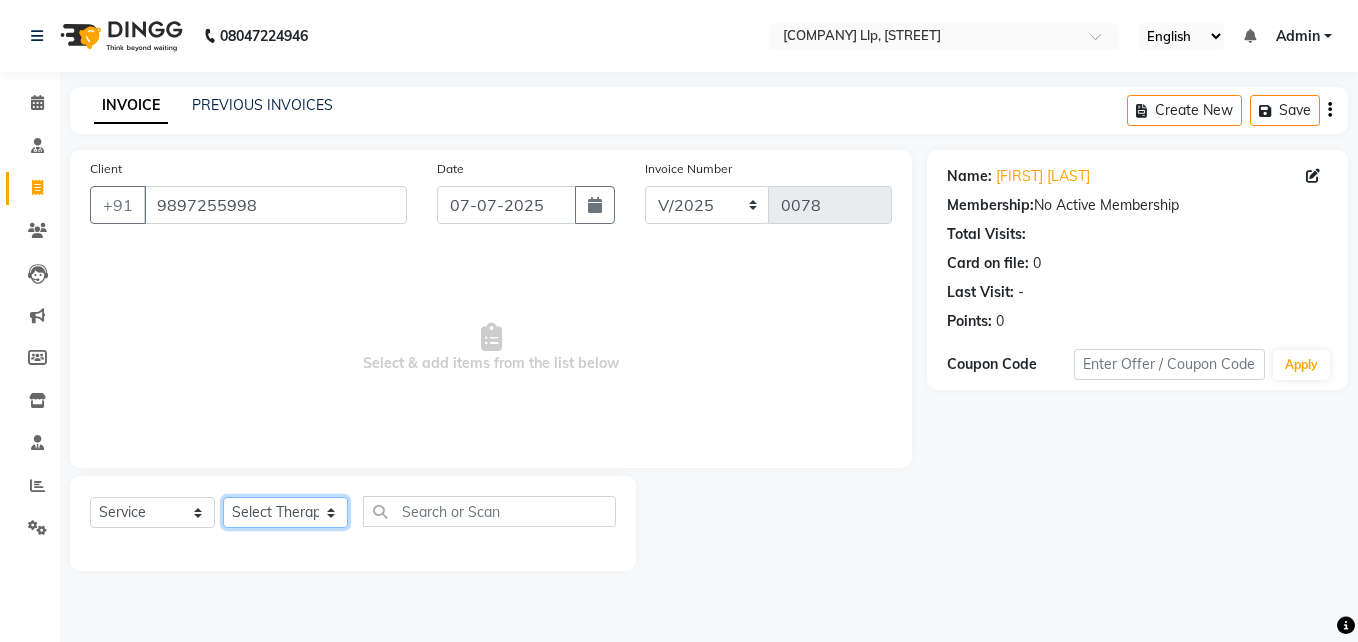 click on "Select Therapist Dr.Amit Dewan Dr.Rajeev Kumar Neha Riya Saxena Sheetal" 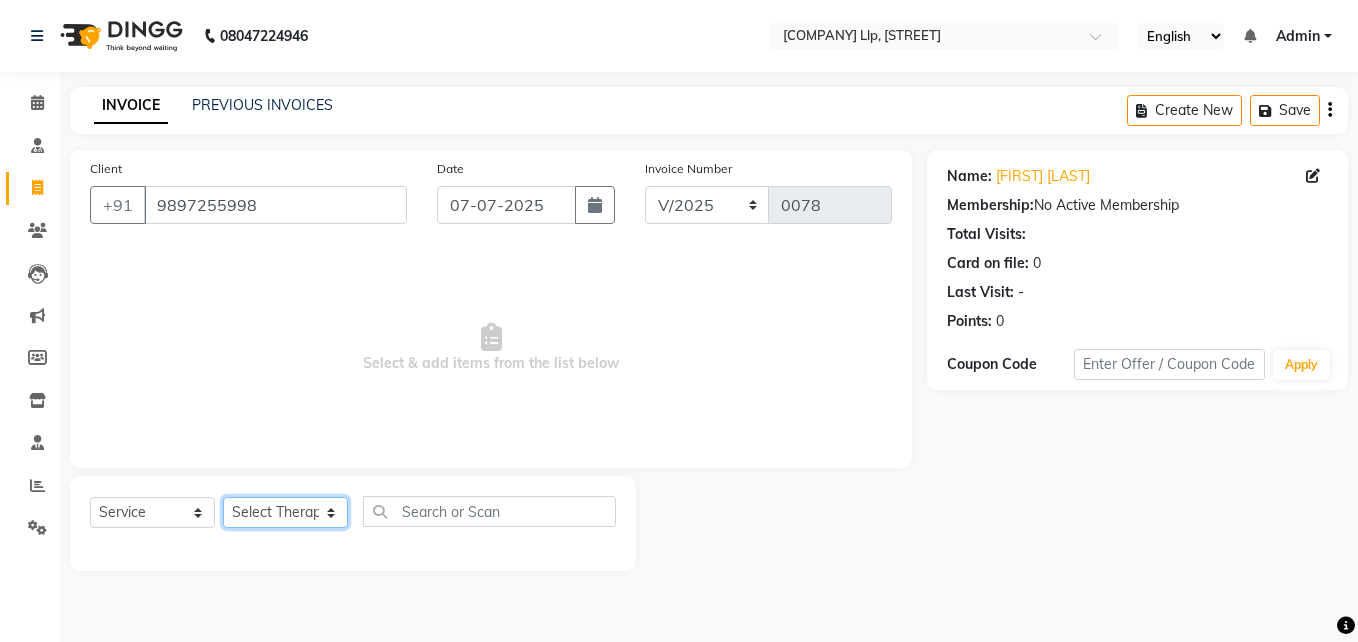 select on "15969" 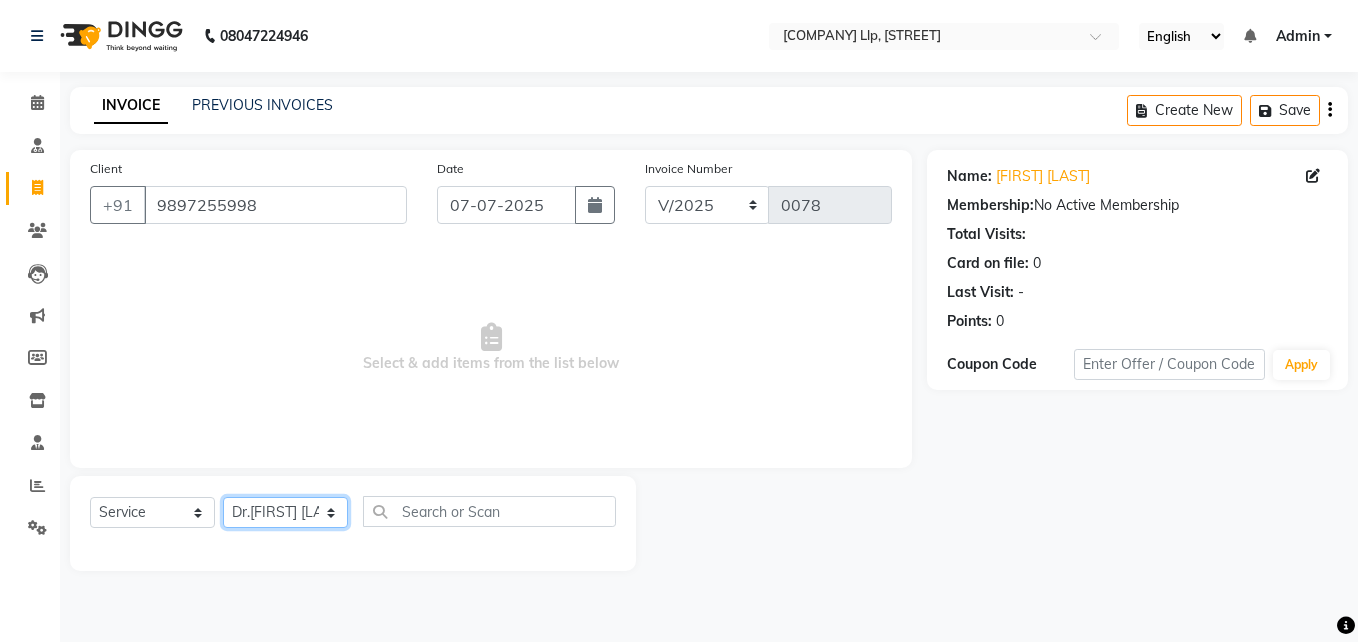 click on "Select Therapist Dr.Amit Dewan Dr.Rajeev Kumar Neha Riya Saxena Sheetal" 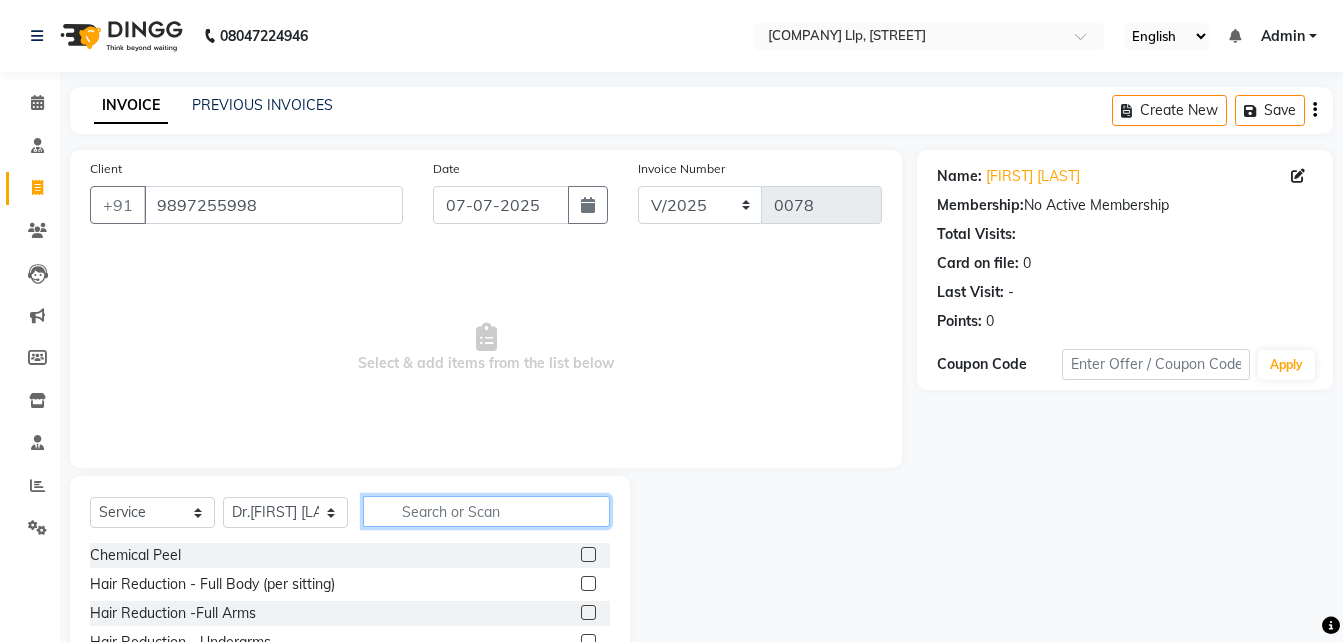 click 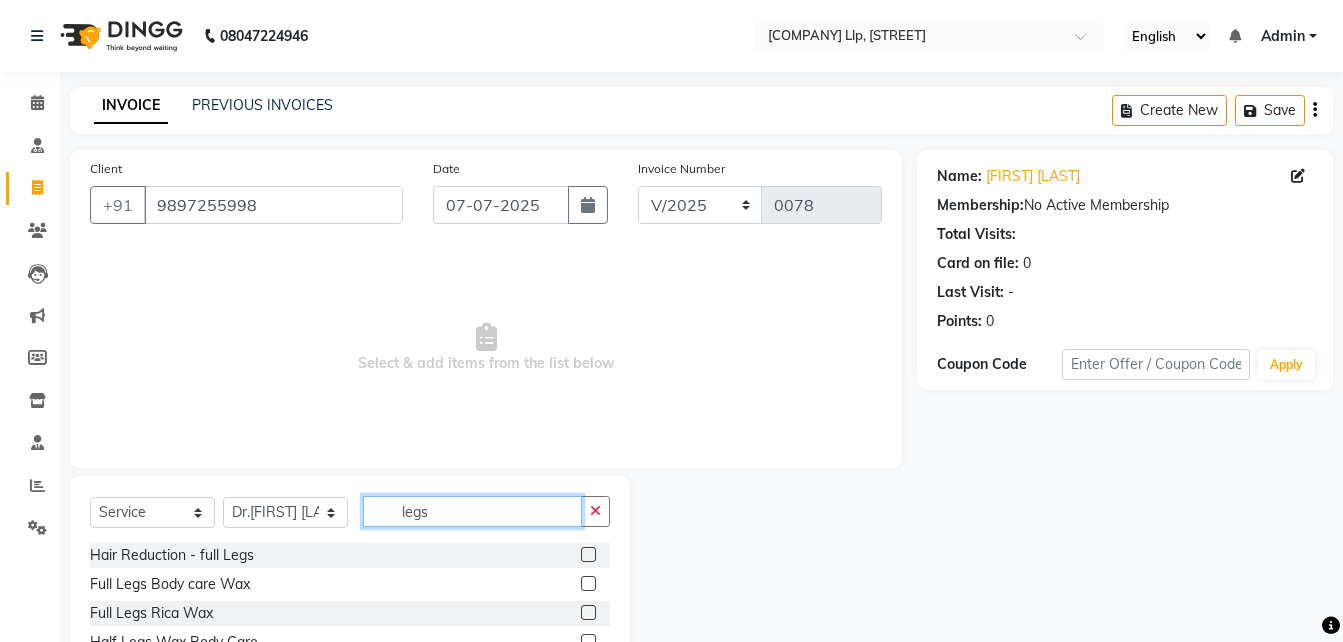 type on "legs" 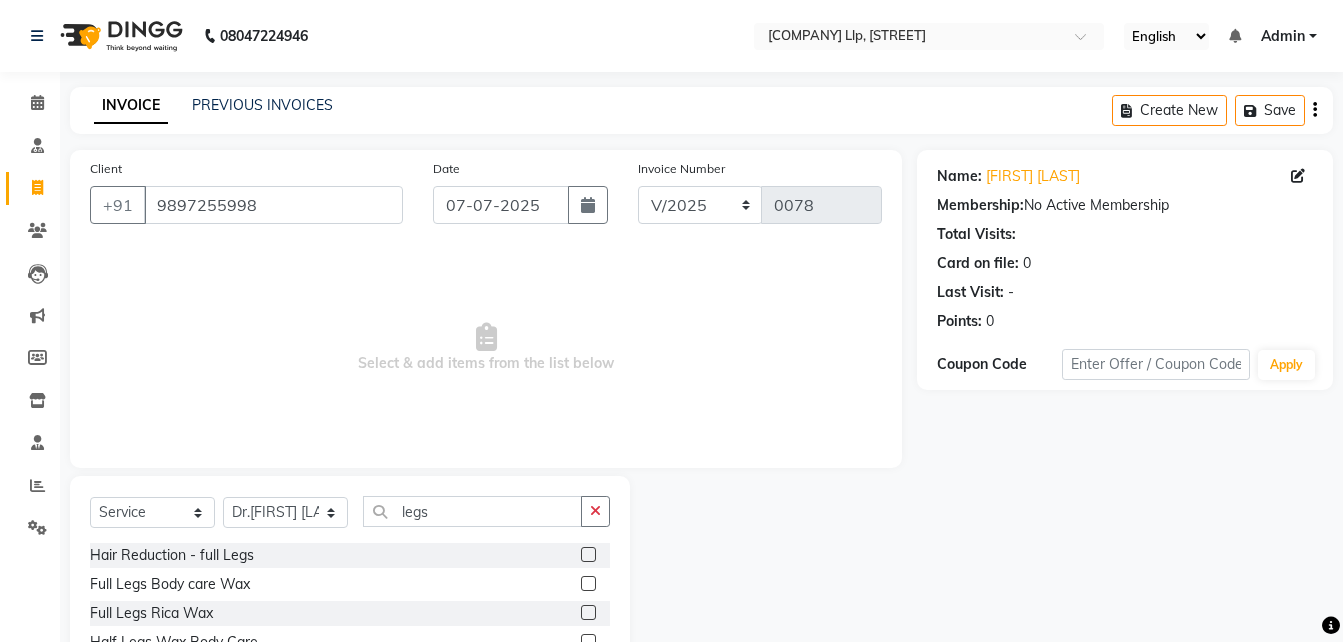 click 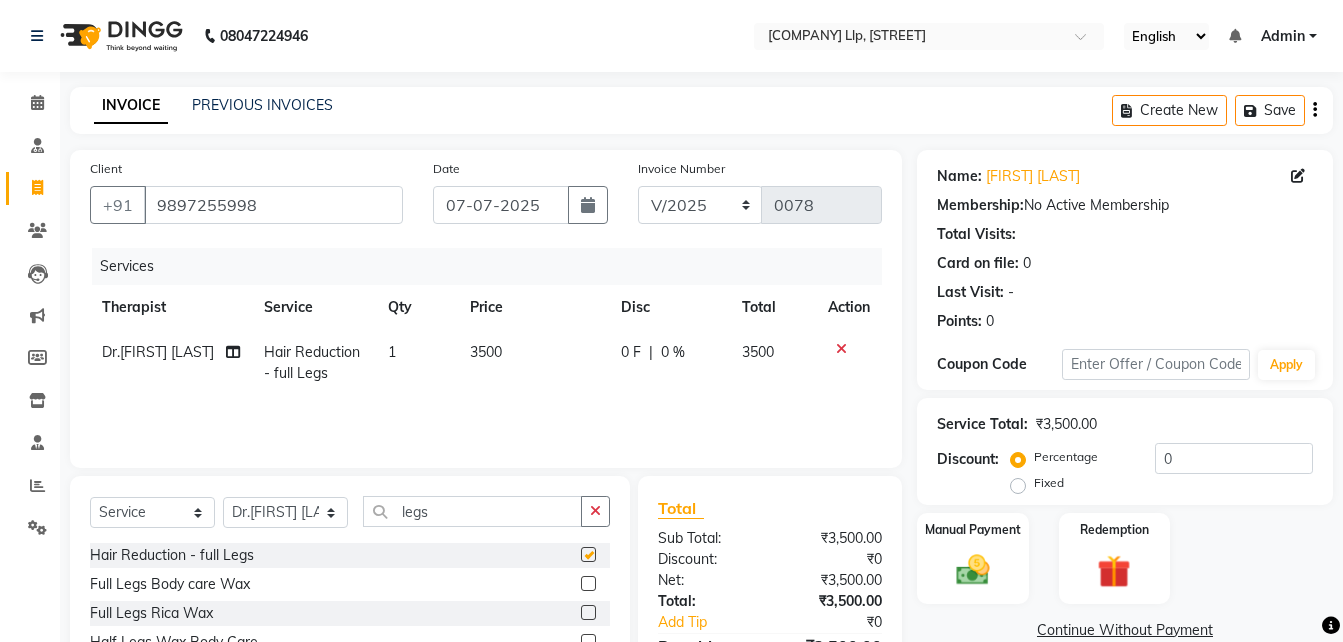 checkbox on "false" 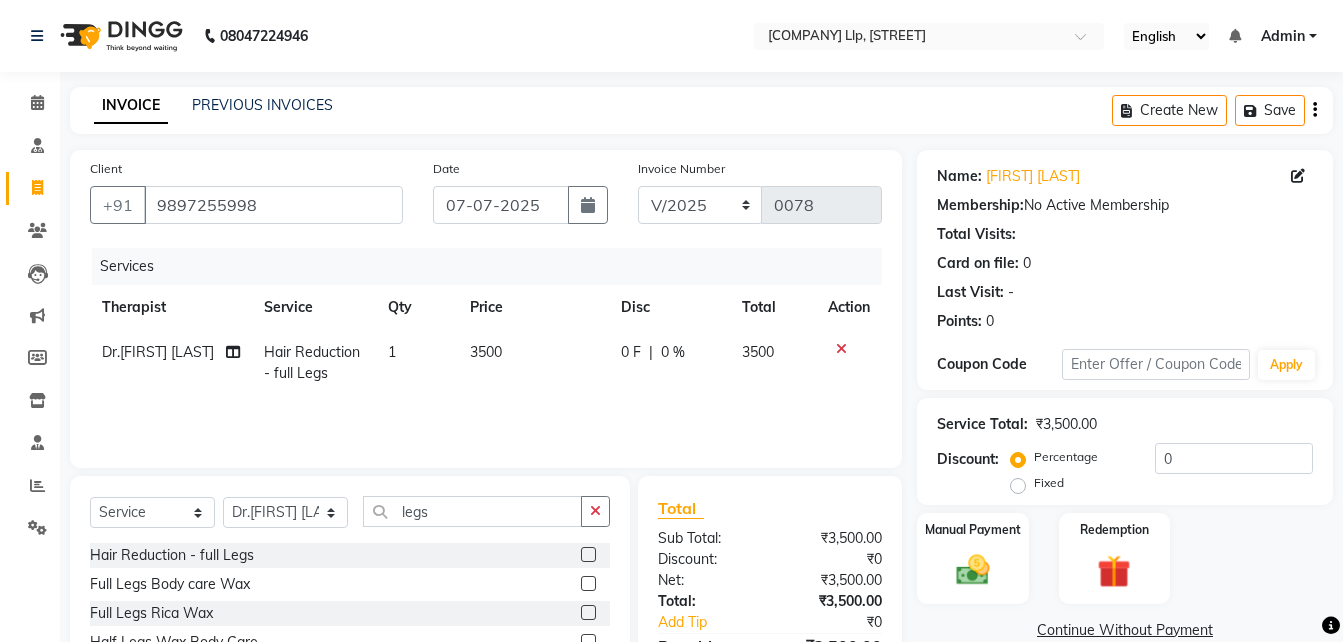 click 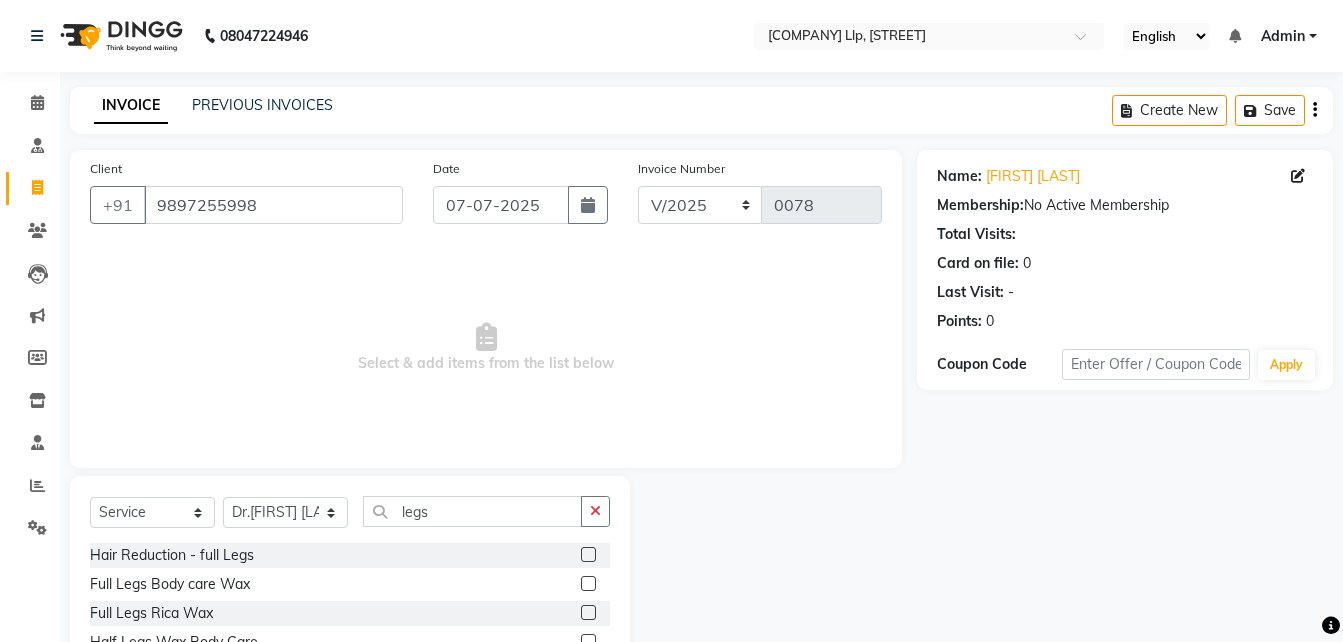click 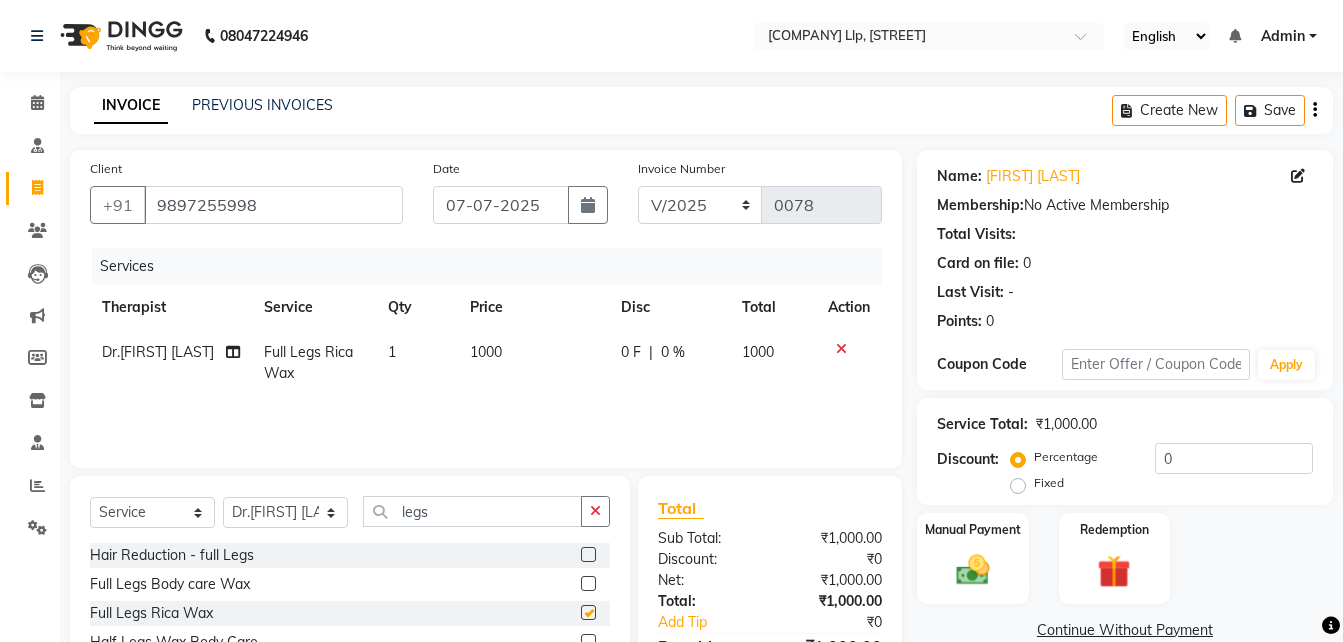 checkbox on "false" 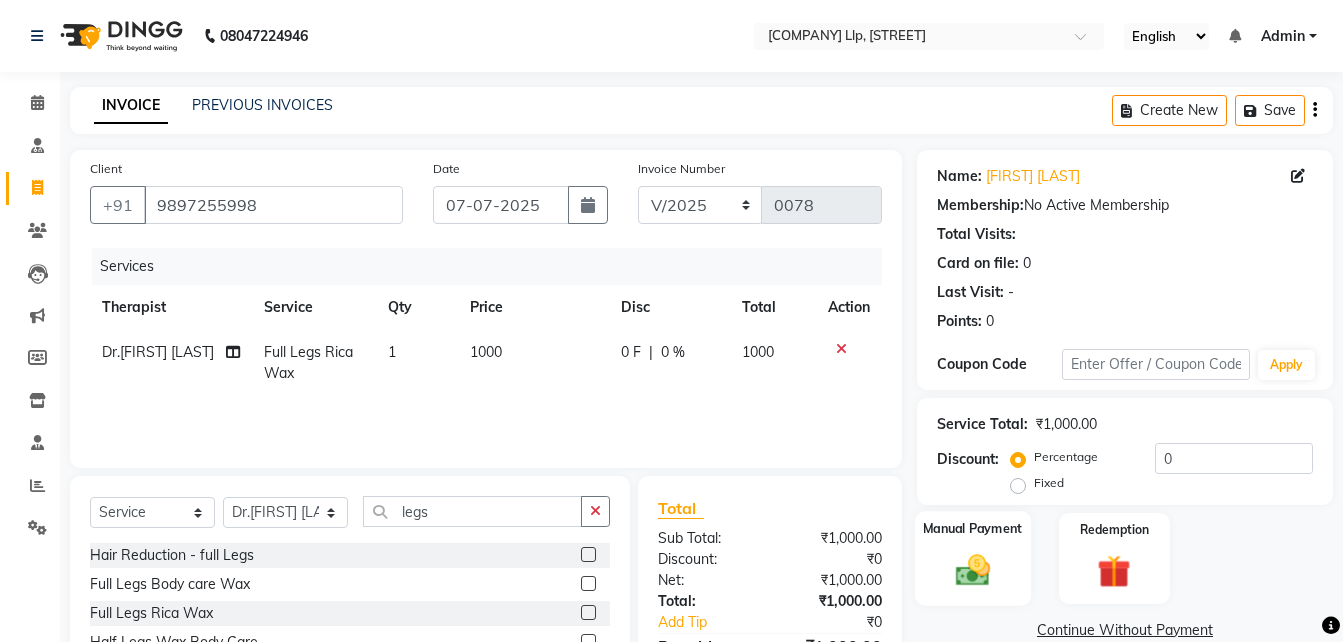 click 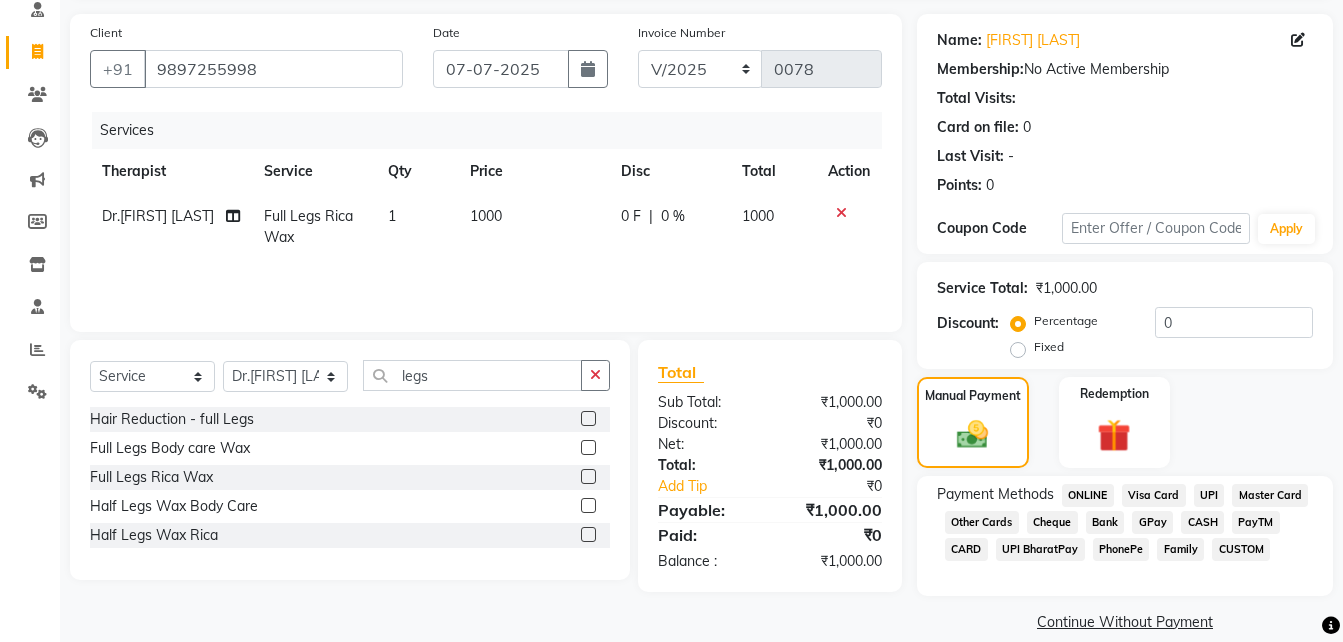 scroll, scrollTop: 161, scrollLeft: 0, axis: vertical 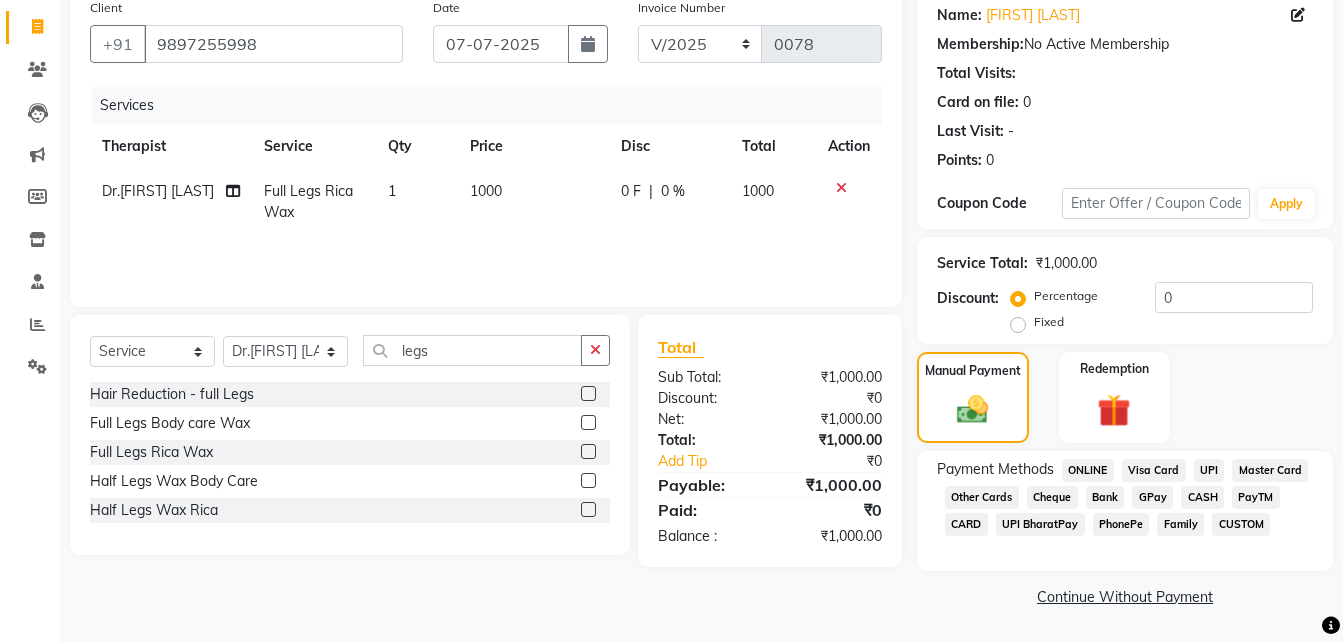 click on "UPI" 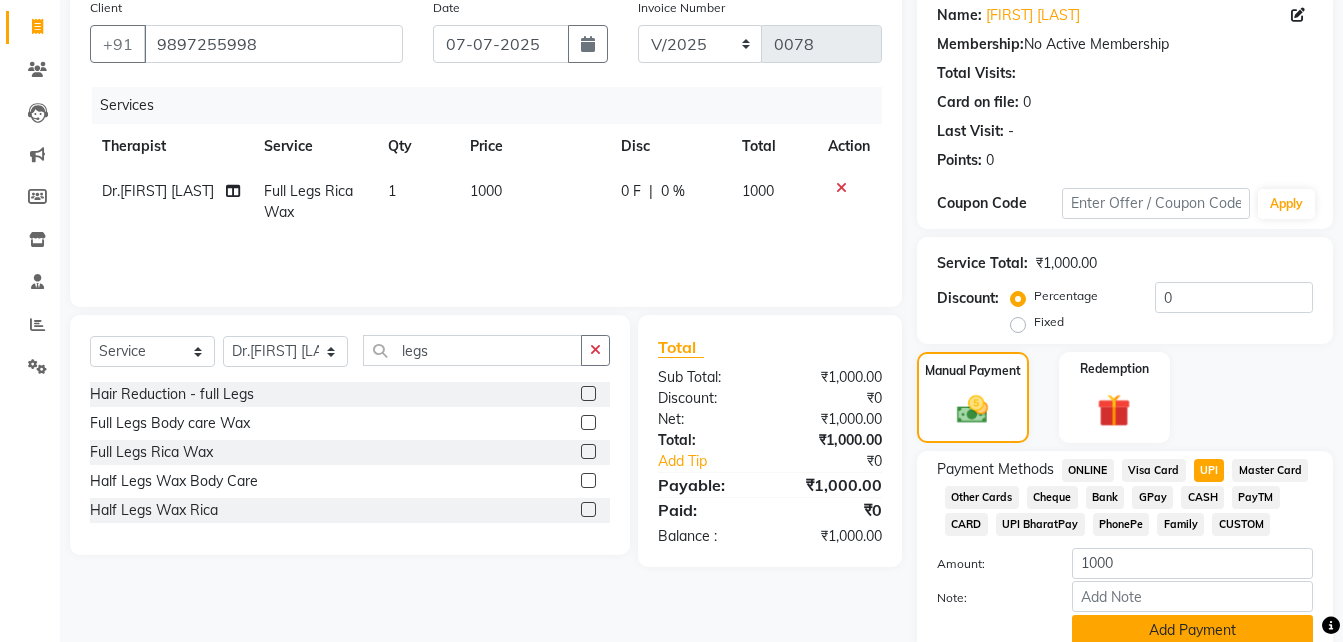 click on "Add Payment" 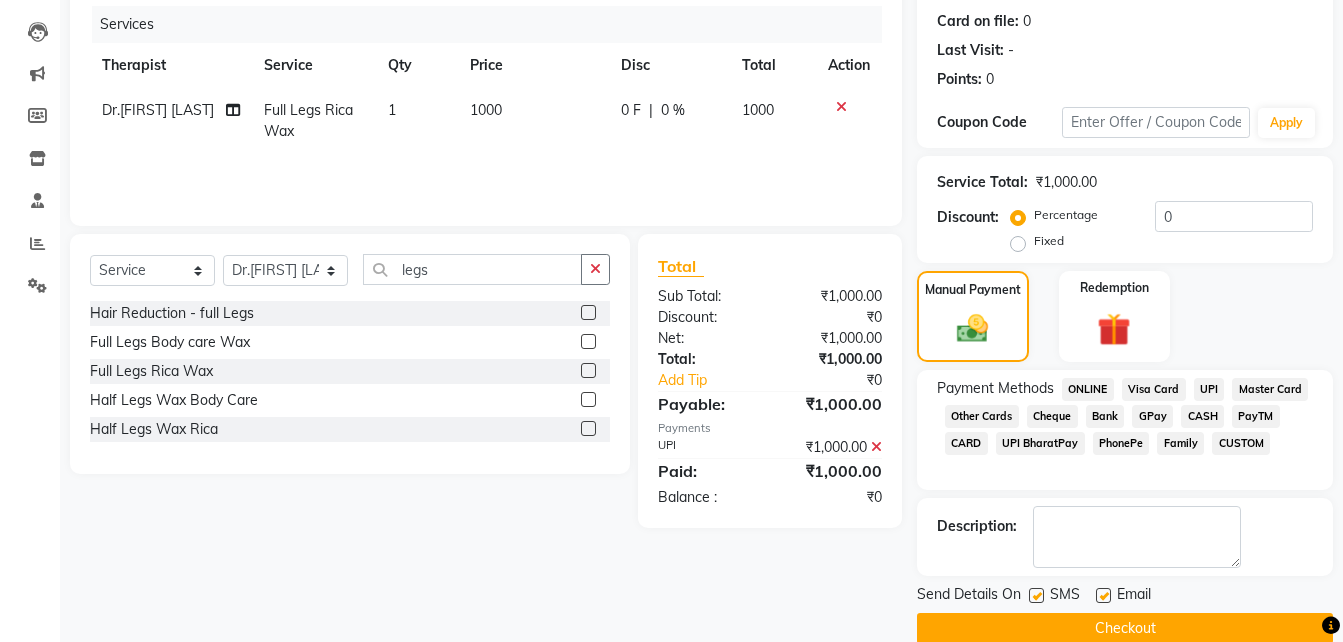 scroll, scrollTop: 274, scrollLeft: 0, axis: vertical 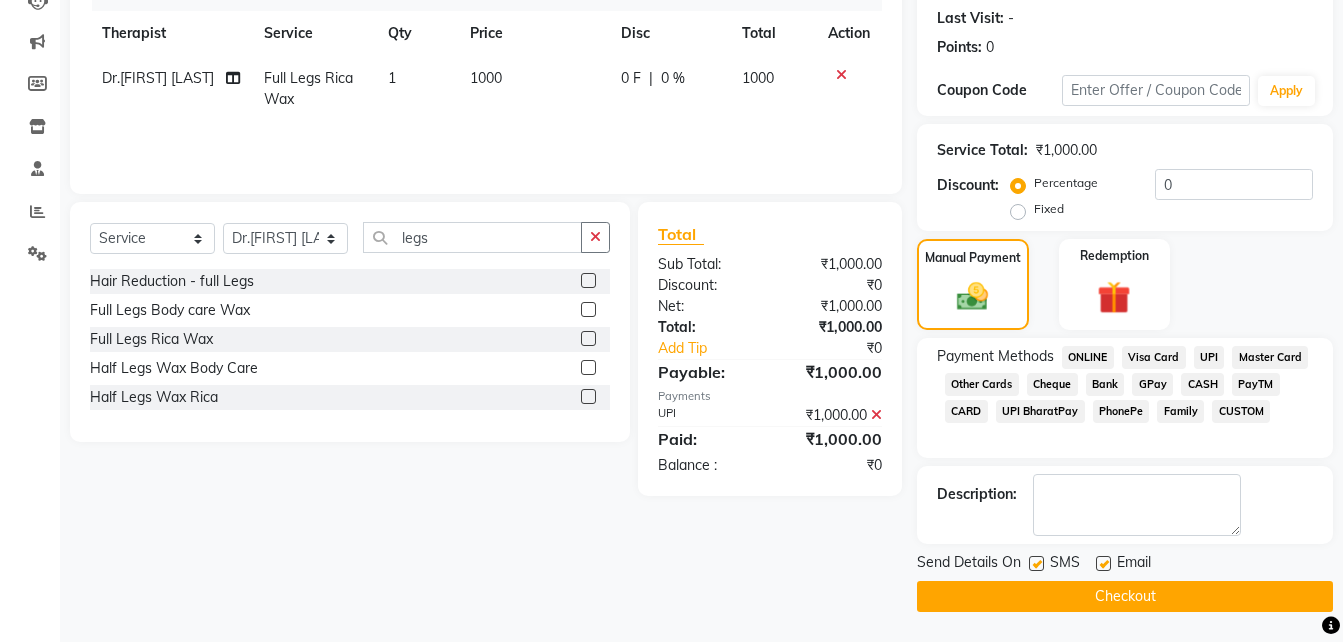 click 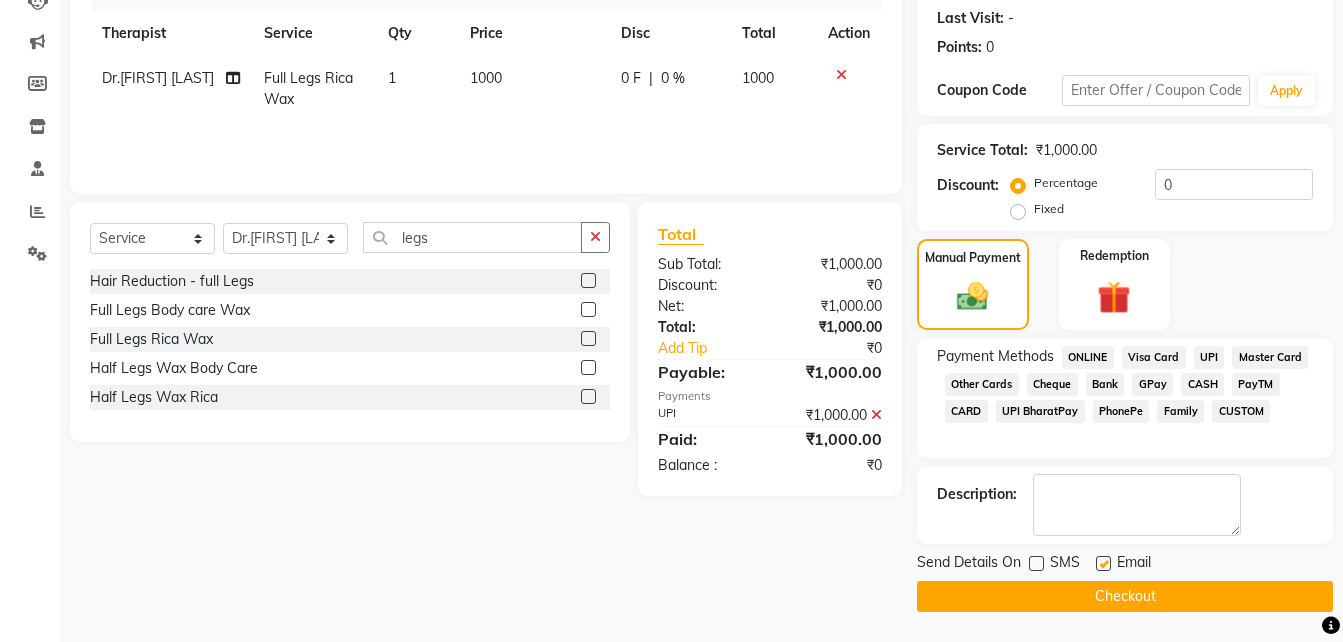 click 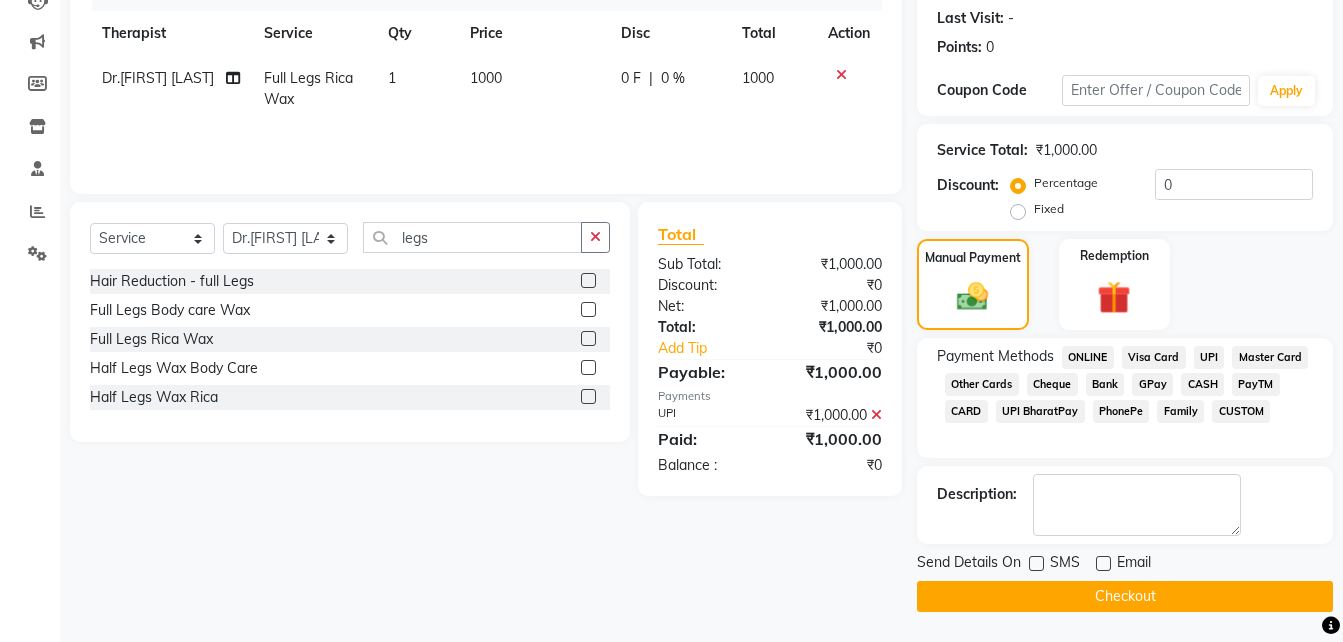 click on "Checkout" 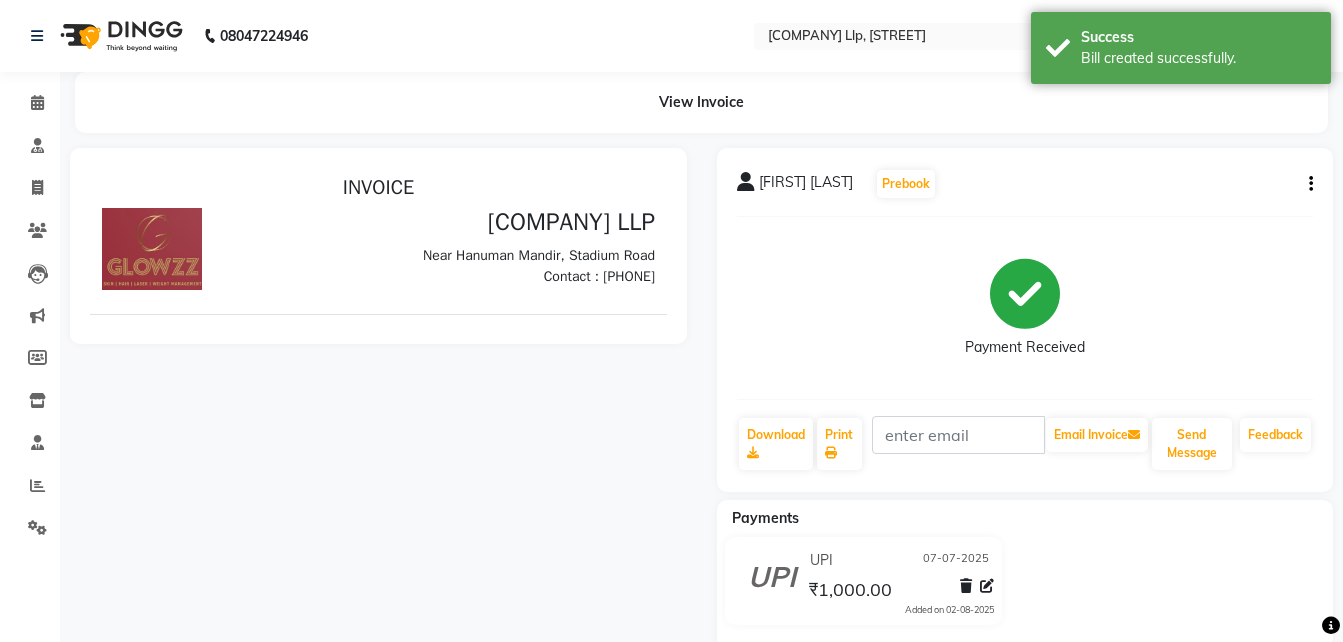 scroll, scrollTop: 0, scrollLeft: 0, axis: both 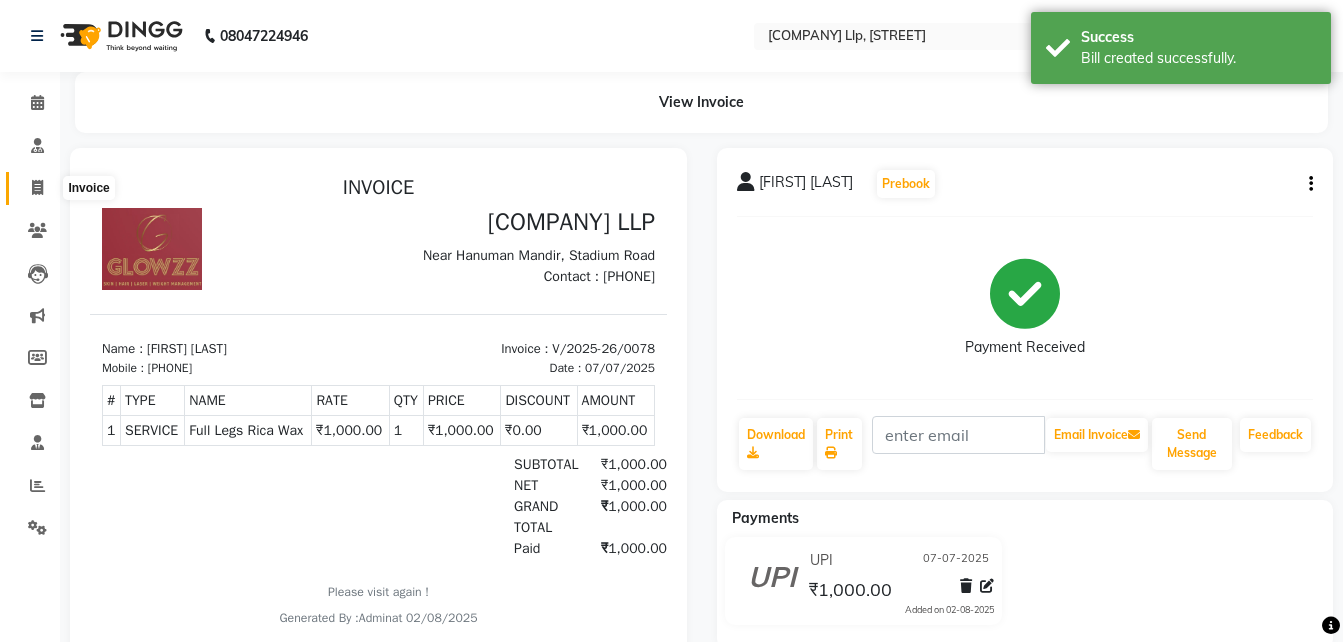 click 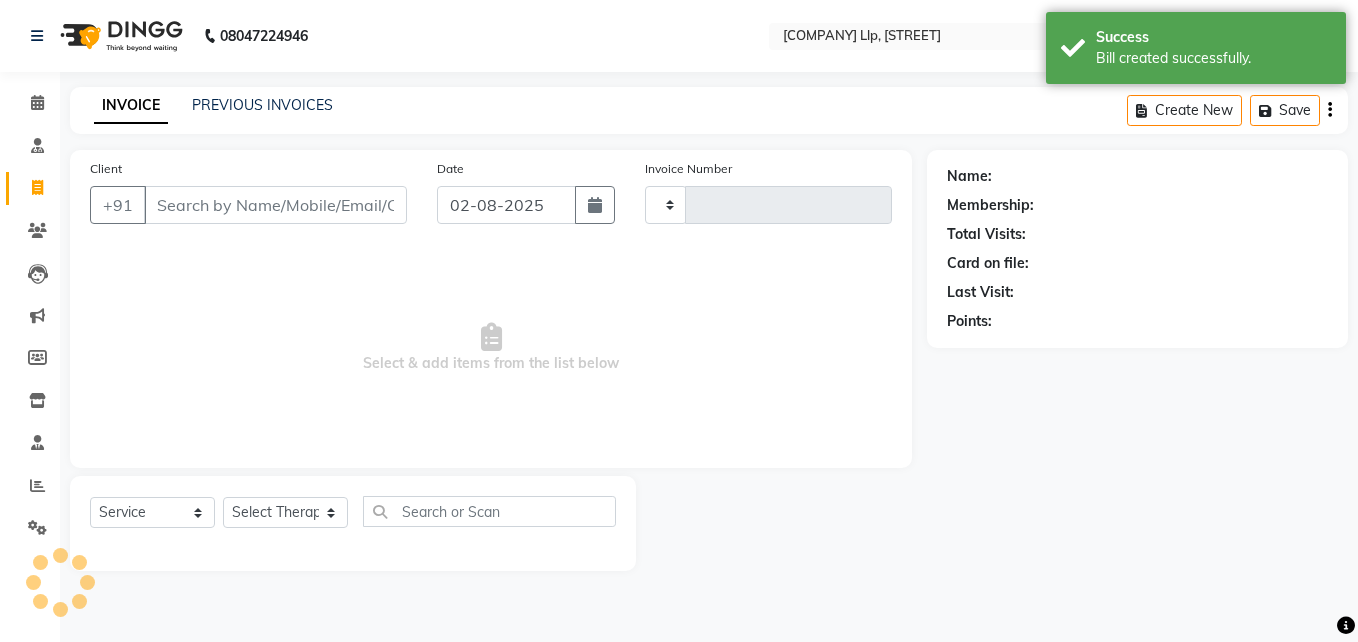 type on "0079" 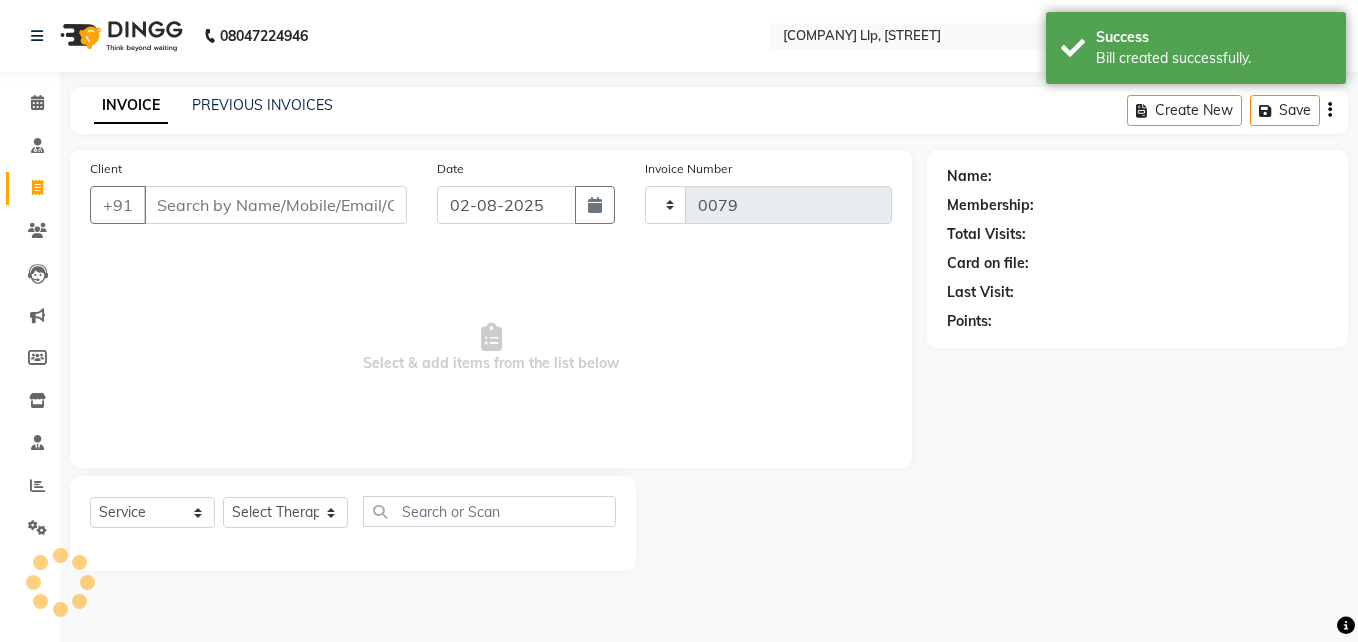 select on "3496" 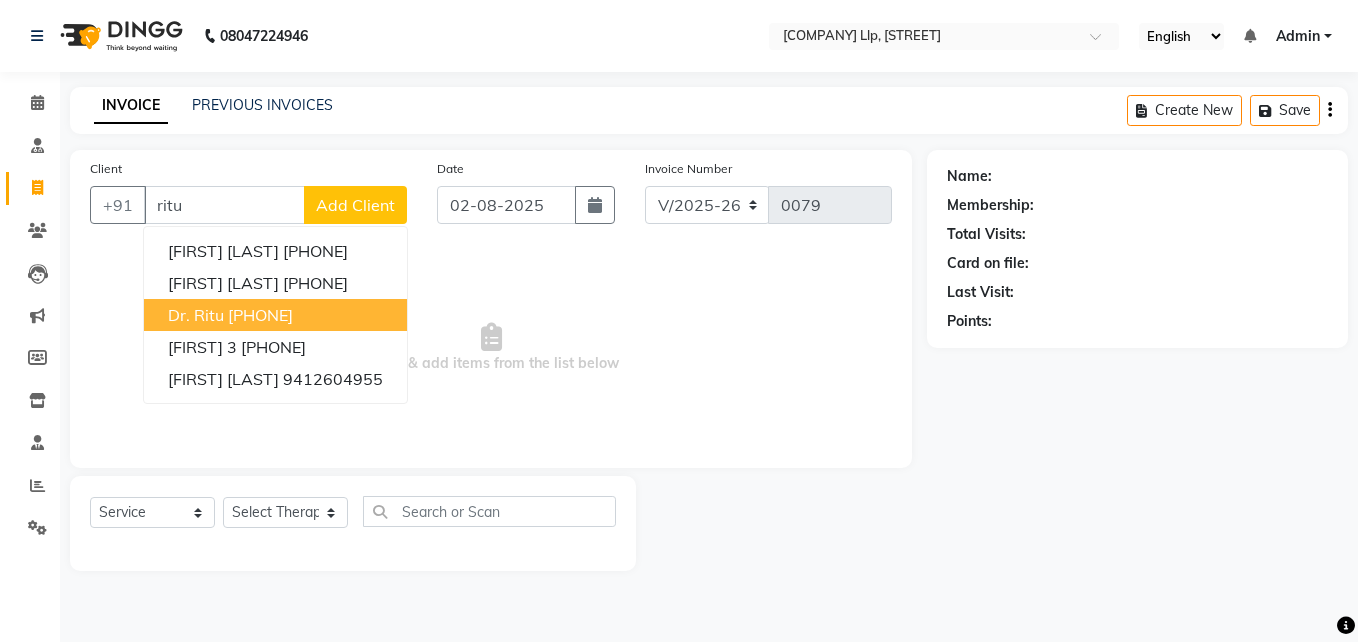 click on "Dr. Ritu" at bounding box center [196, 315] 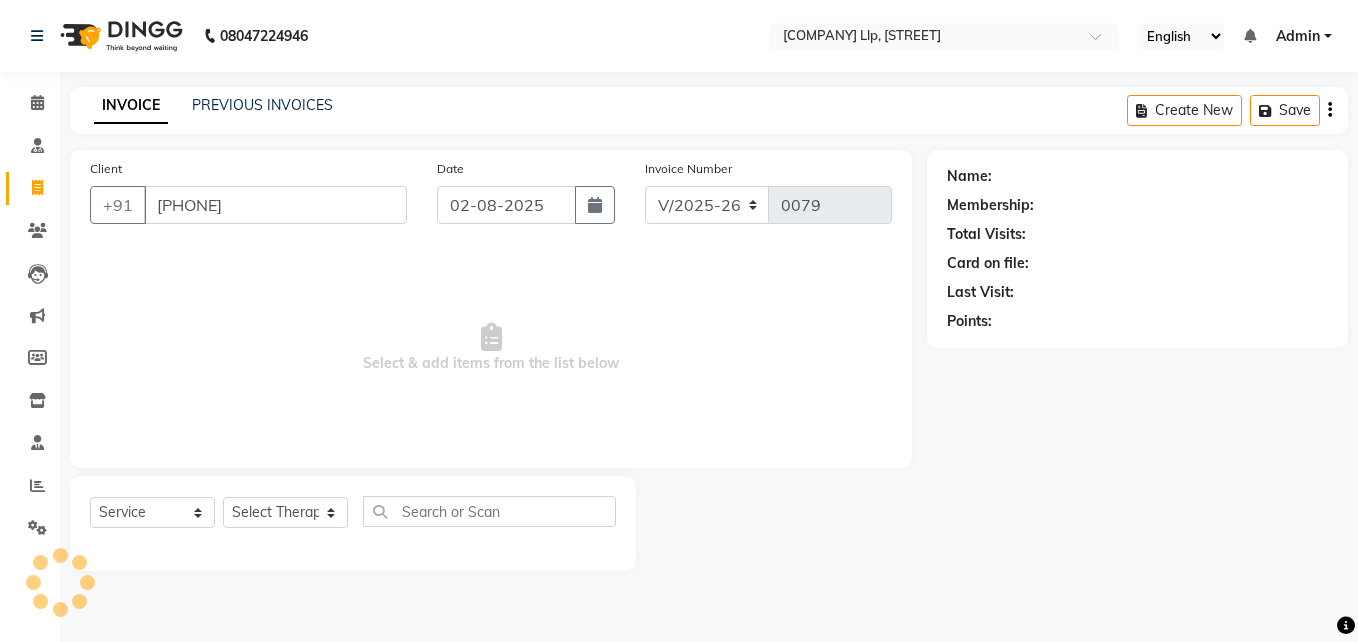 type on "7017285190" 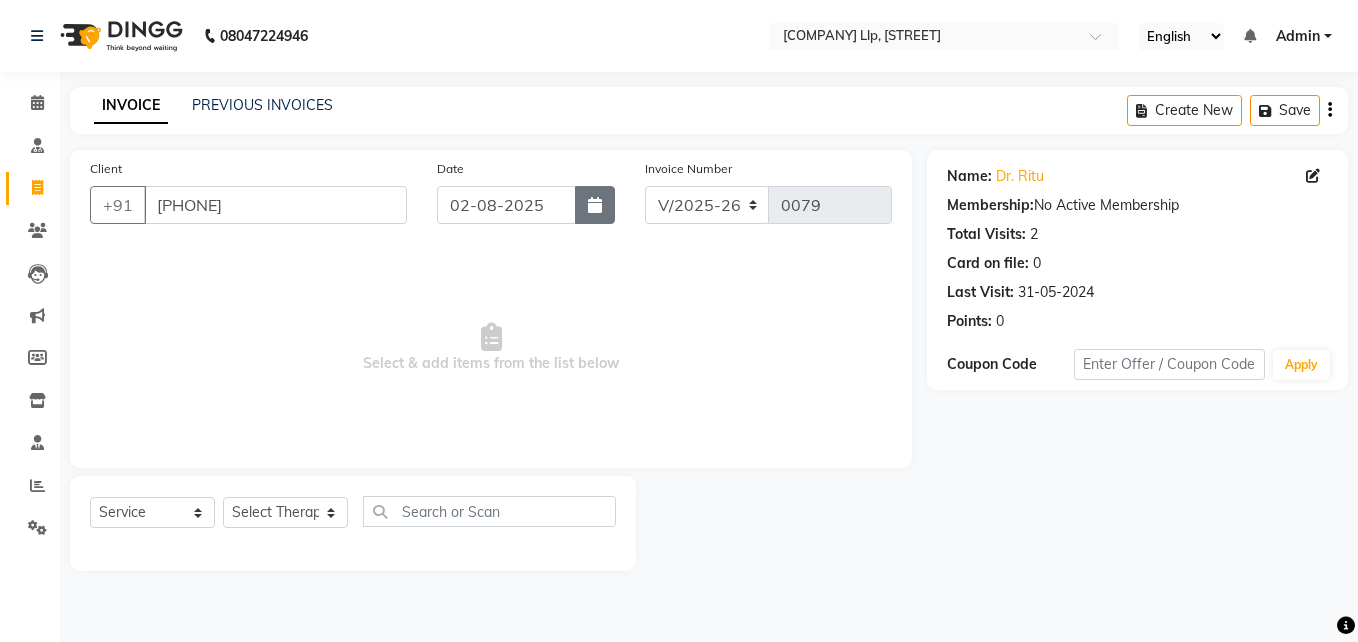 click 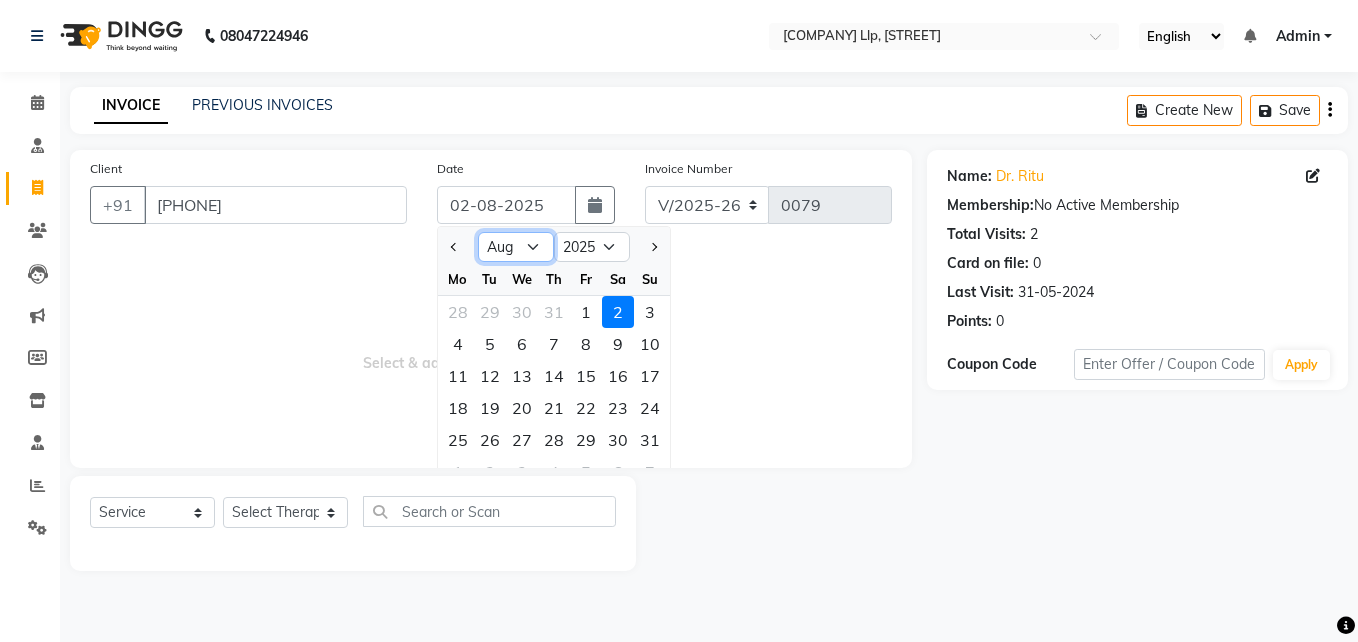 click on "Jan Feb Mar Apr May Jun Jul Aug Sep Oct Nov Dec" 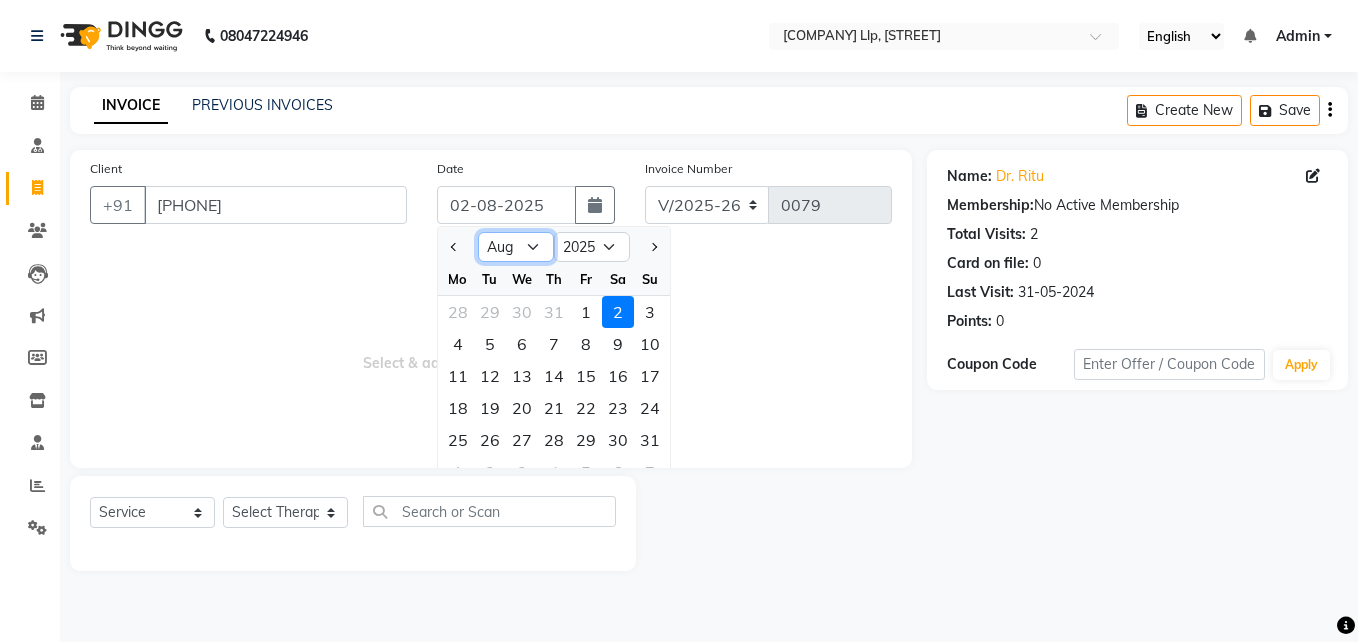 select on "7" 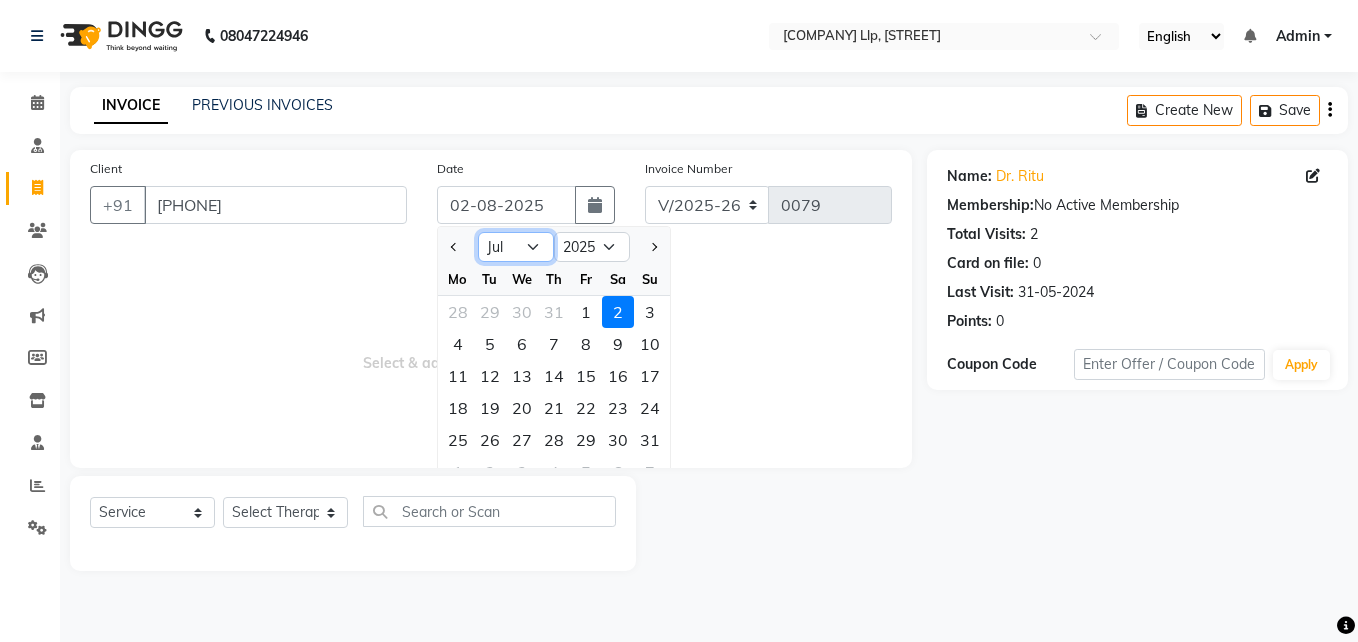 click on "Jan Feb Mar Apr May Jun Jul Aug Sep Oct Nov Dec" 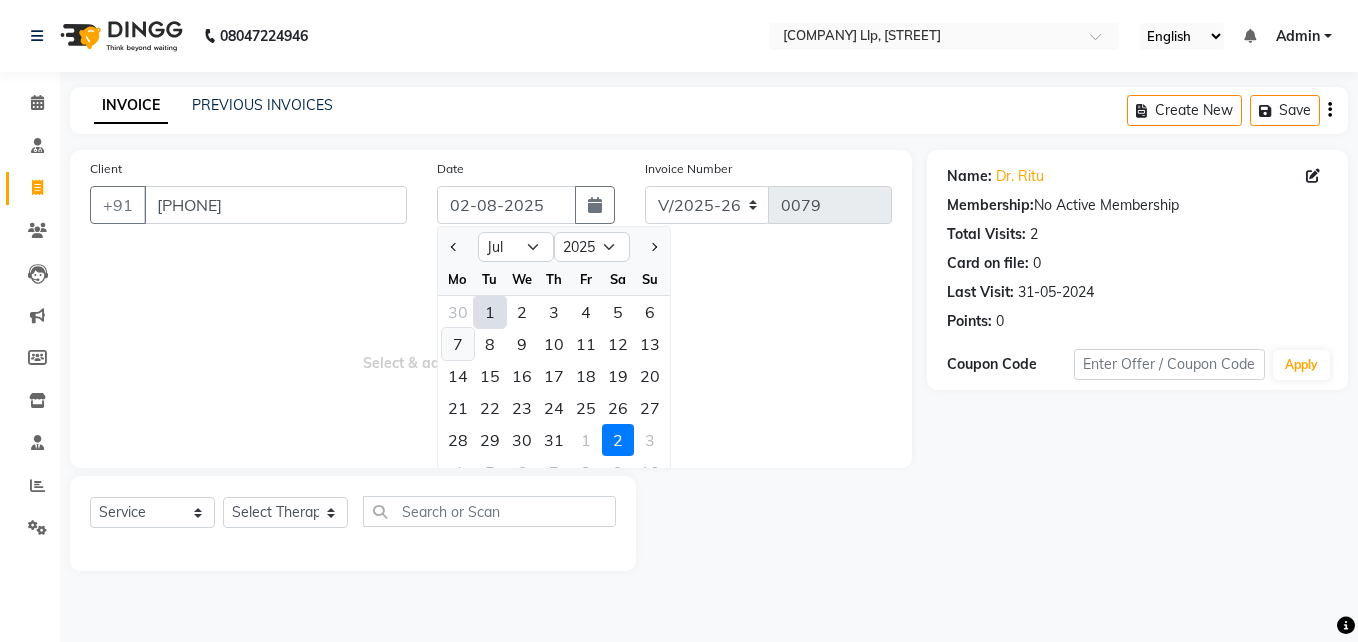 click on "7" 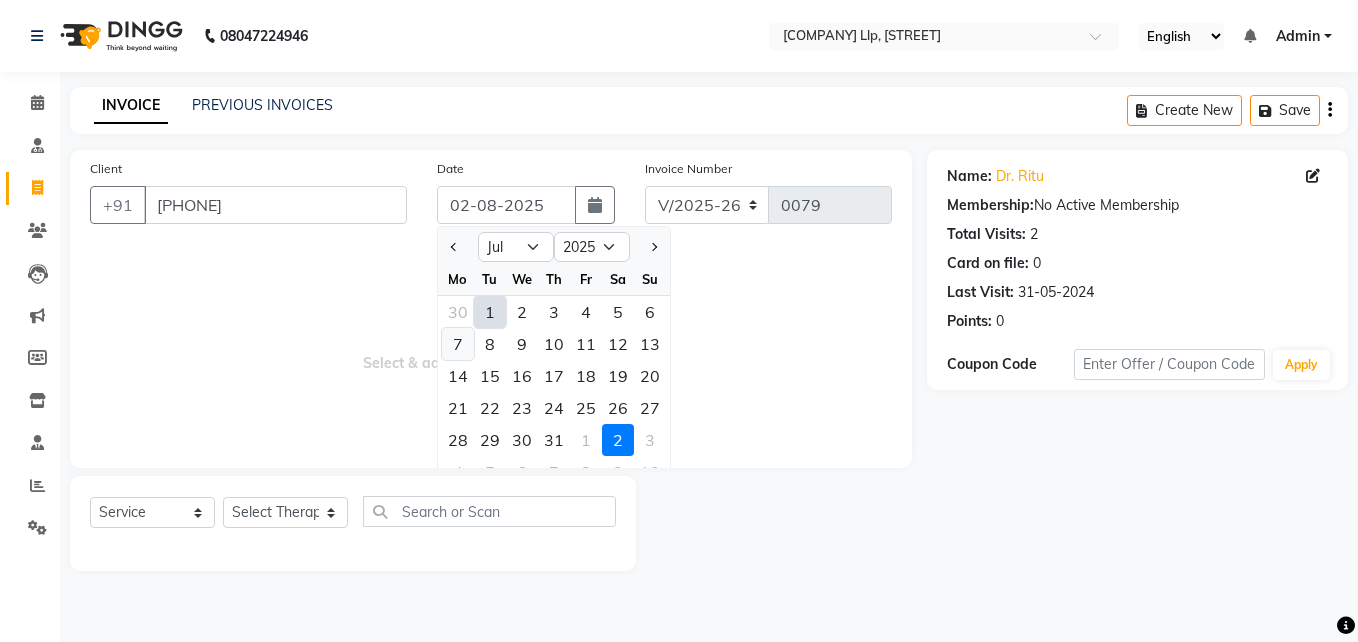type on "07-07-2025" 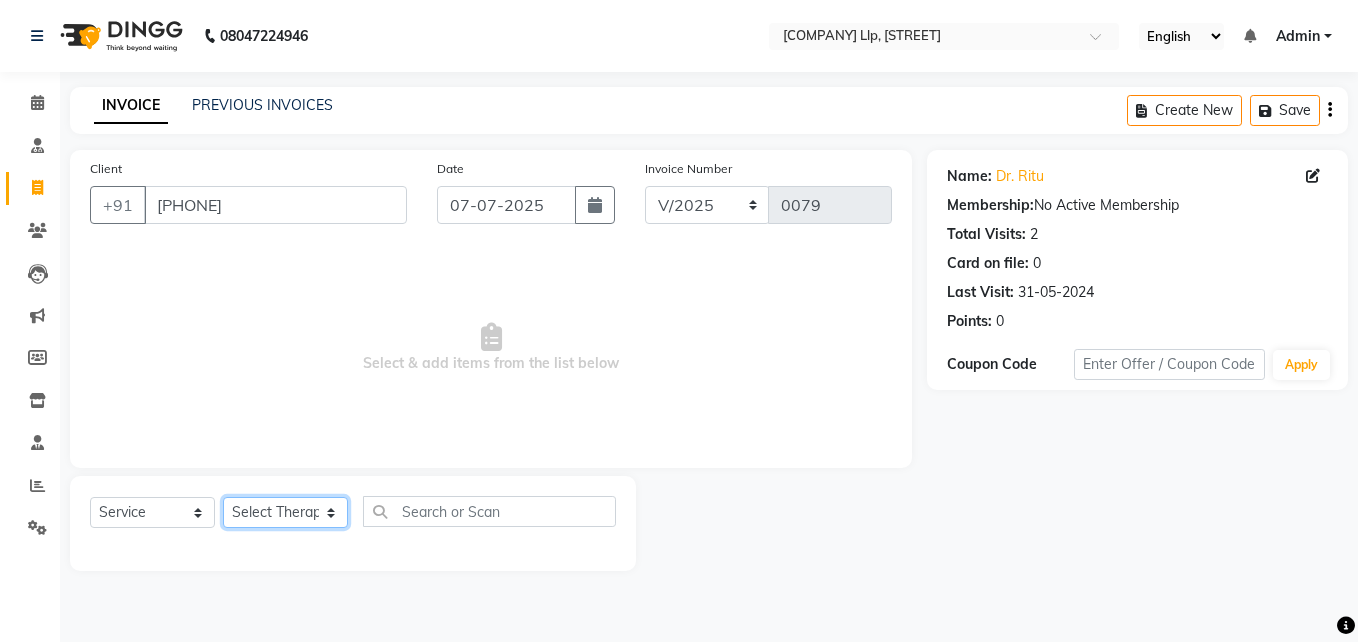 click on "Select Therapist" 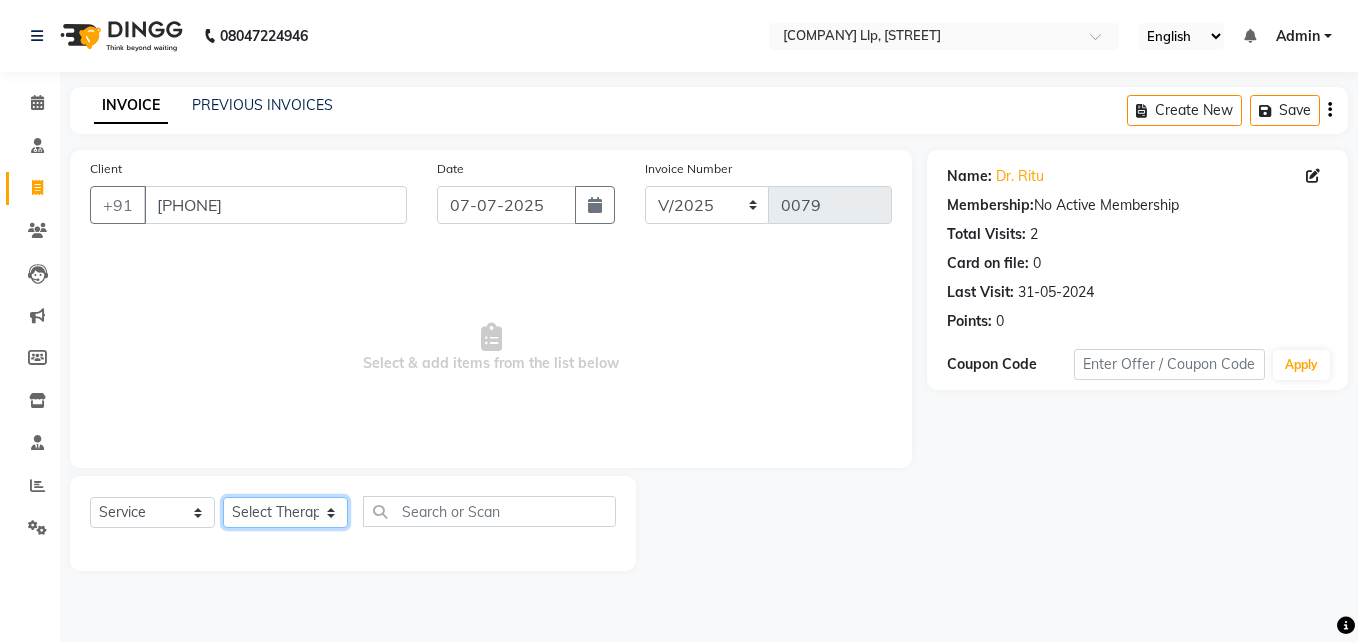click on "Select Therapist" 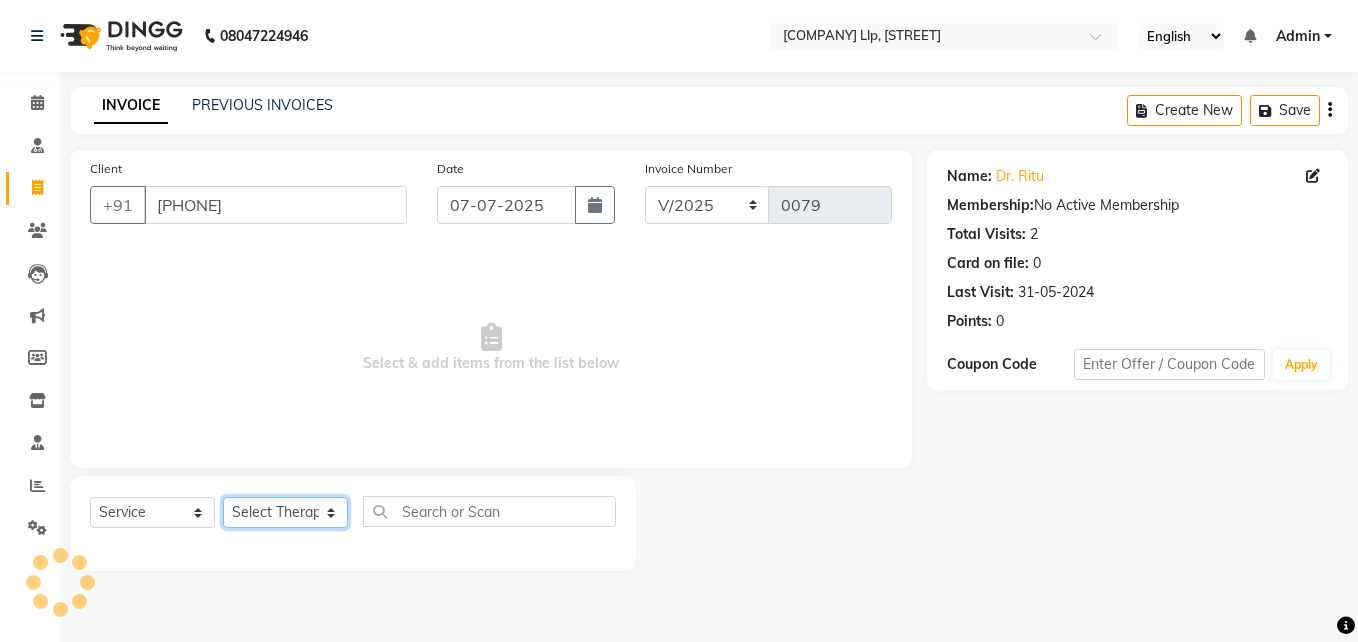 click on "Select Therapist" 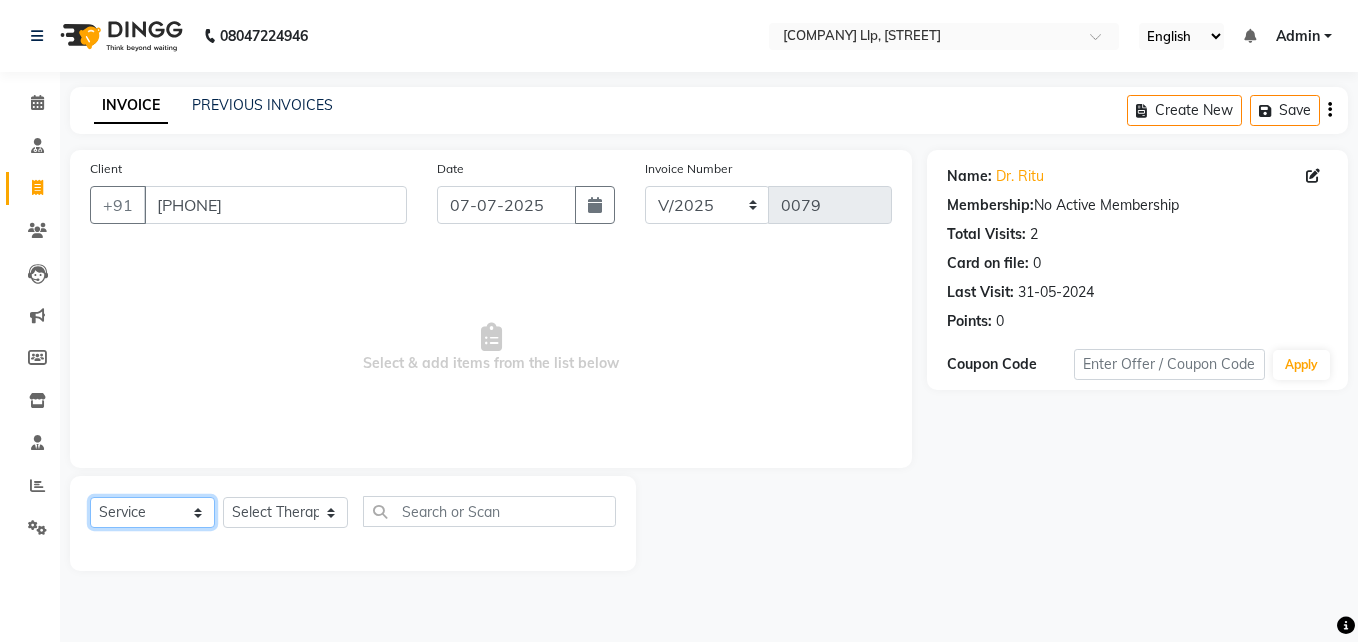 click on "Select  Service  Product  Membership  Package Voucher Prepaid Gift Card" 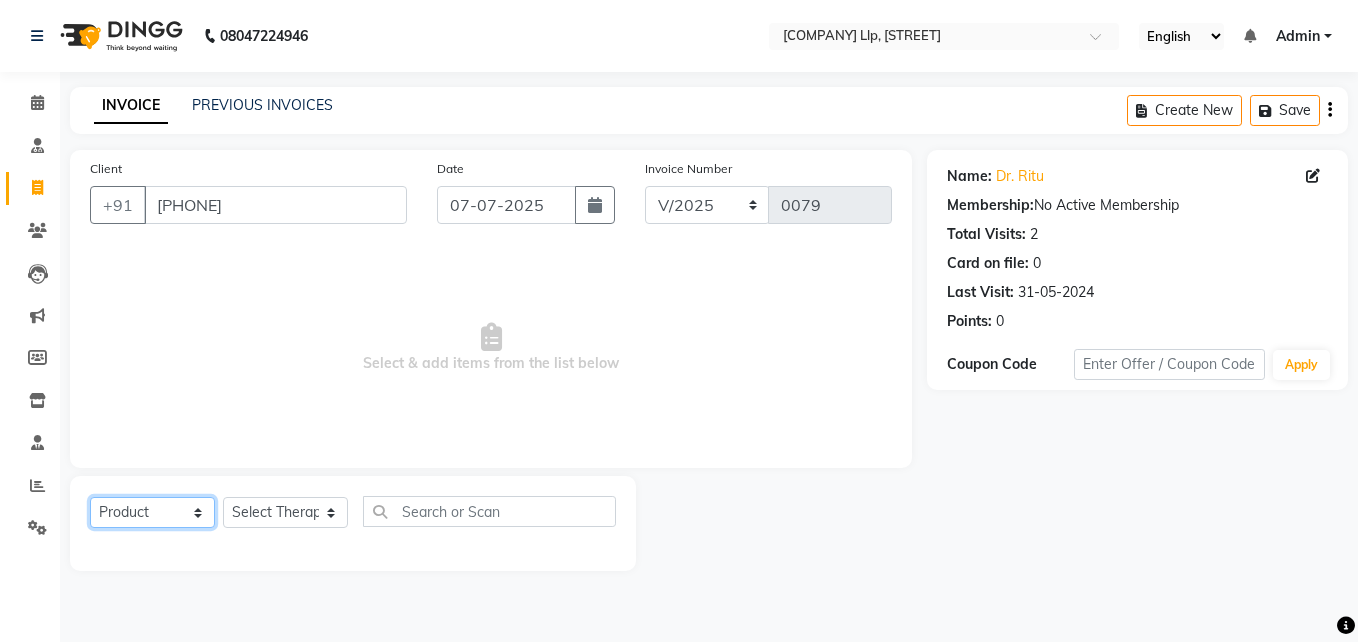 click on "Select  Service  Product  Membership  Package Voucher Prepaid Gift Card" 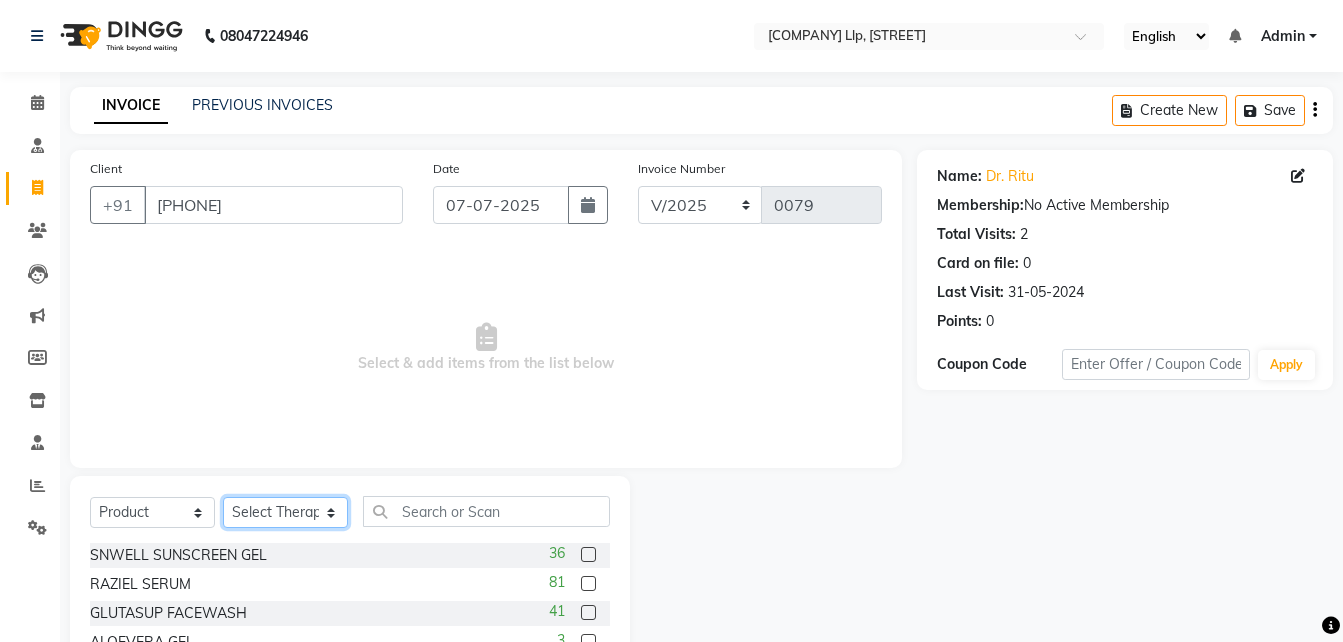 click on "Select Therapist" 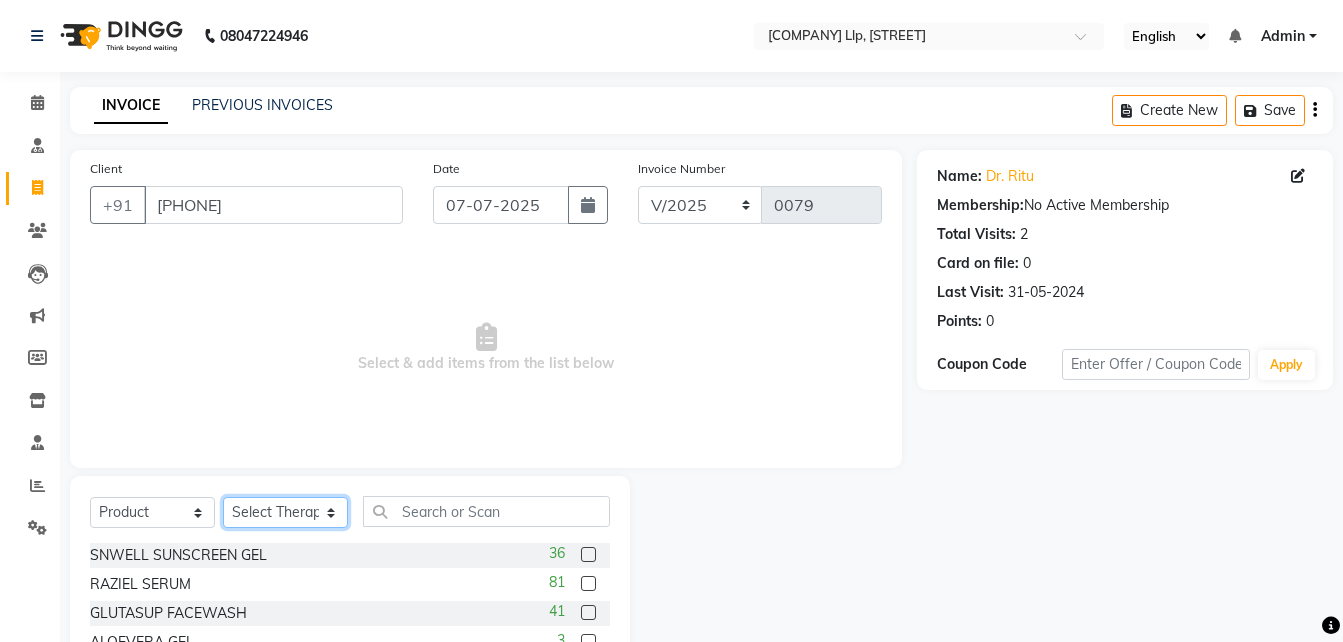 click on "Select Therapist" 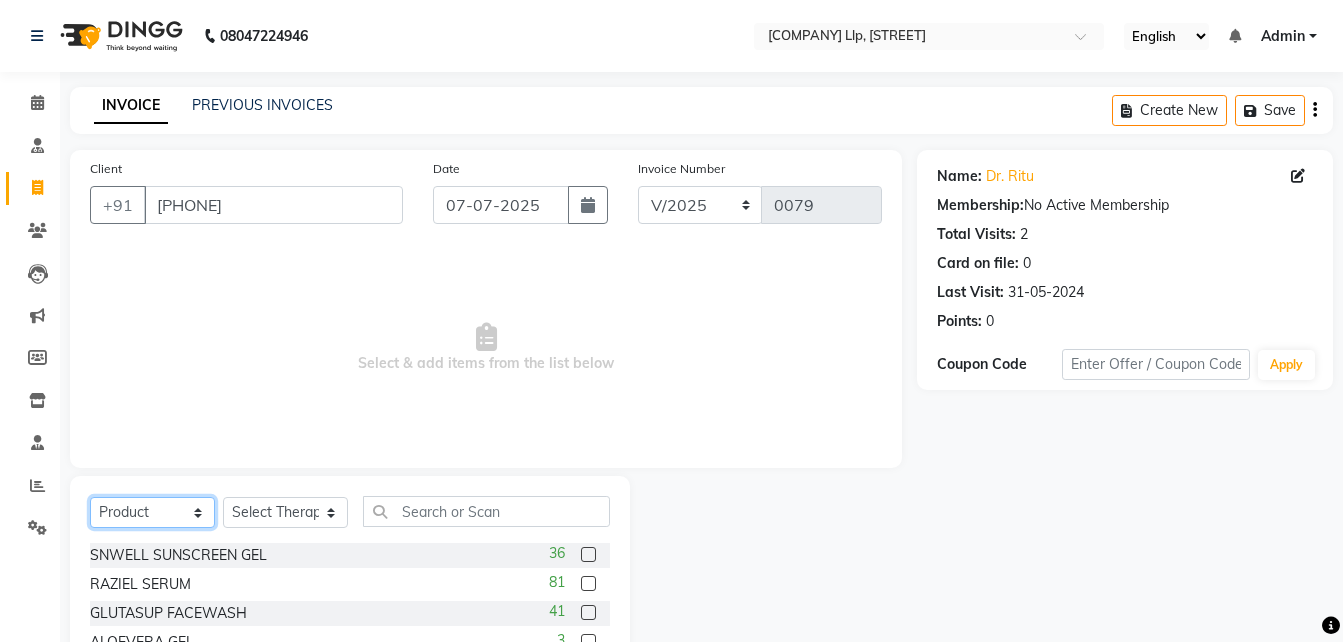 click on "Select  Service  Product  Membership  Package Voucher Prepaid Gift Card" 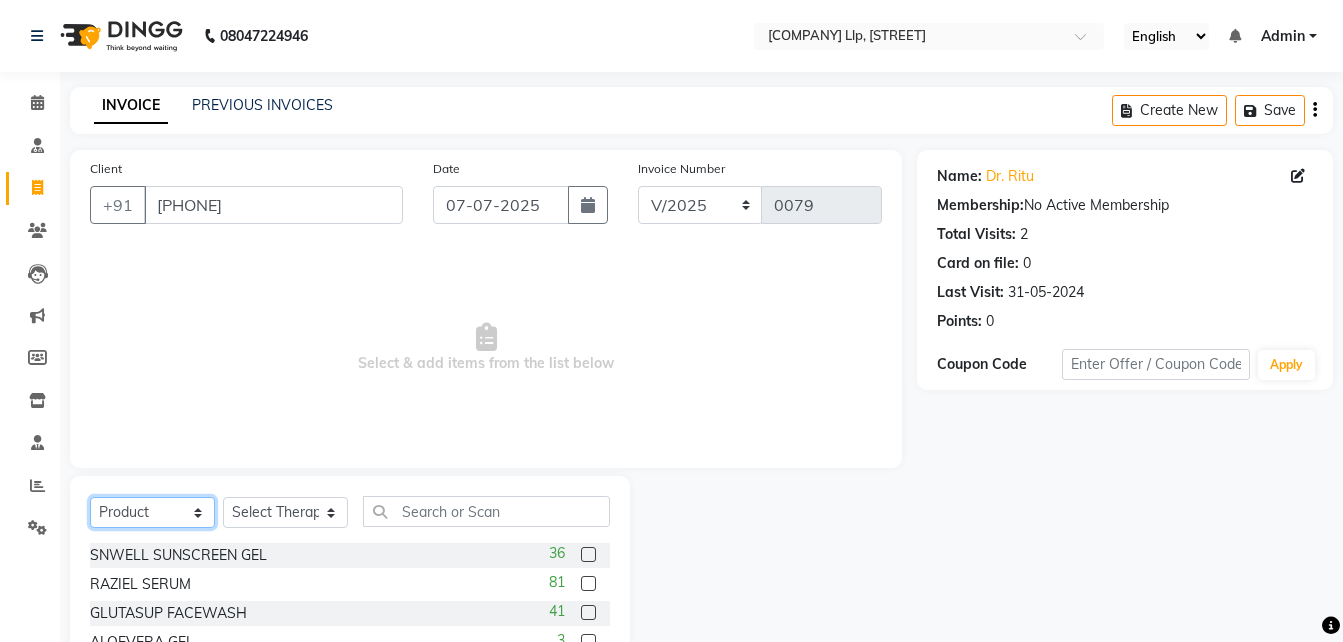 select on "service" 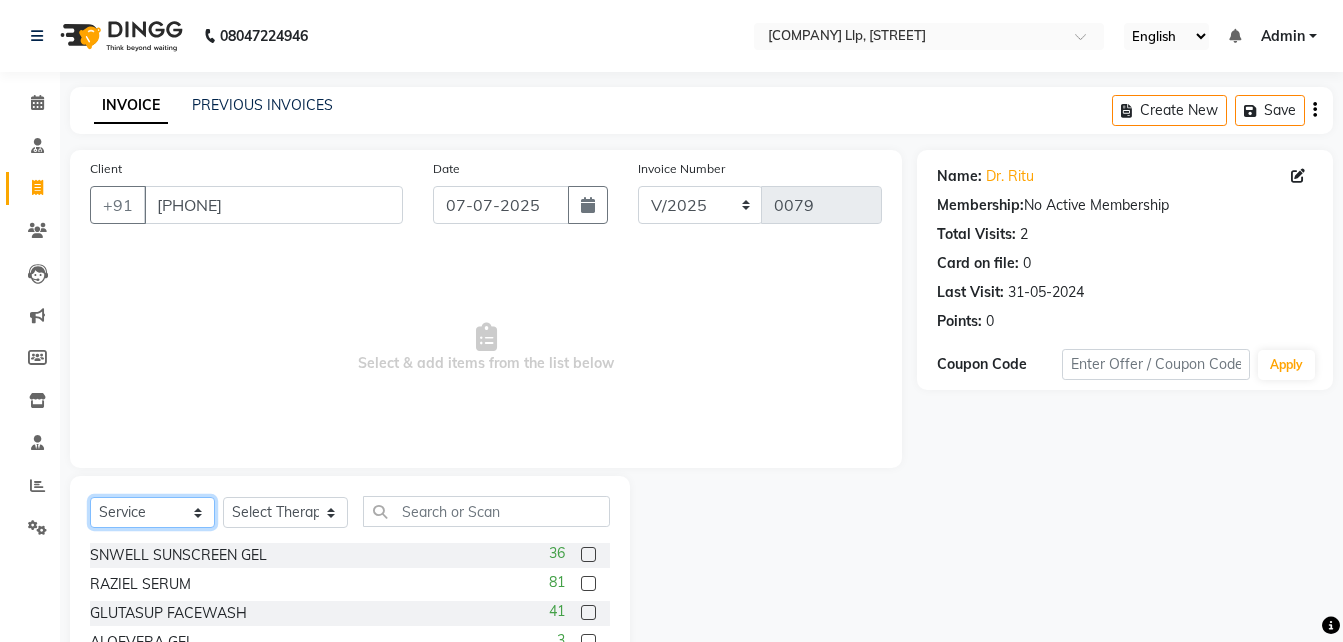 click on "Select  Service  Product  Membership  Package Voucher Prepaid Gift Card" 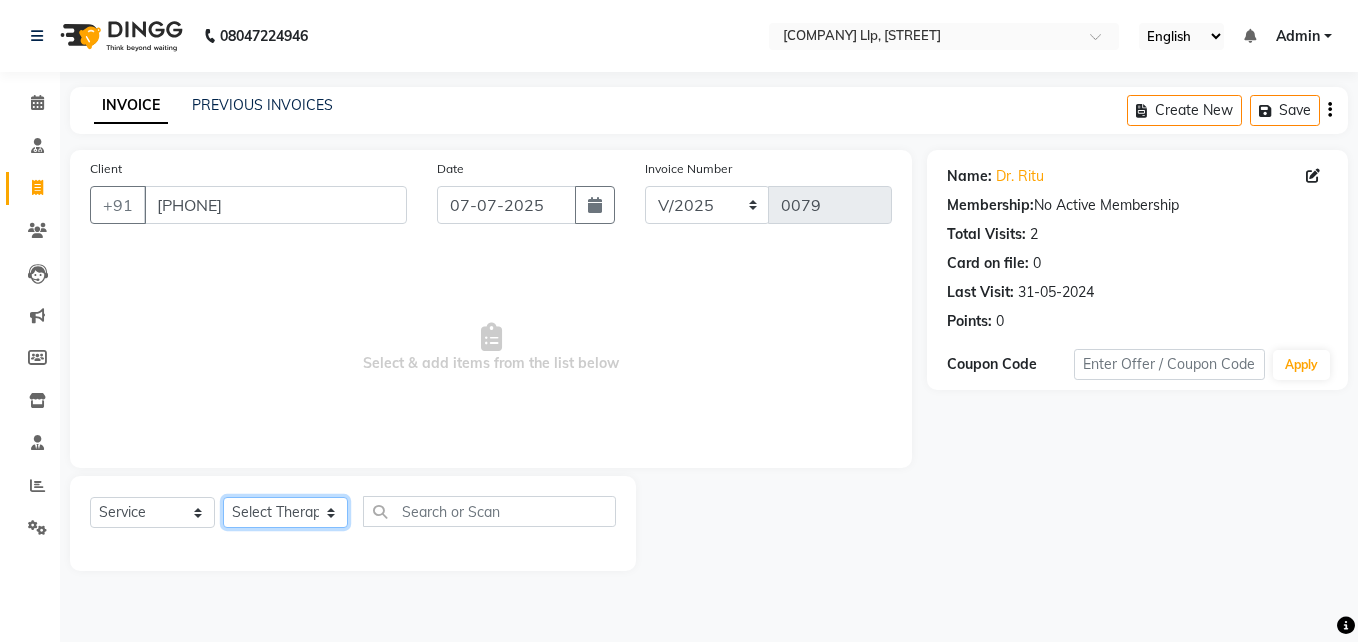 click on "Select Therapist" 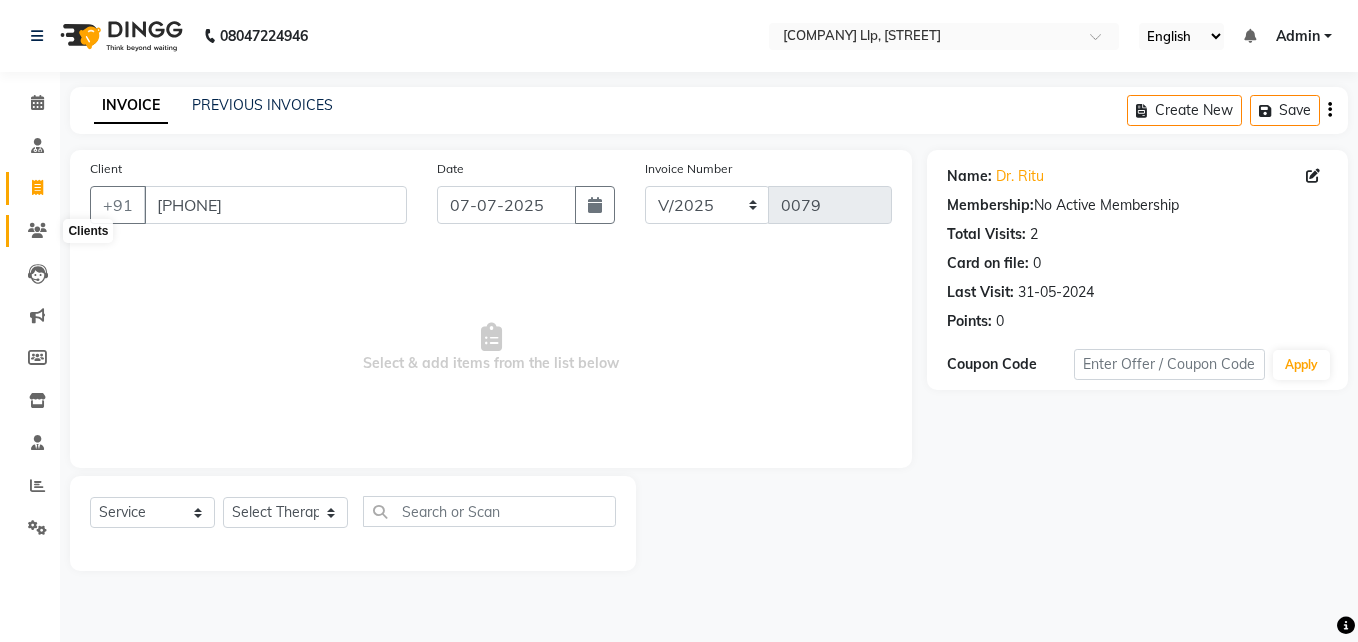 click 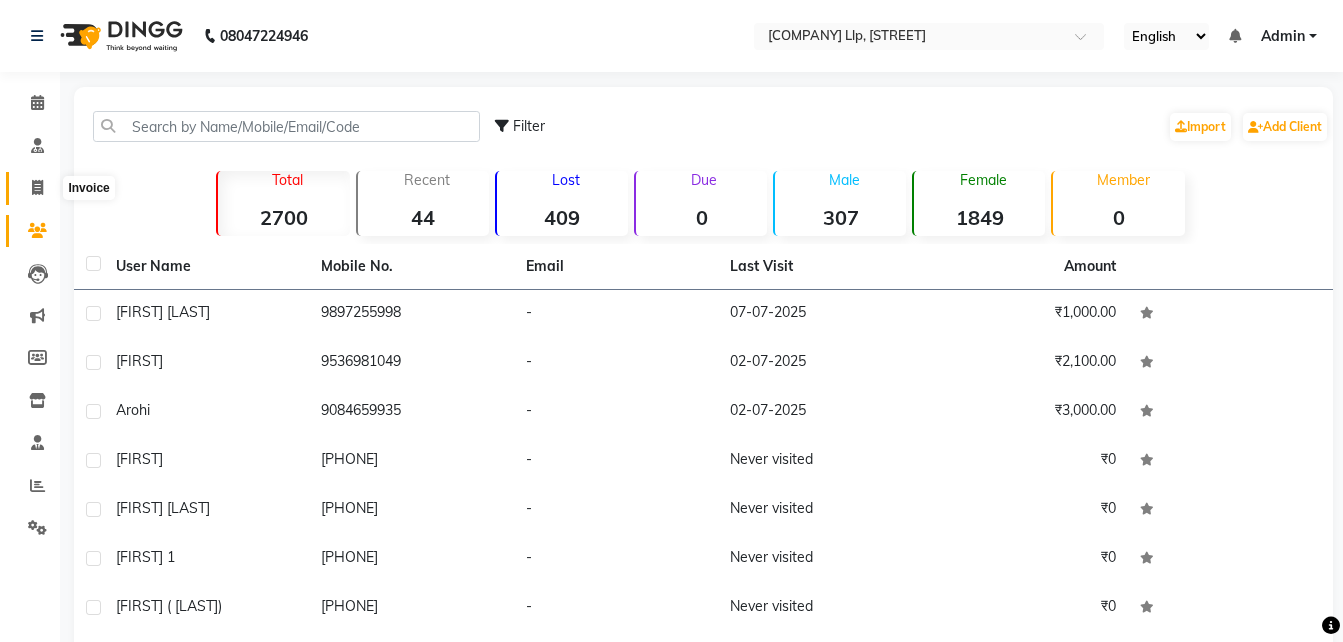 click 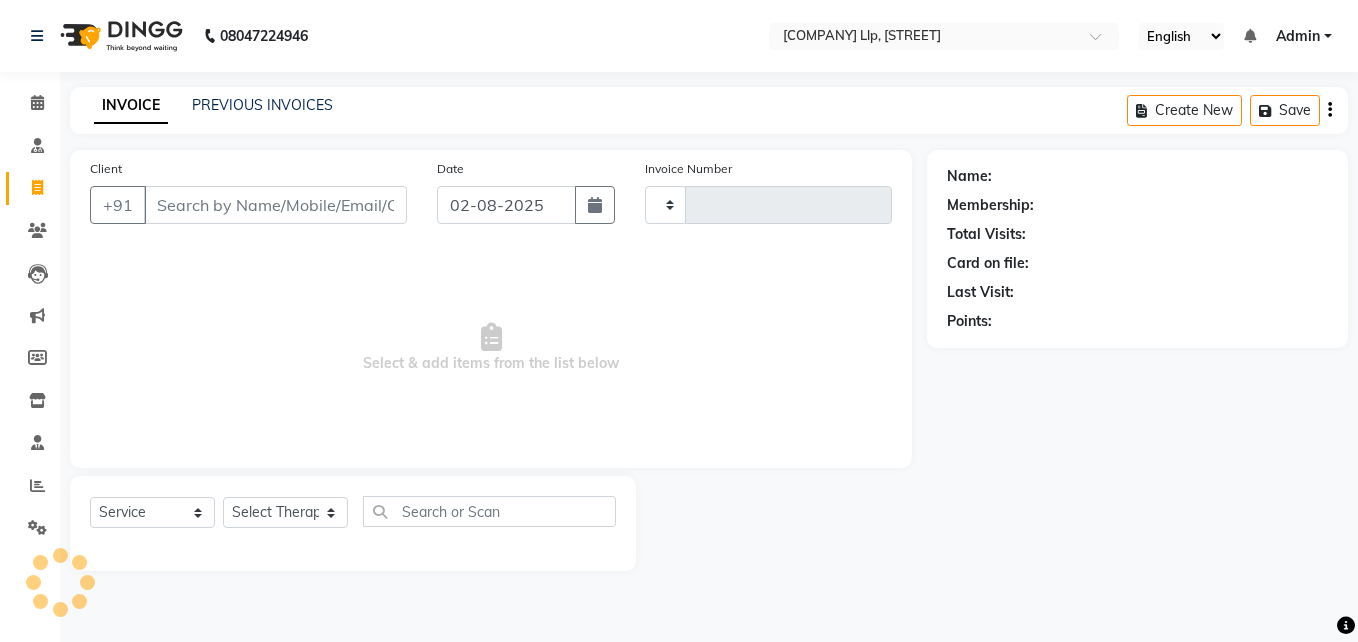 type on "0079" 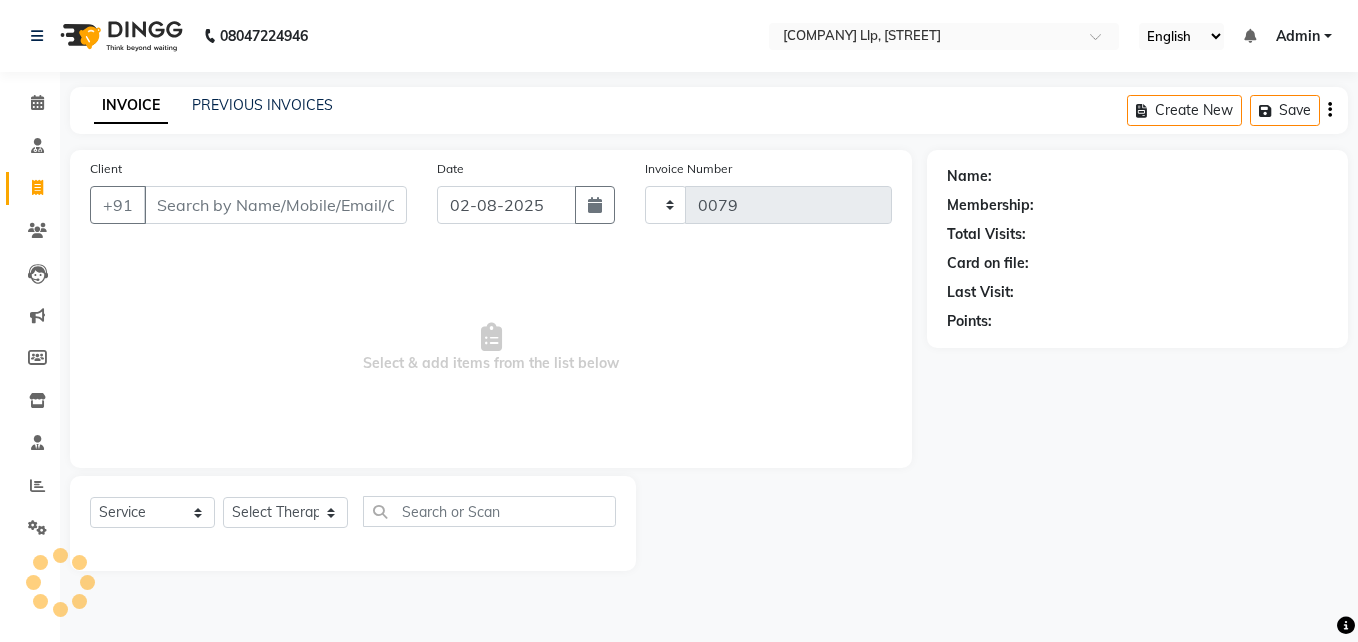 select on "3496" 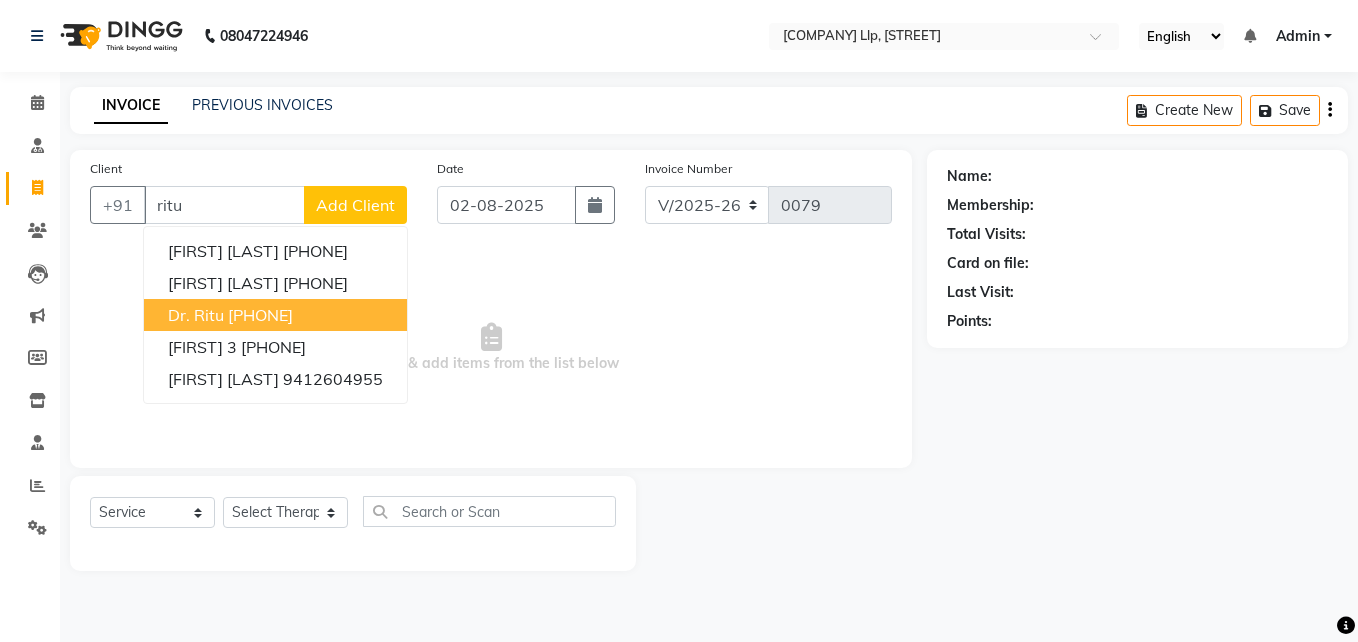 click on "Dr. Ritu" at bounding box center (196, 315) 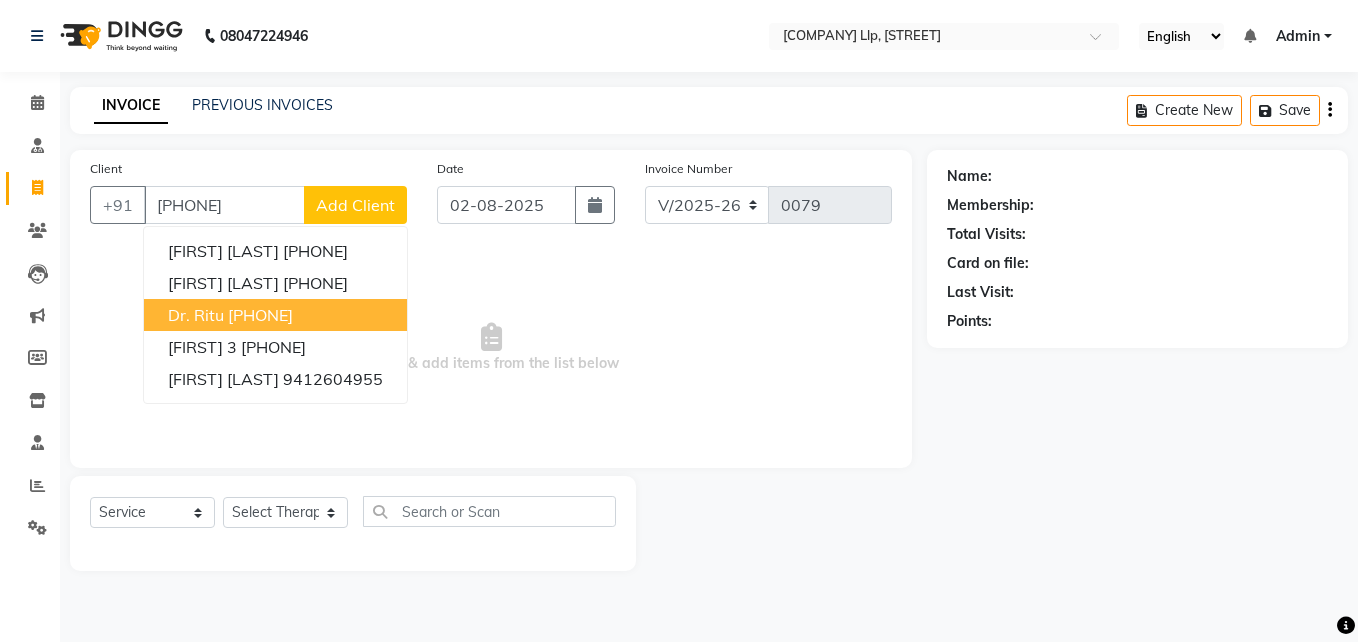 type on "7017285190" 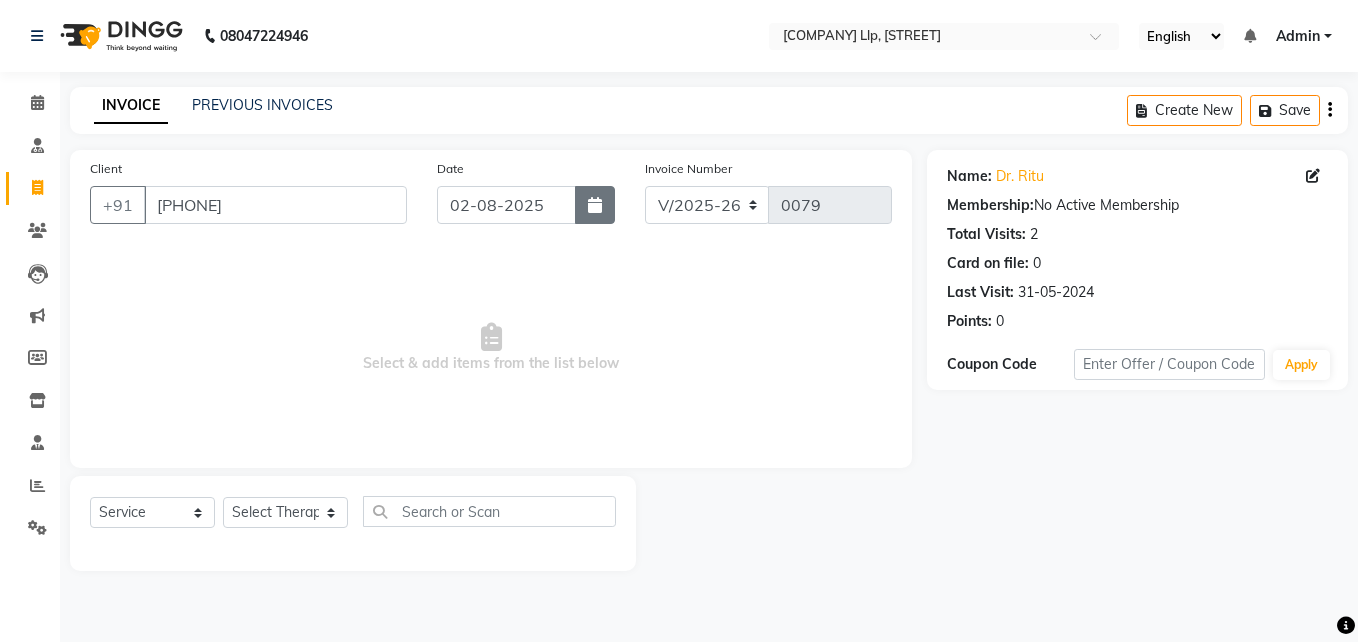 click 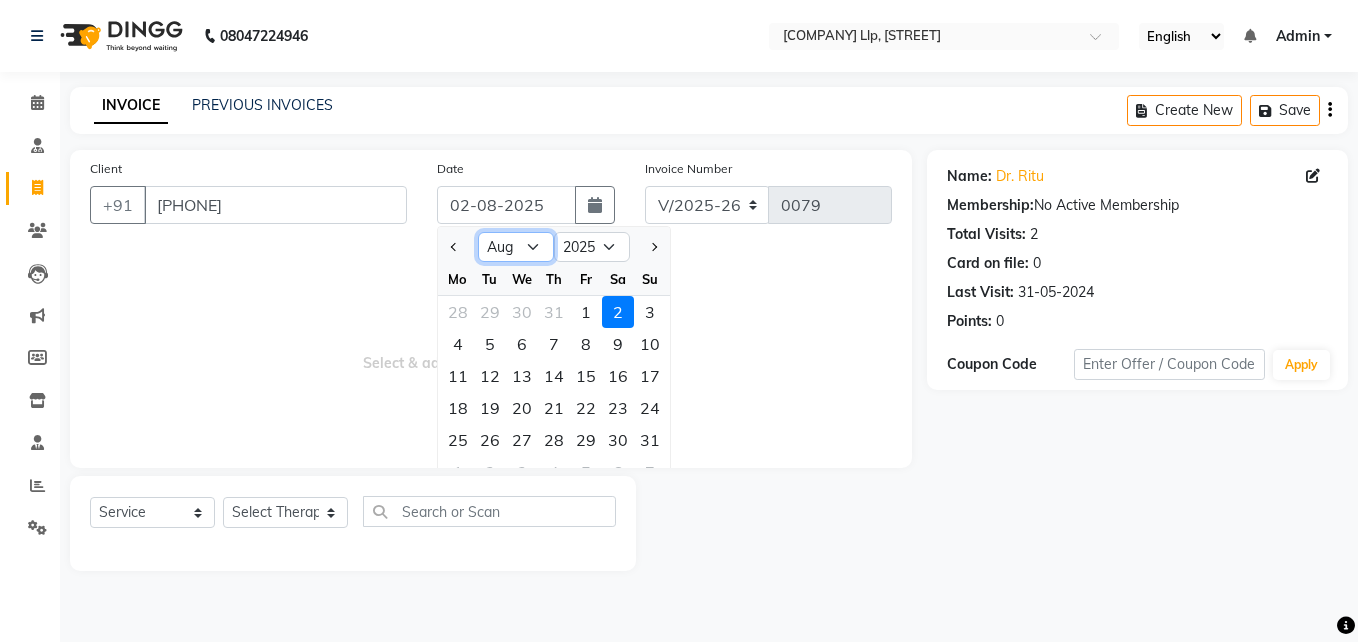 click on "Jan Feb Mar Apr May Jun Jul Aug Sep Oct Nov Dec" 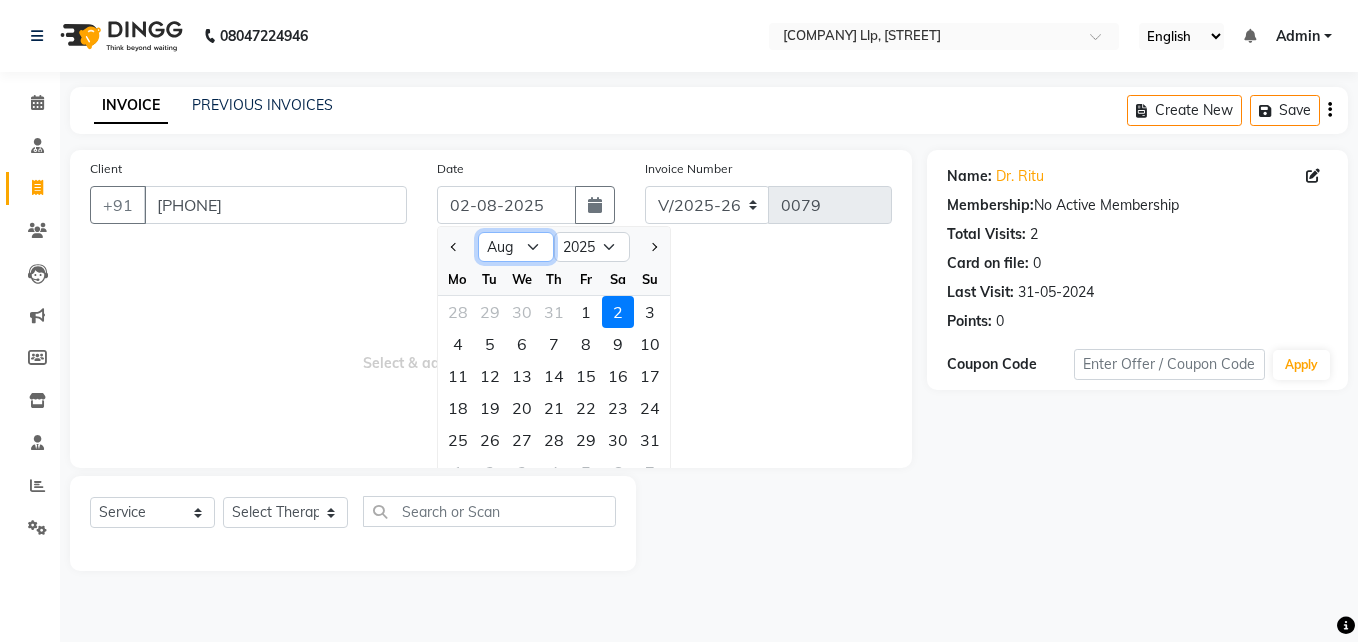 select on "7" 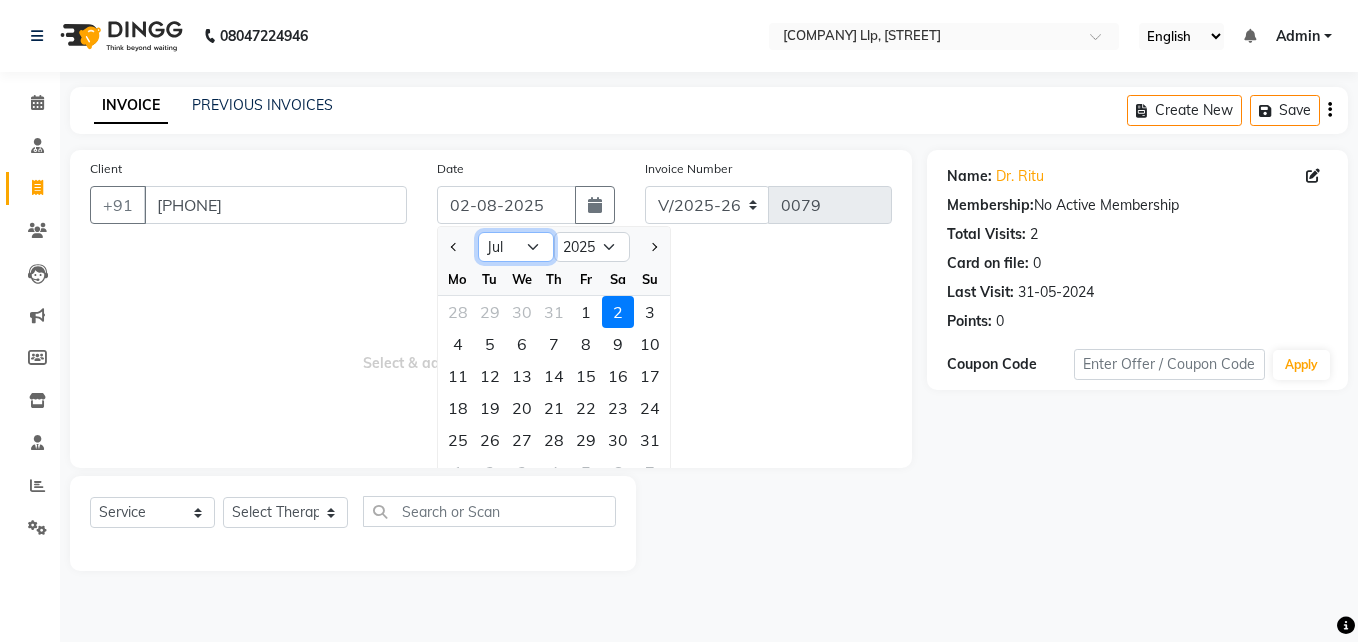 click on "Jan Feb Mar Apr May Jun Jul Aug Sep Oct Nov Dec" 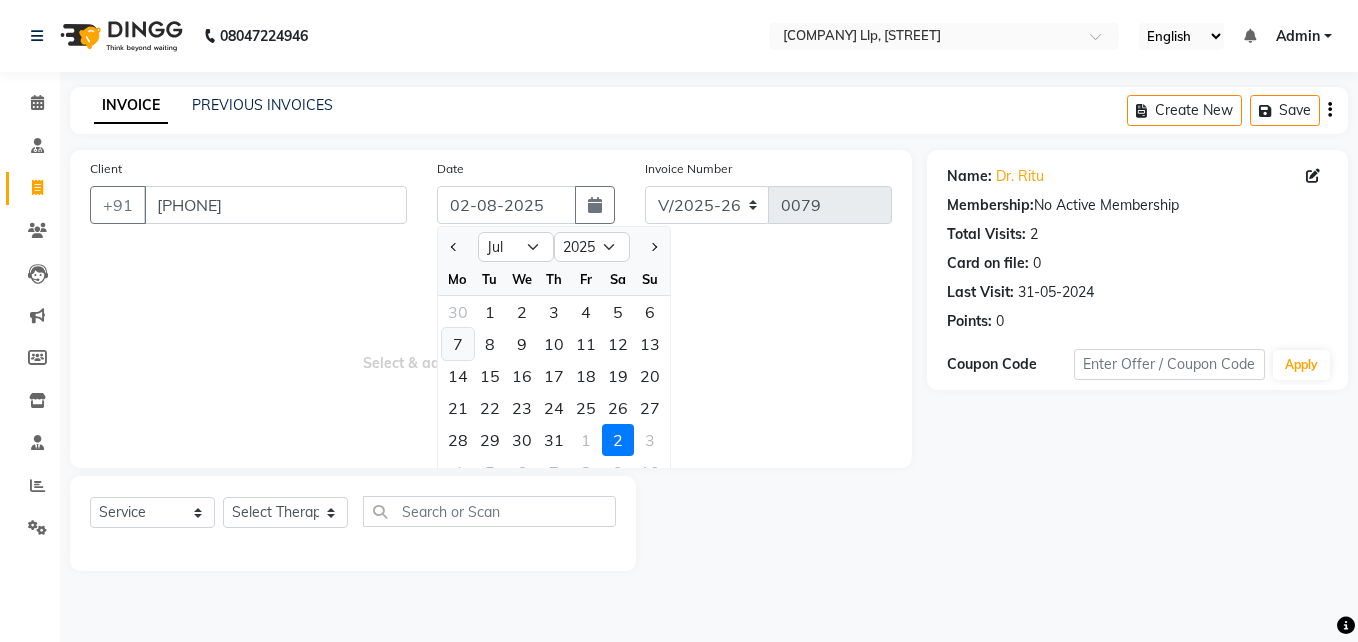 click on "7" 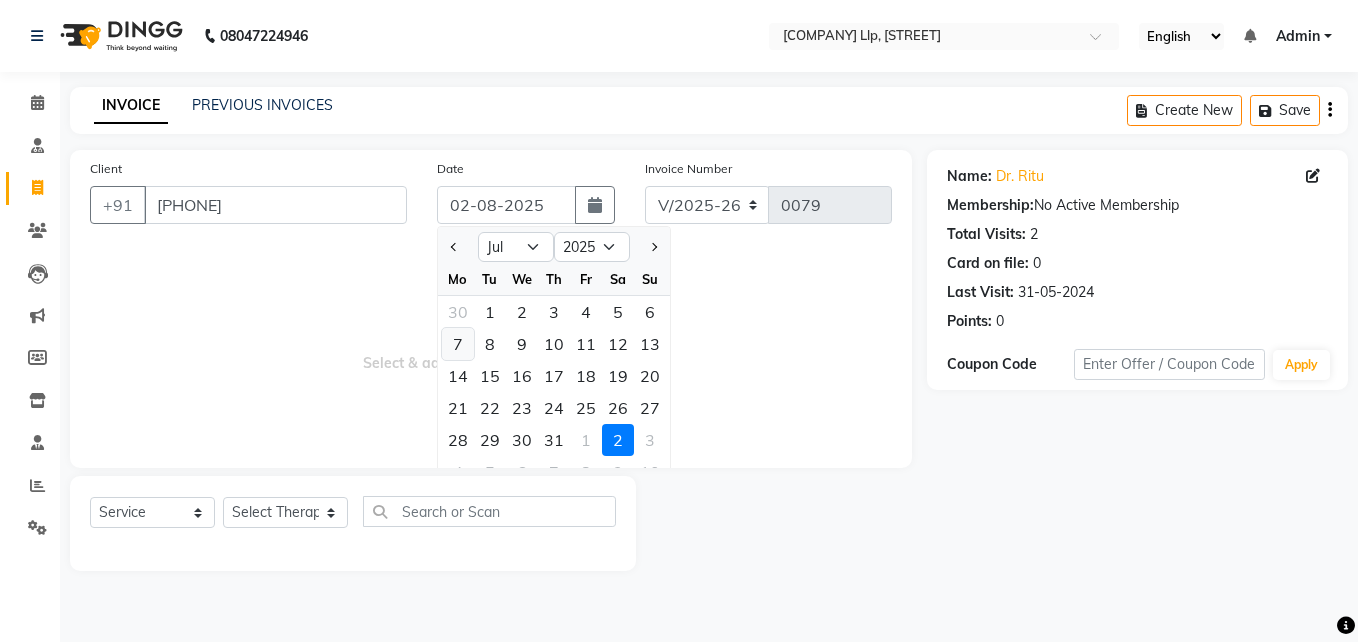 type on "07-07-2025" 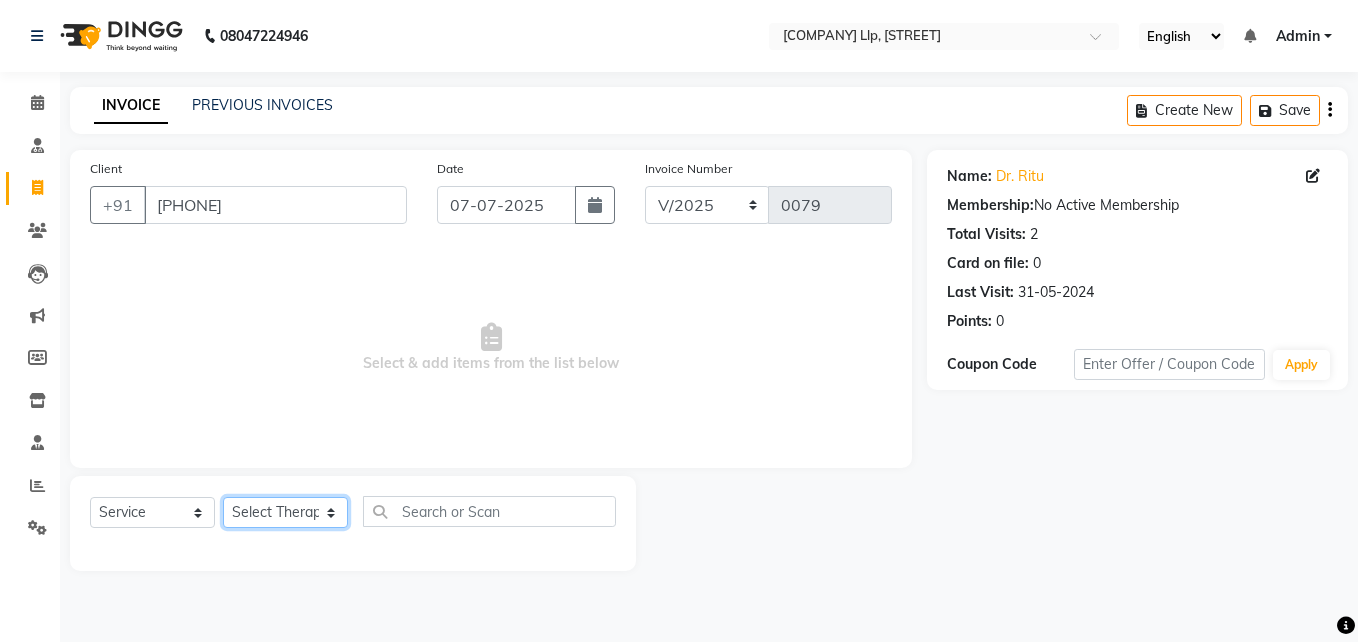 click on "Select Therapist Dr.Amit Dewan Dr.Rajeev Kumar Neha Riya Saxena Sheetal" 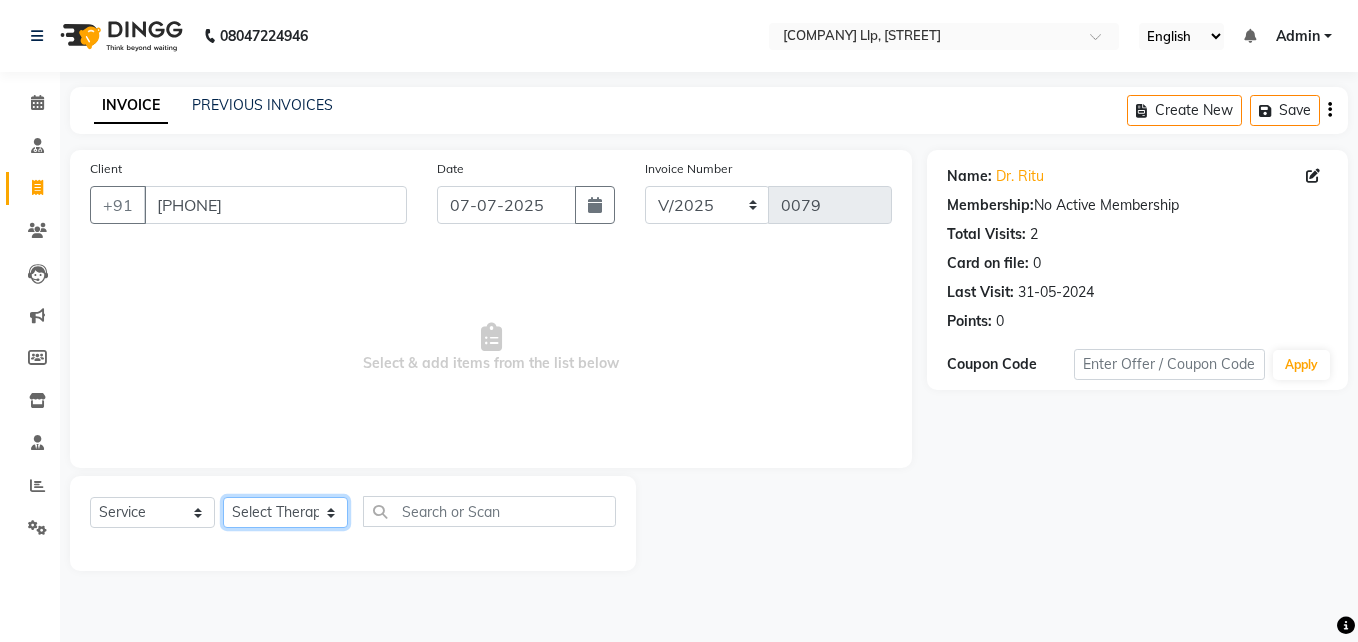 select on "32473" 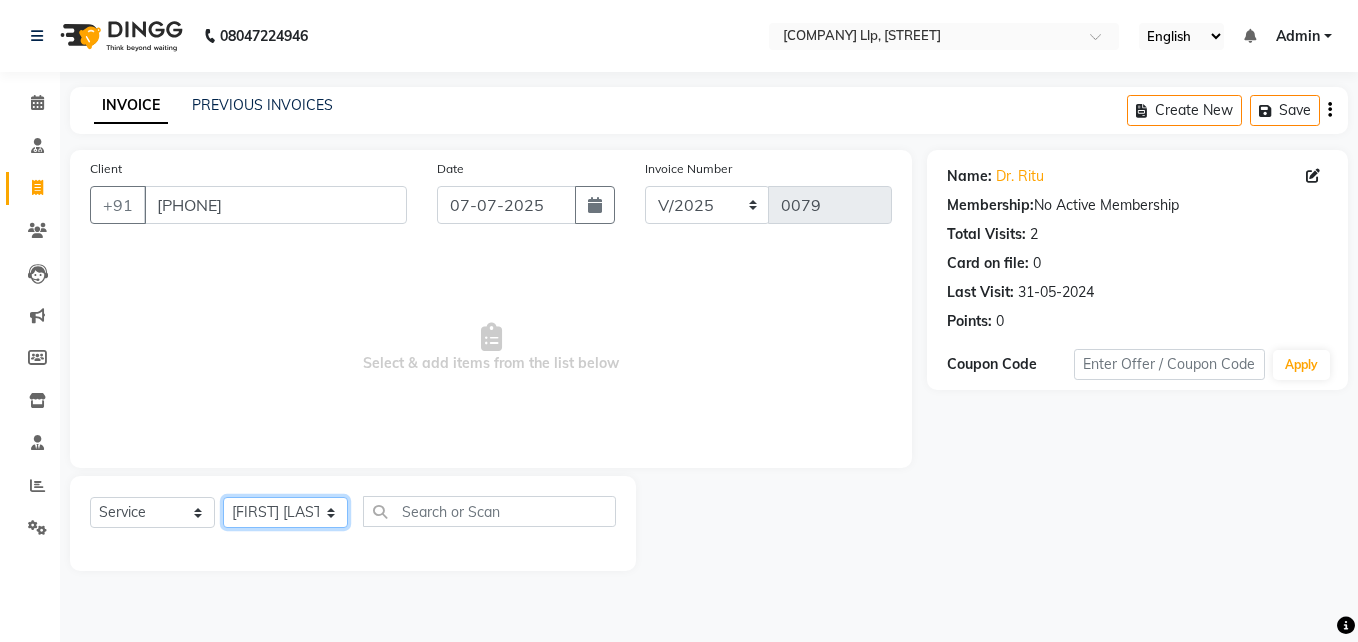 click on "Select Therapist Dr.Amit Dewan Dr.Rajeev Kumar Neha Riya Saxena Sheetal" 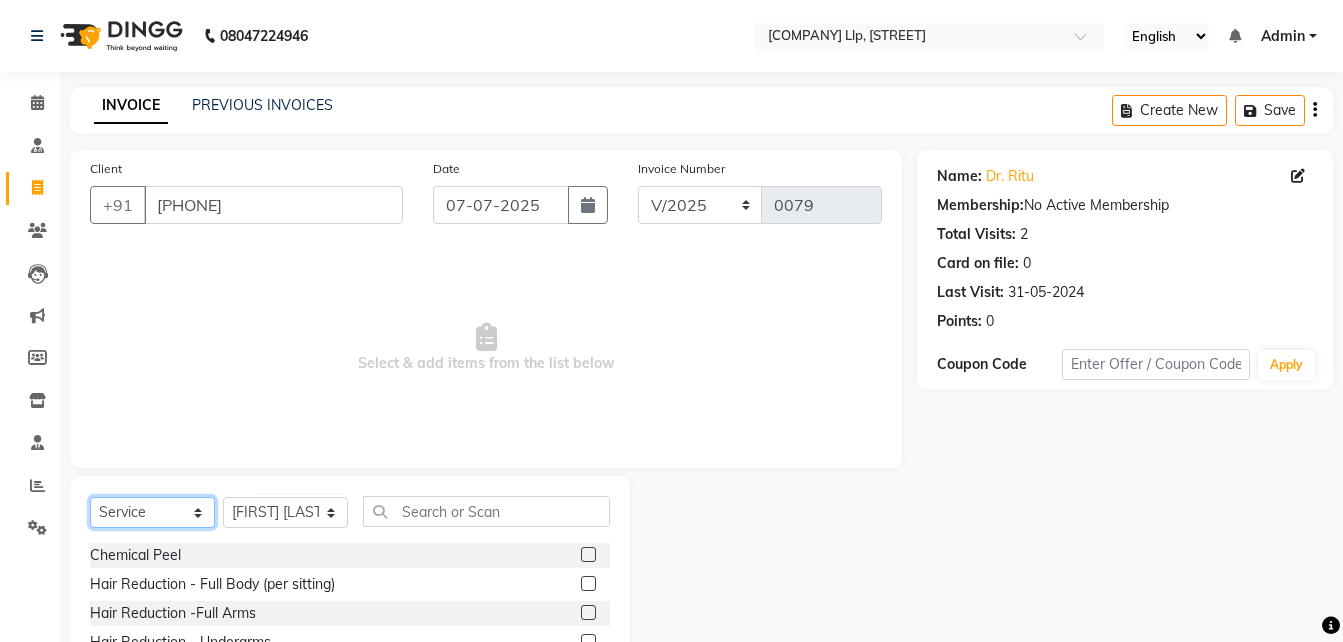 click on "Select  Service  Product  Membership  Package Voucher Prepaid Gift Card" 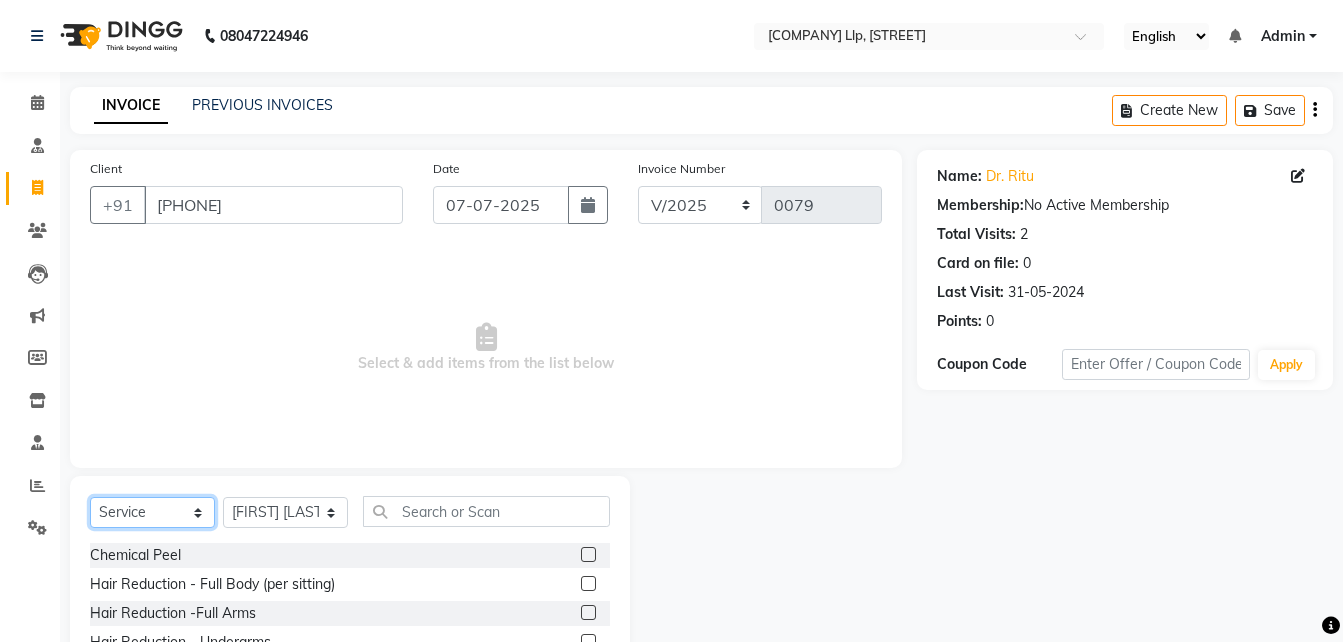 select on "product" 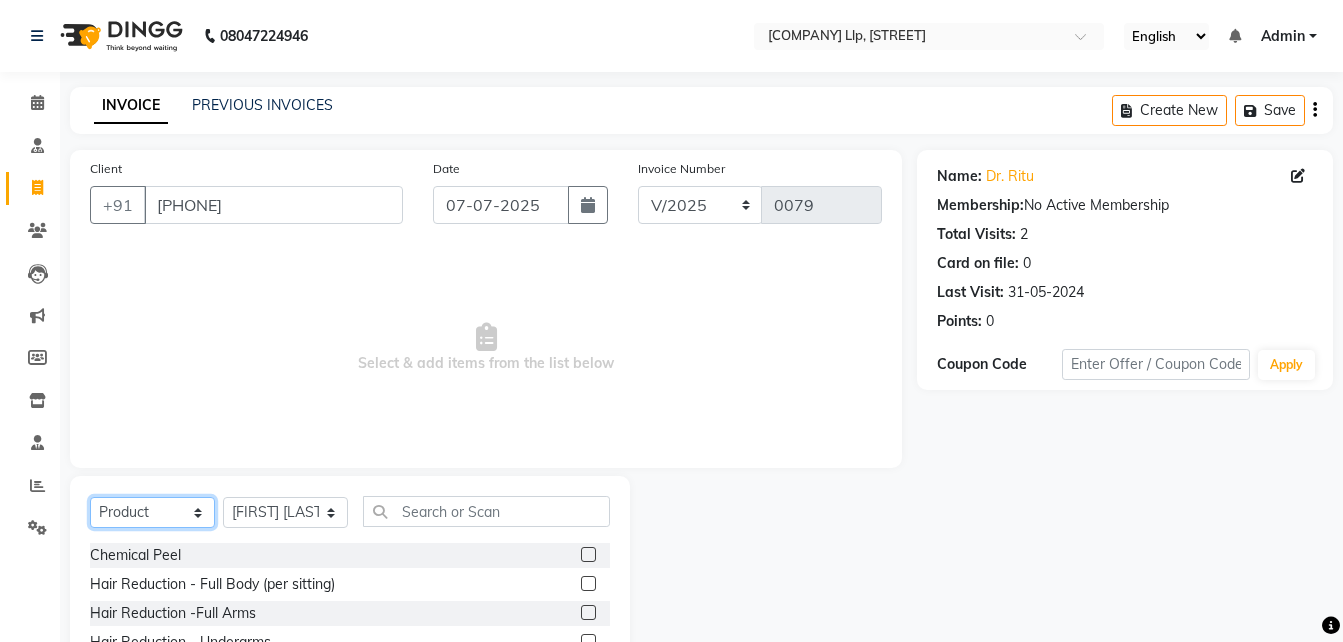 click on "Select  Service  Product  Membership  Package Voucher Prepaid Gift Card" 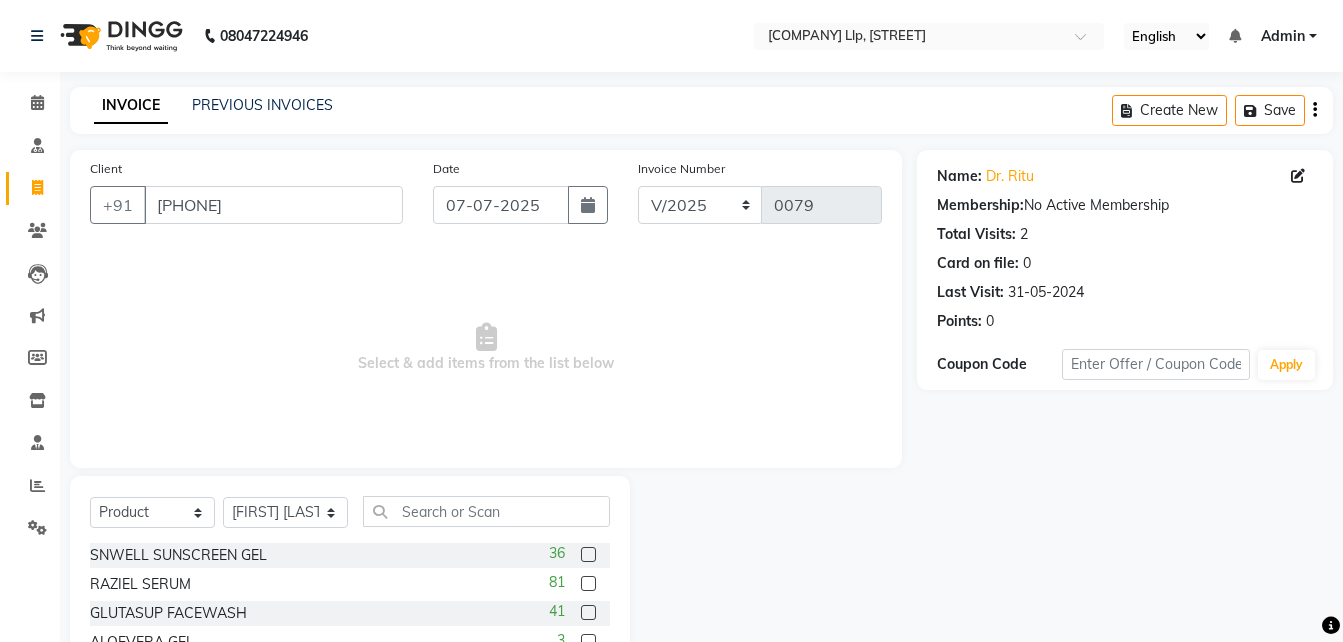 click 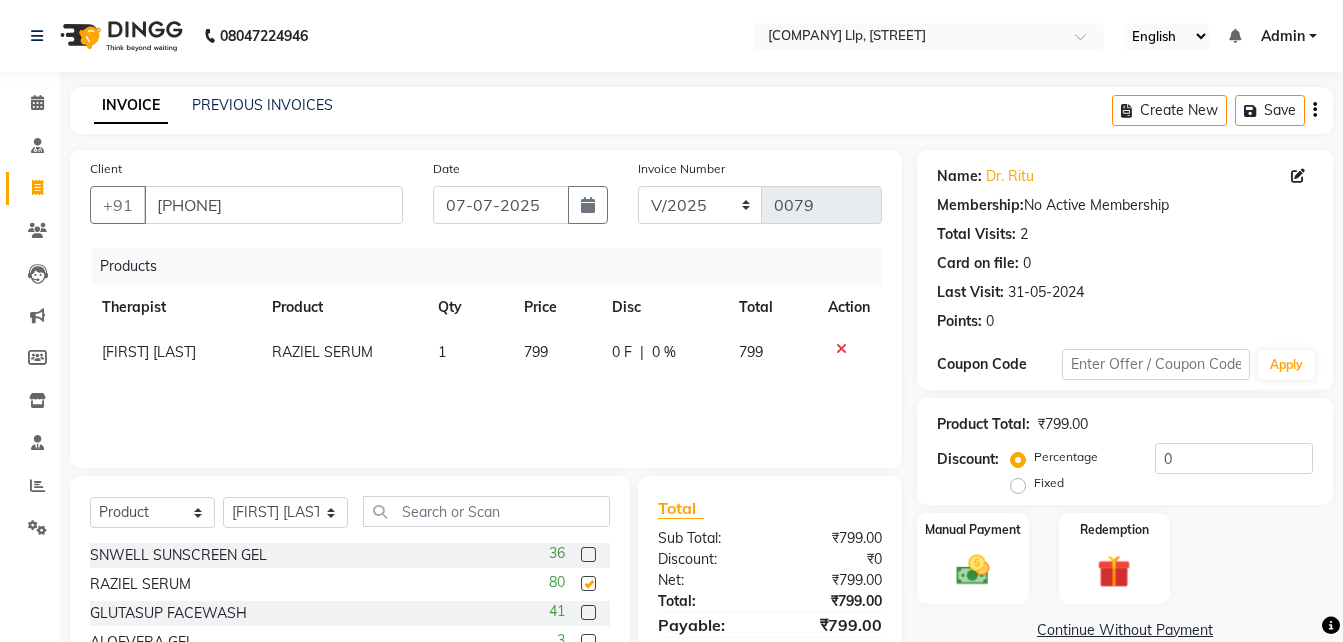 checkbox on "false" 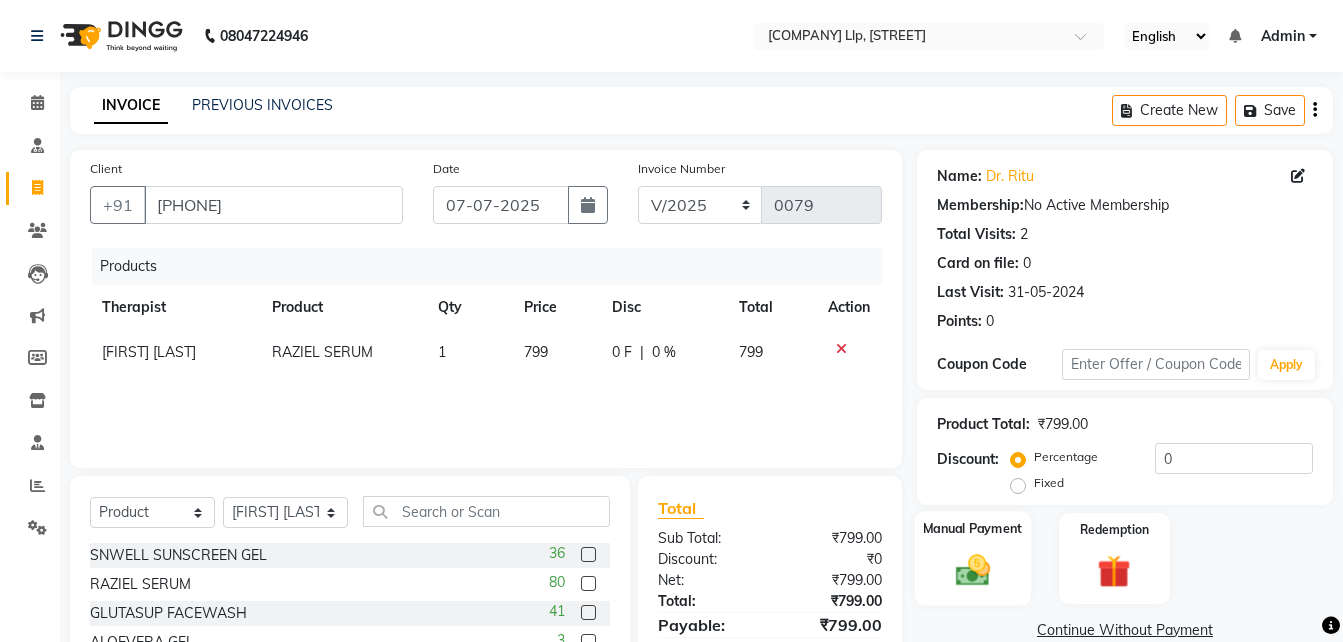 click on "Manual Payment" 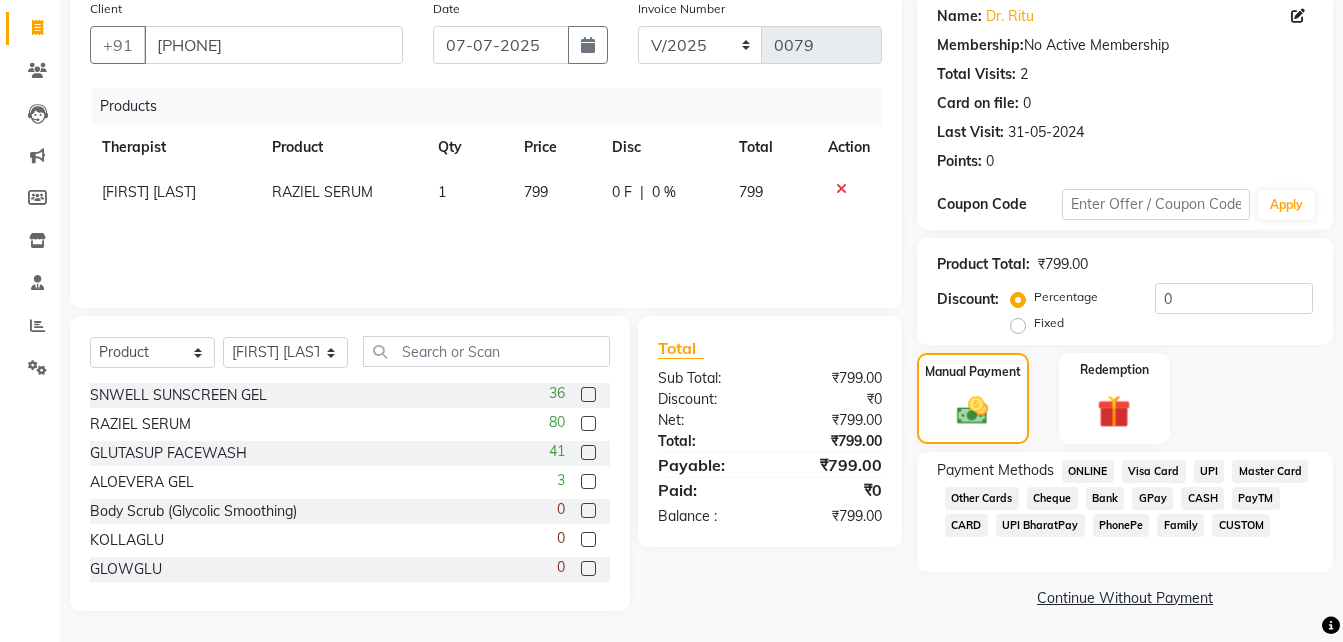 scroll, scrollTop: 161, scrollLeft: 0, axis: vertical 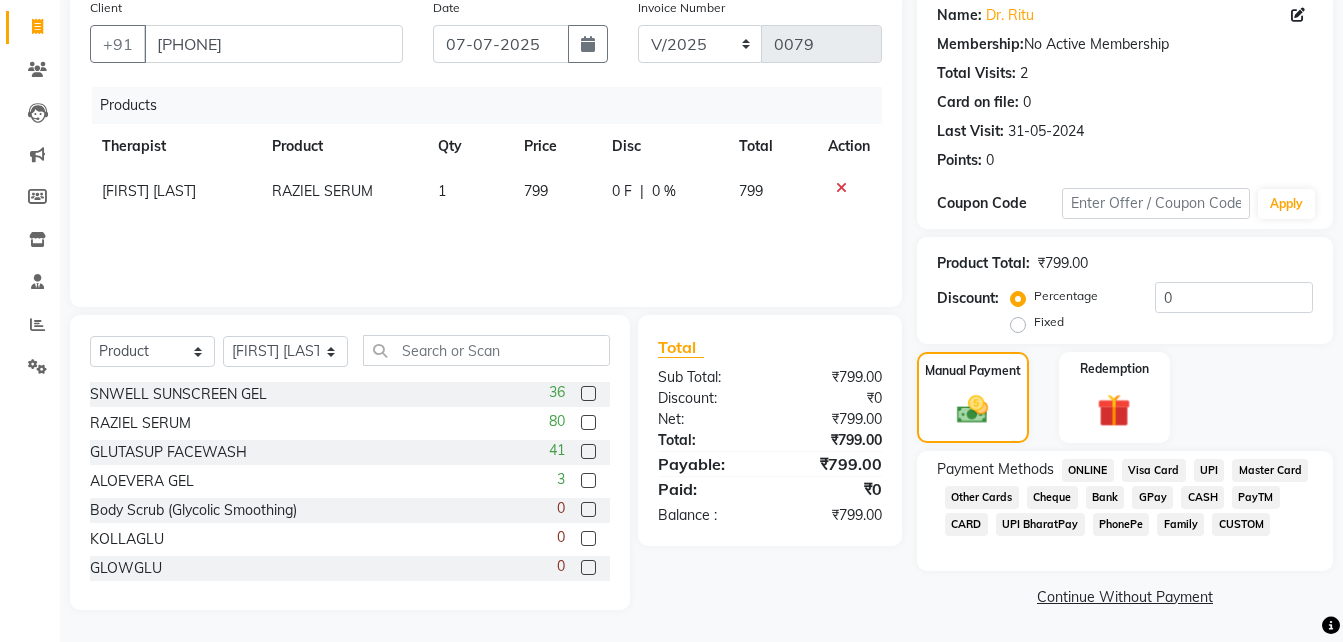 click on "UPI" 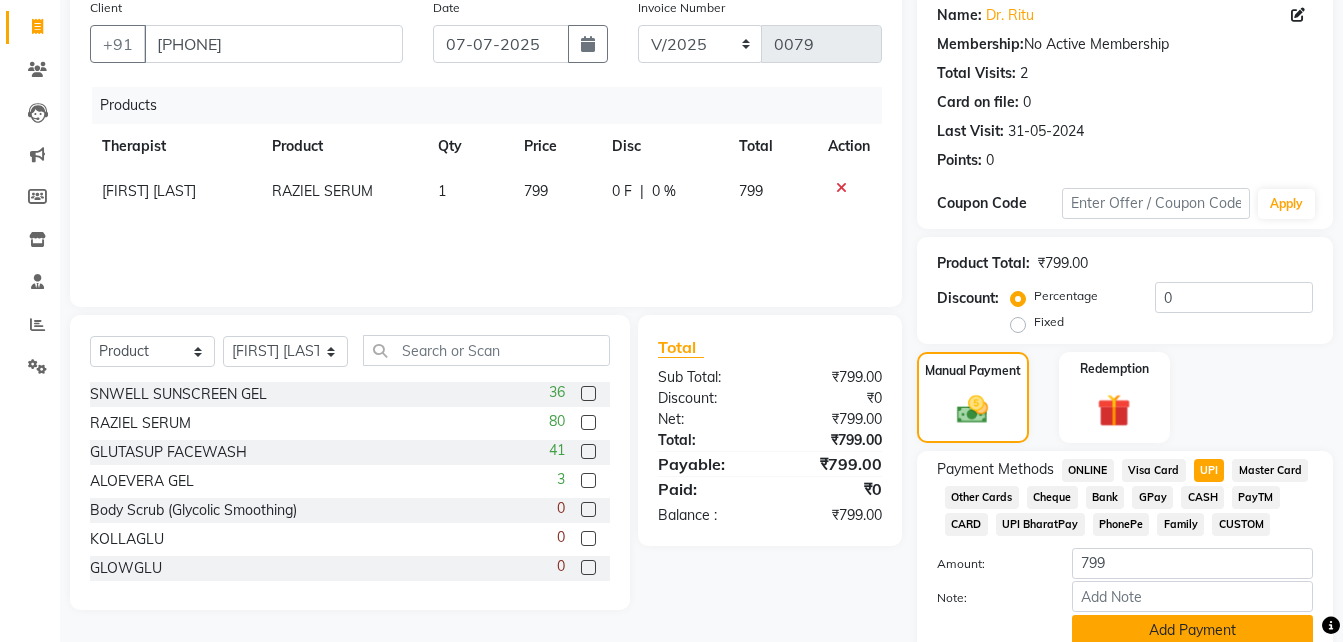 click on "Add Payment" 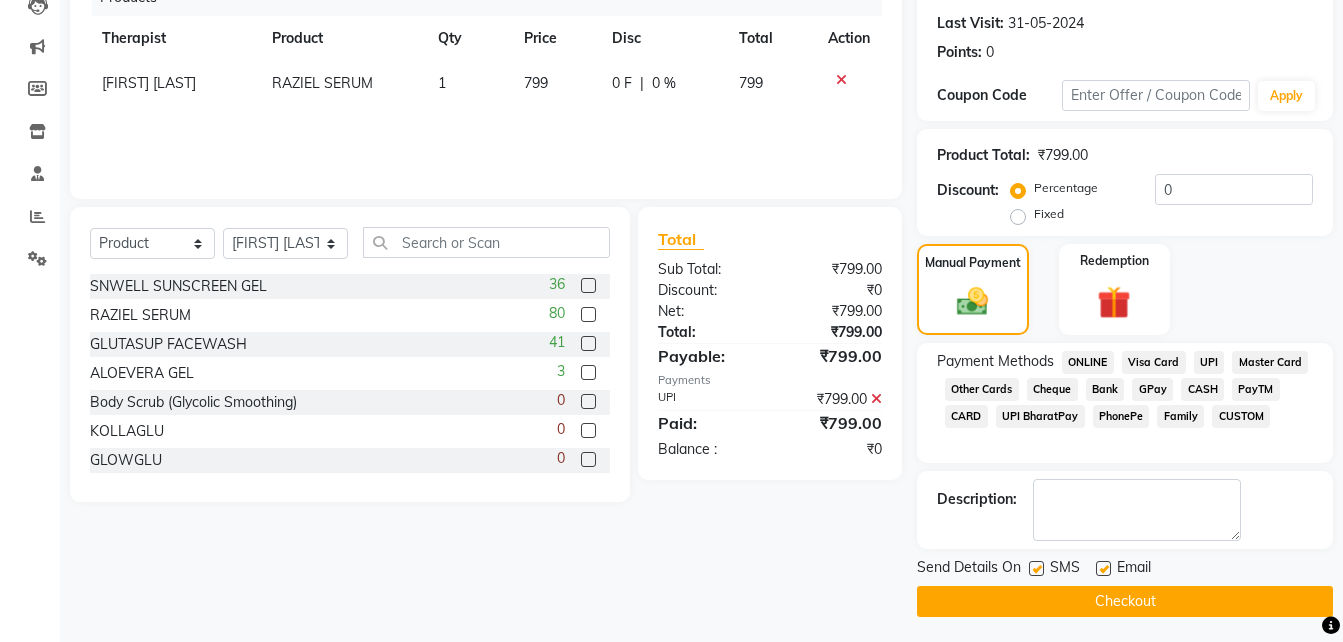 scroll, scrollTop: 274, scrollLeft: 0, axis: vertical 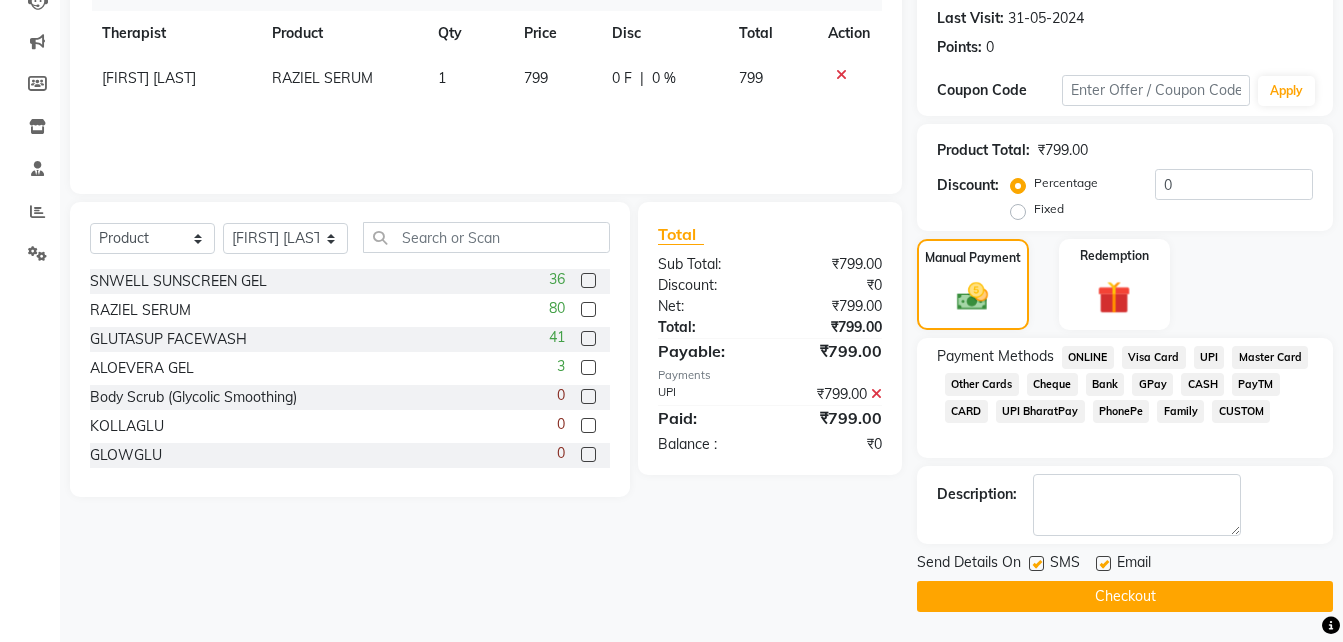 click 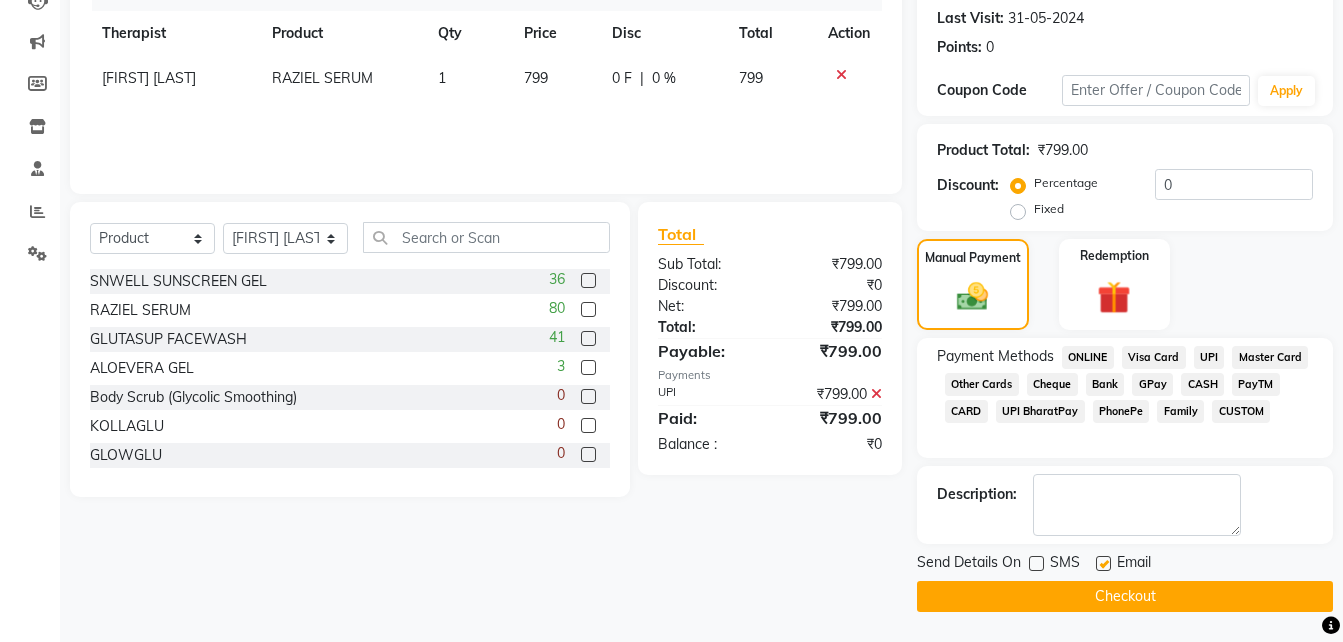 click 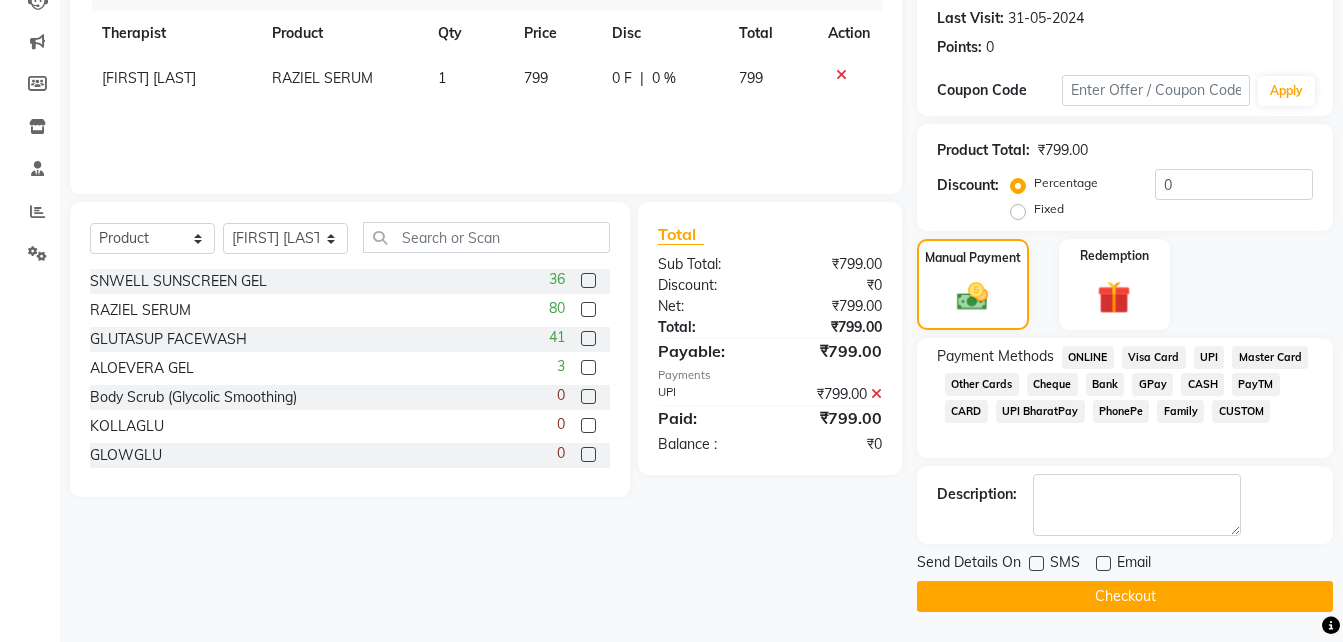 click on "Checkout" 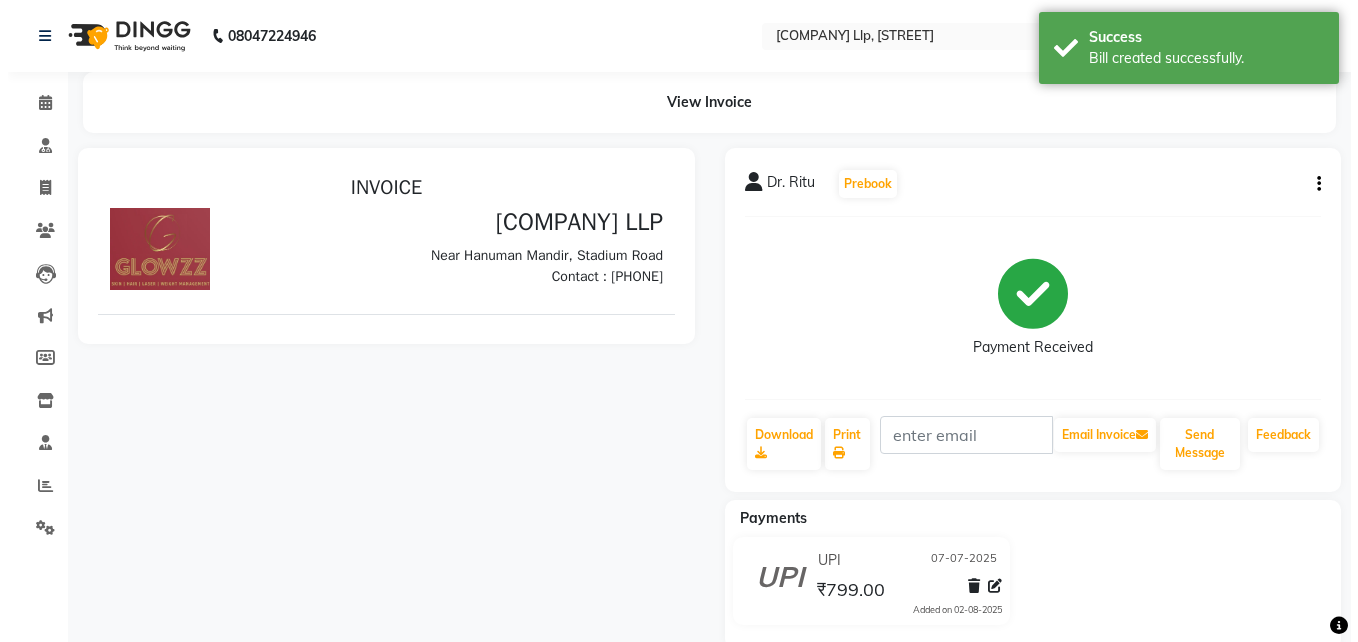 scroll, scrollTop: 0, scrollLeft: 0, axis: both 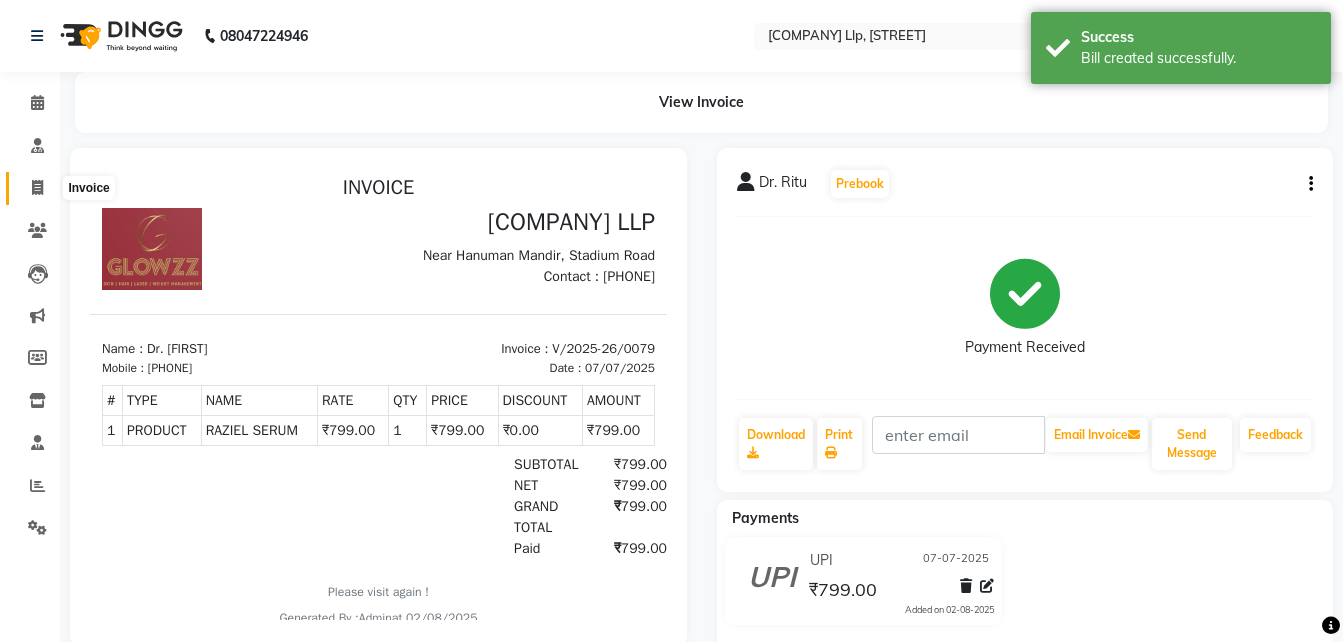 click 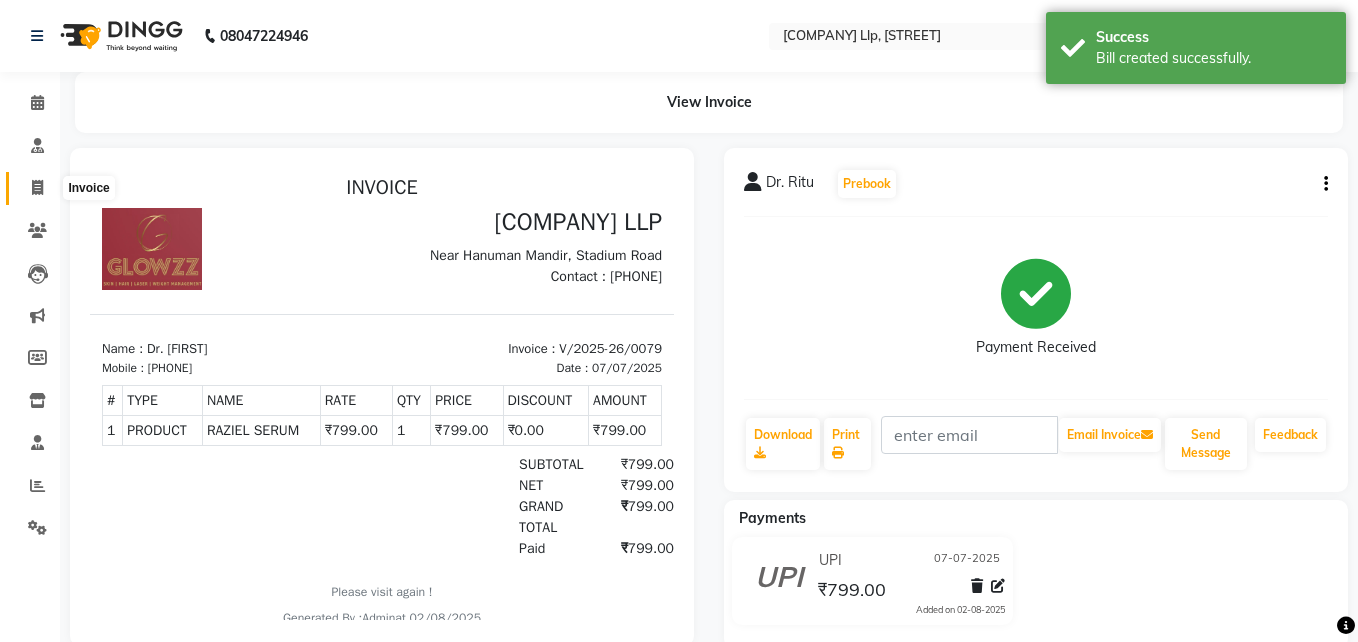 select on "service" 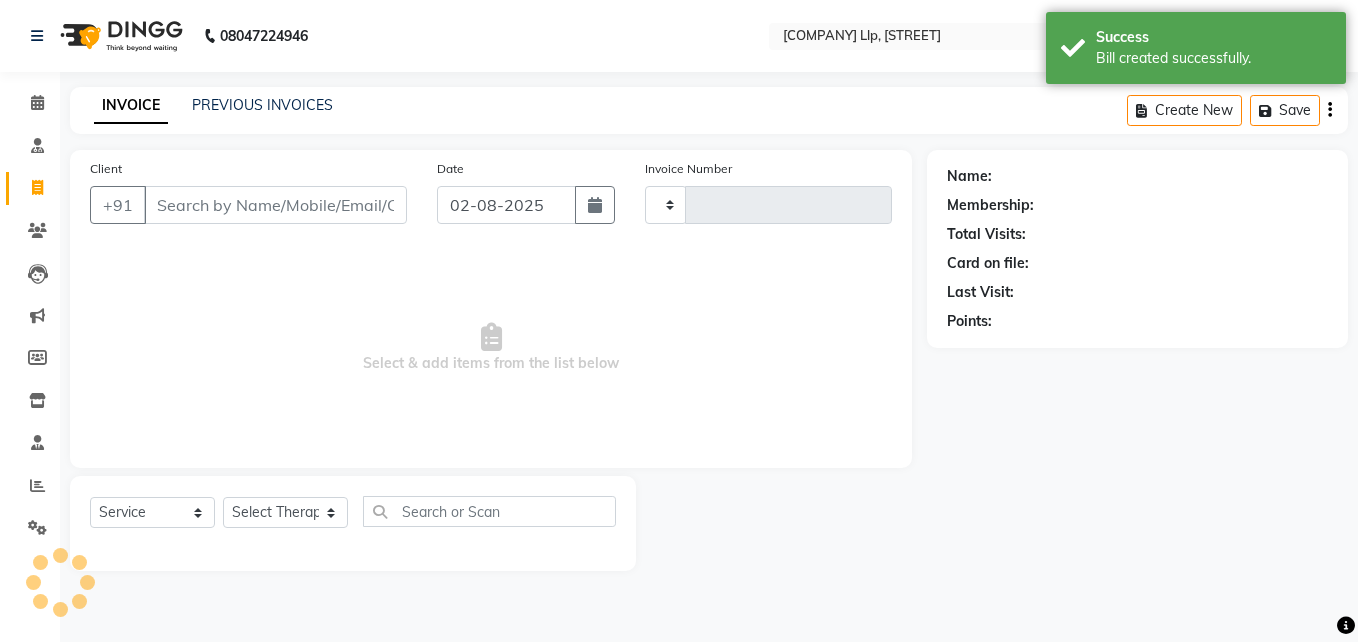 type on "0080" 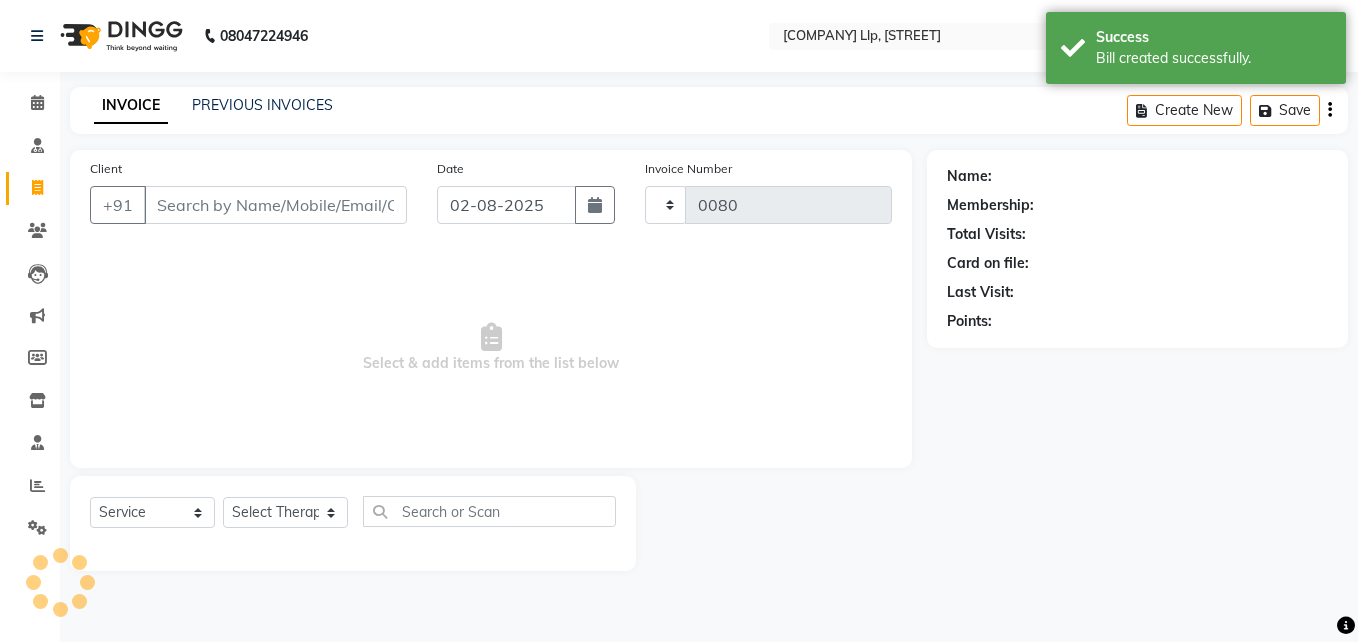 select on "3496" 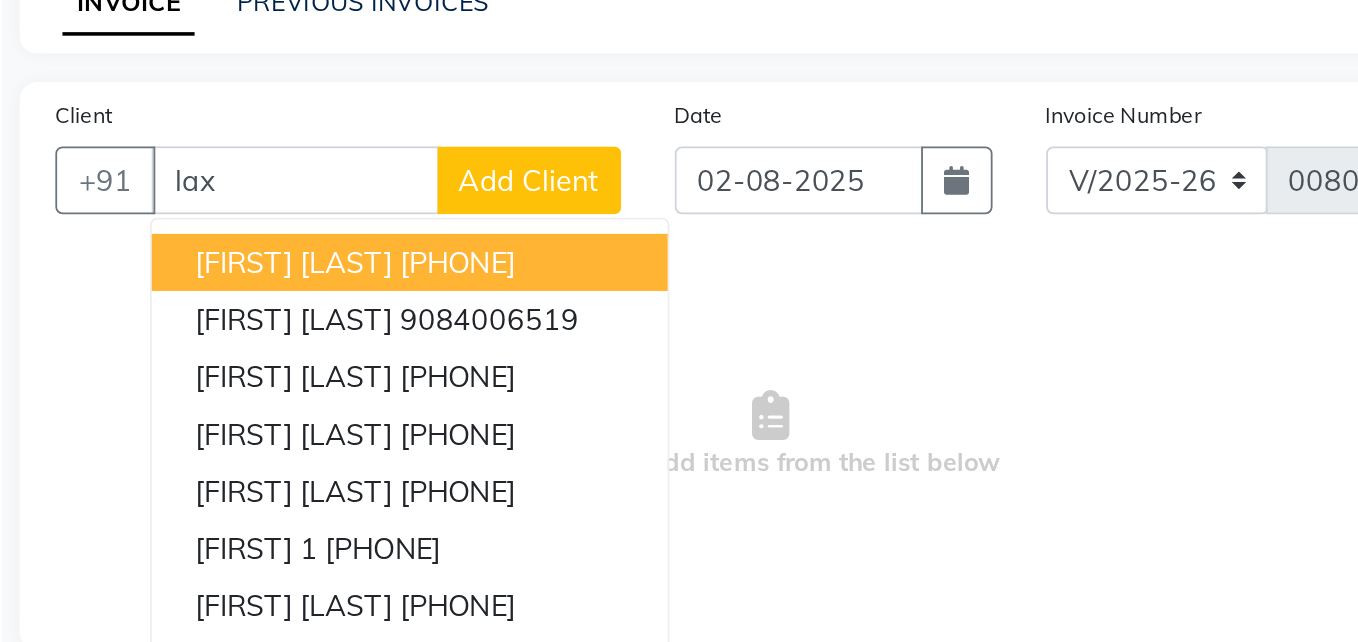 click on "INVOICE PREVIOUS INVOICES Create New   Save" 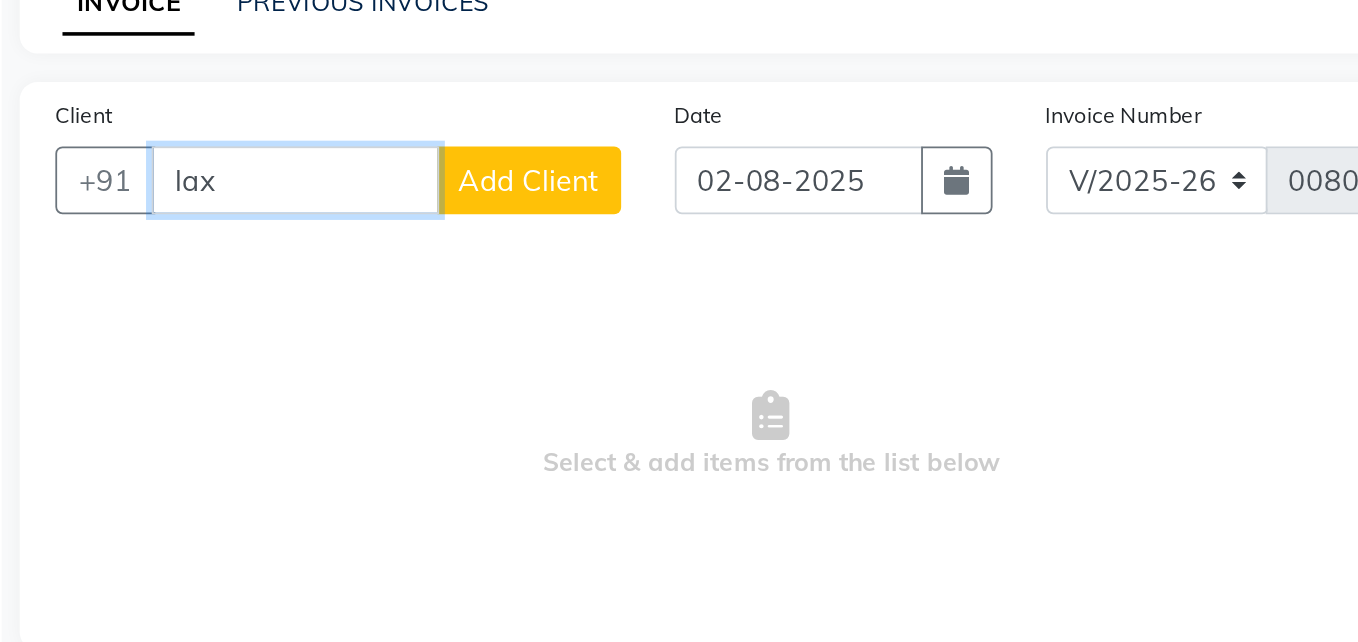 click on "lax" at bounding box center (224, 205) 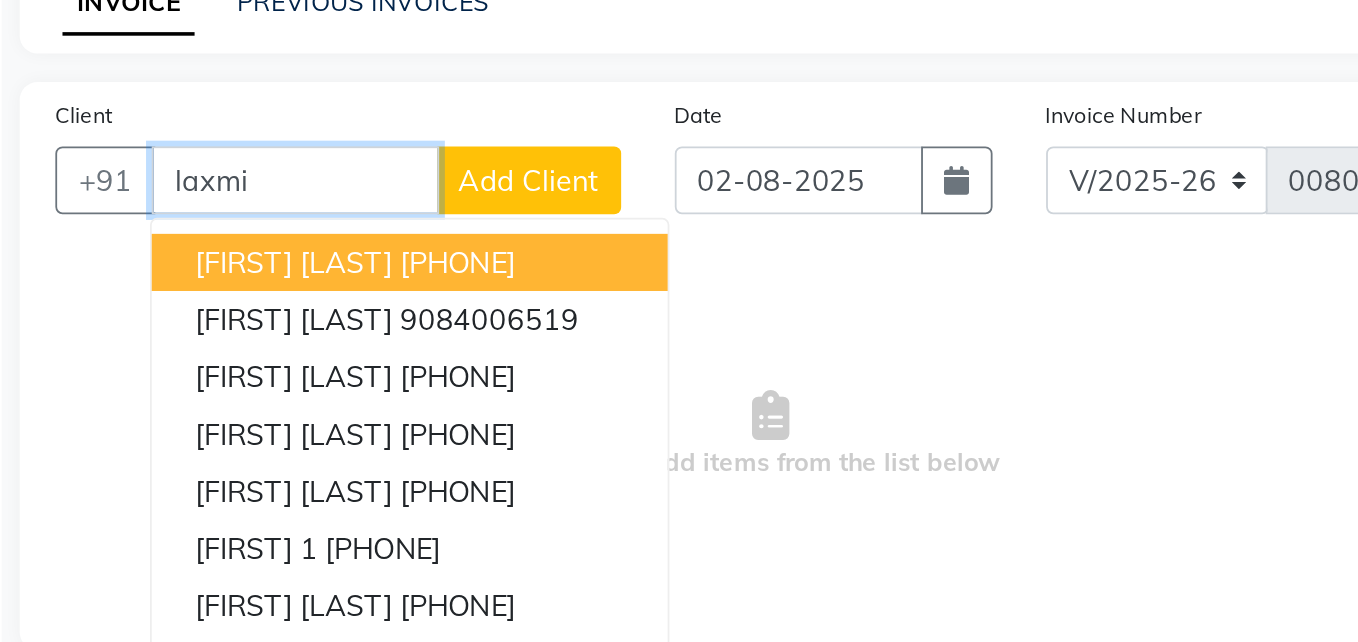 type on "laxmi" 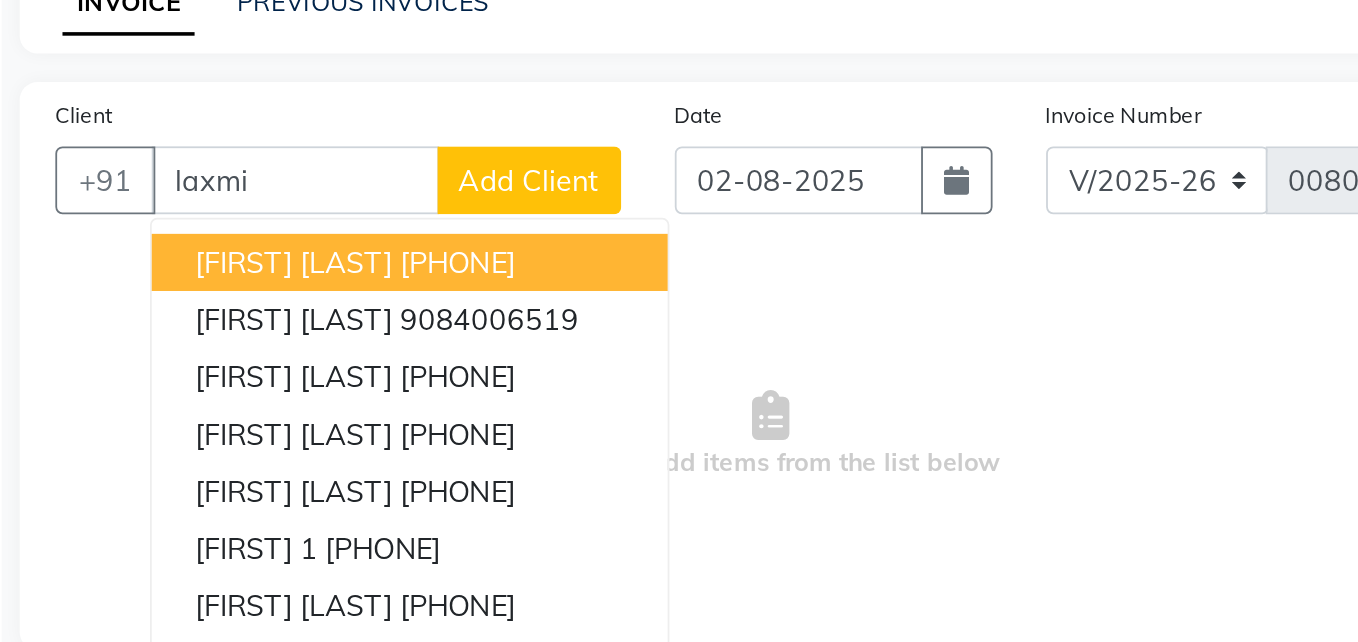 click on "INVOICE PREVIOUS INVOICES Create New   Save" 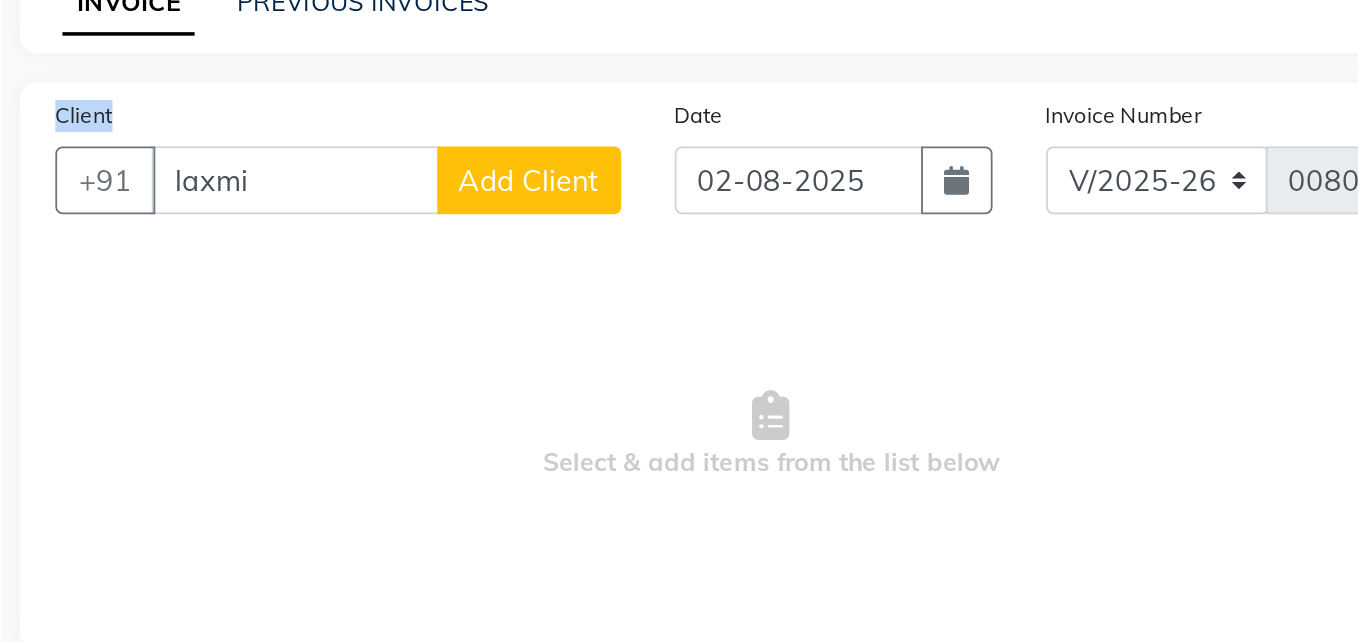 drag, startPoint x: 811, startPoint y: 124, endPoint x: 163, endPoint y: 210, distance: 653.6819 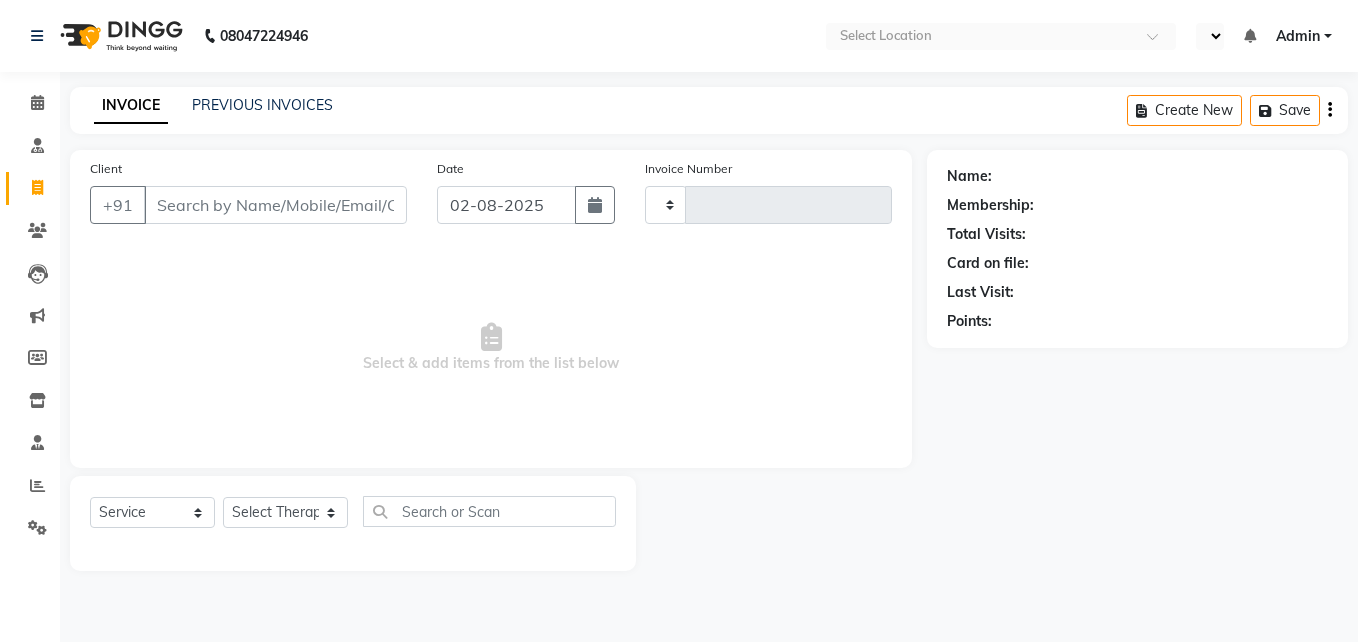 select on "service" 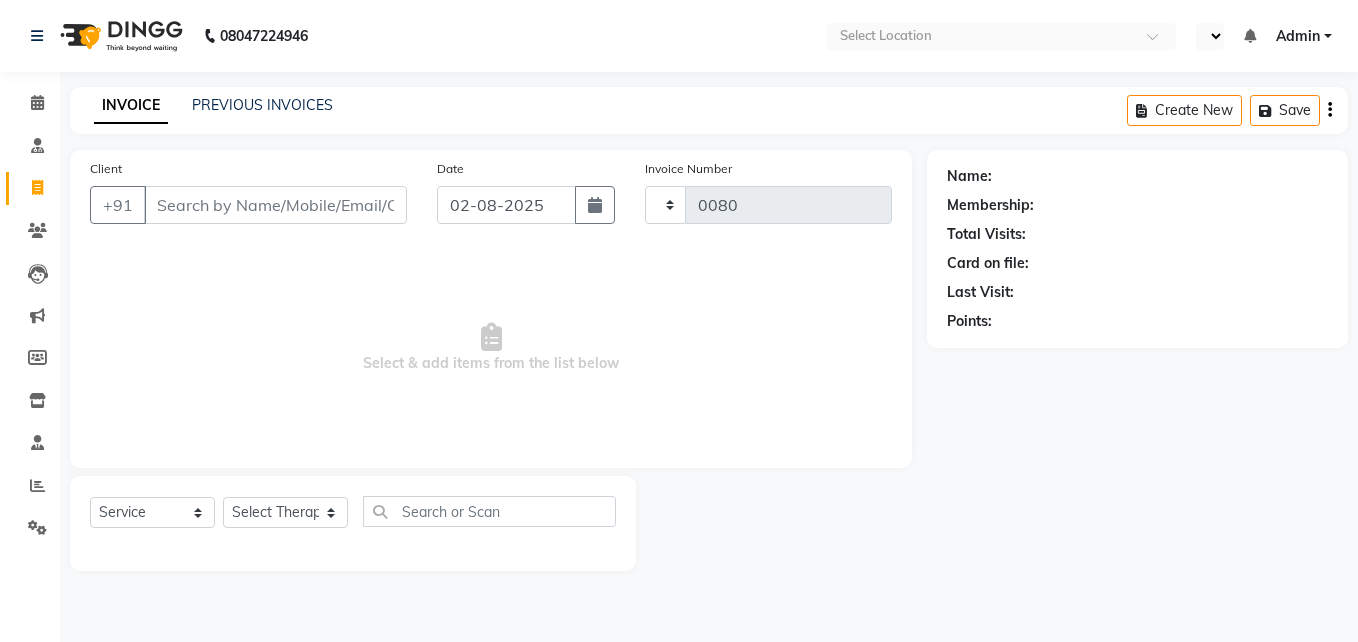scroll, scrollTop: 0, scrollLeft: 0, axis: both 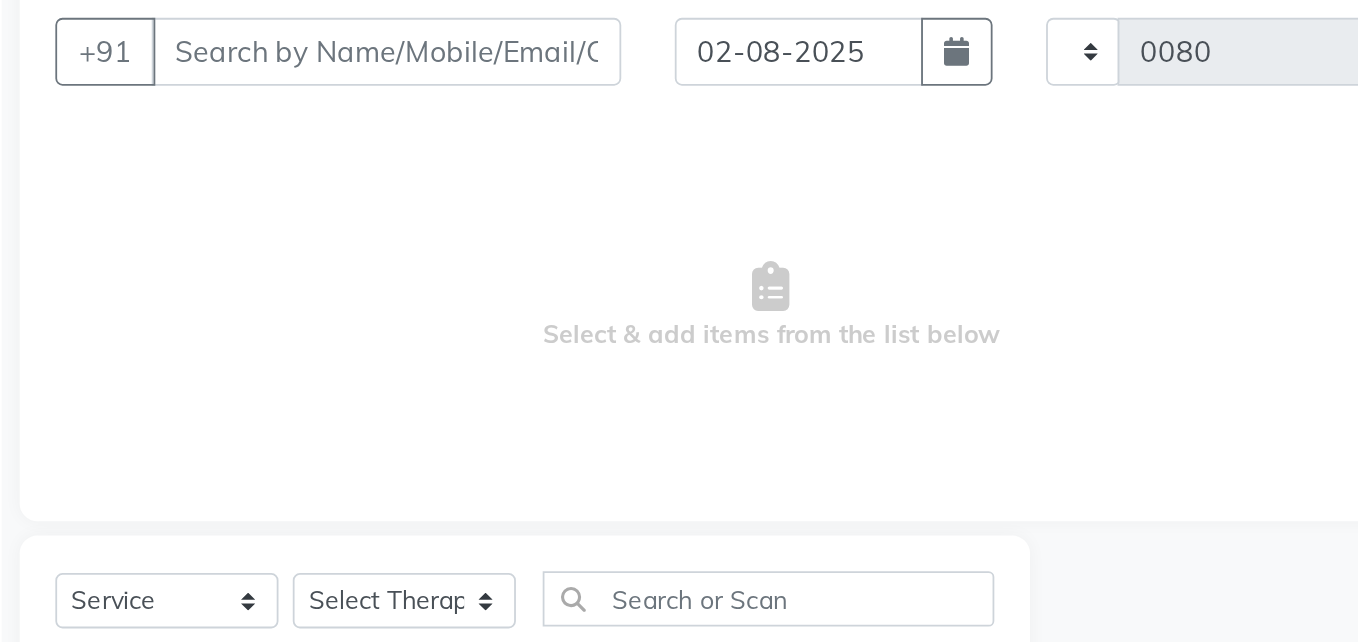 select on "en" 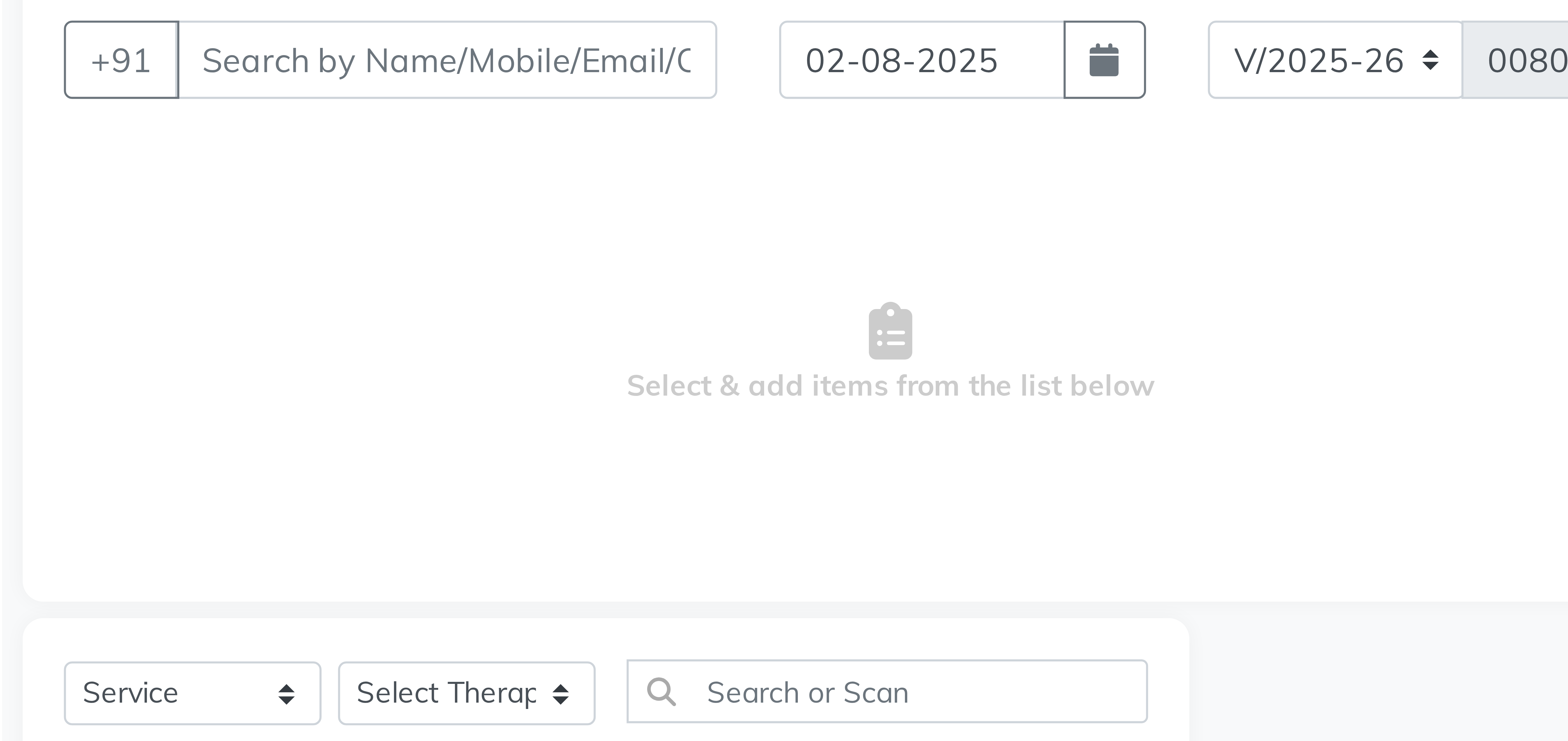 scroll, scrollTop: 0, scrollLeft: 0, axis: both 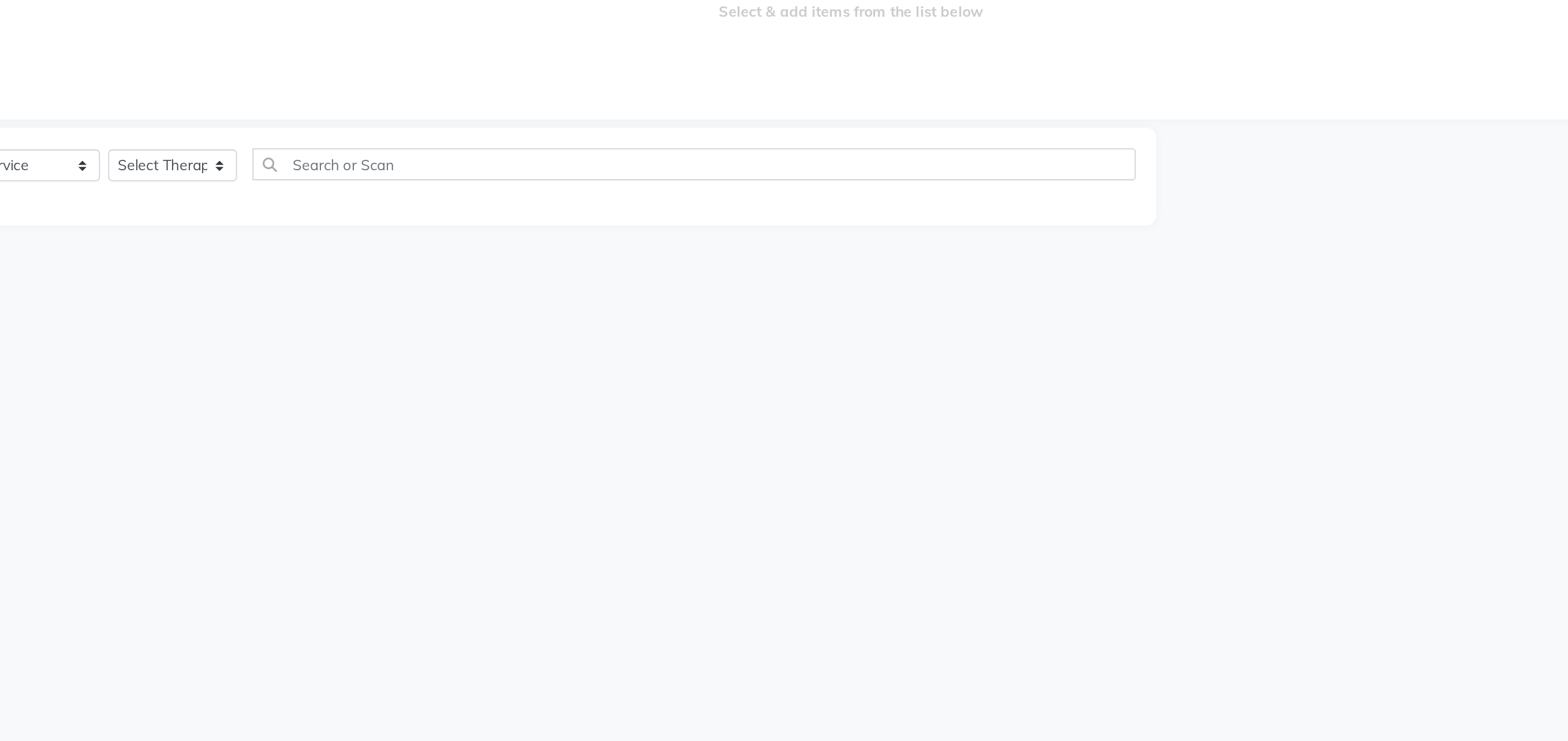 click on "INVOICE PREVIOUS INVOICES Create New   Save  Client +91 Date 02-08-2025 Invoice Number V/2025 V/2025-26 0080  Select & add items from the list below  Select  Service  Product  Membership  Package Voucher Prepaid Gift Card  Select Therapist Dr.Amit Dewan Dr.Rajeev Kumar Neha Riya Saxena Sheetal  Name: Membership: Total Visits: Card on file: Last Visit:  Points:" 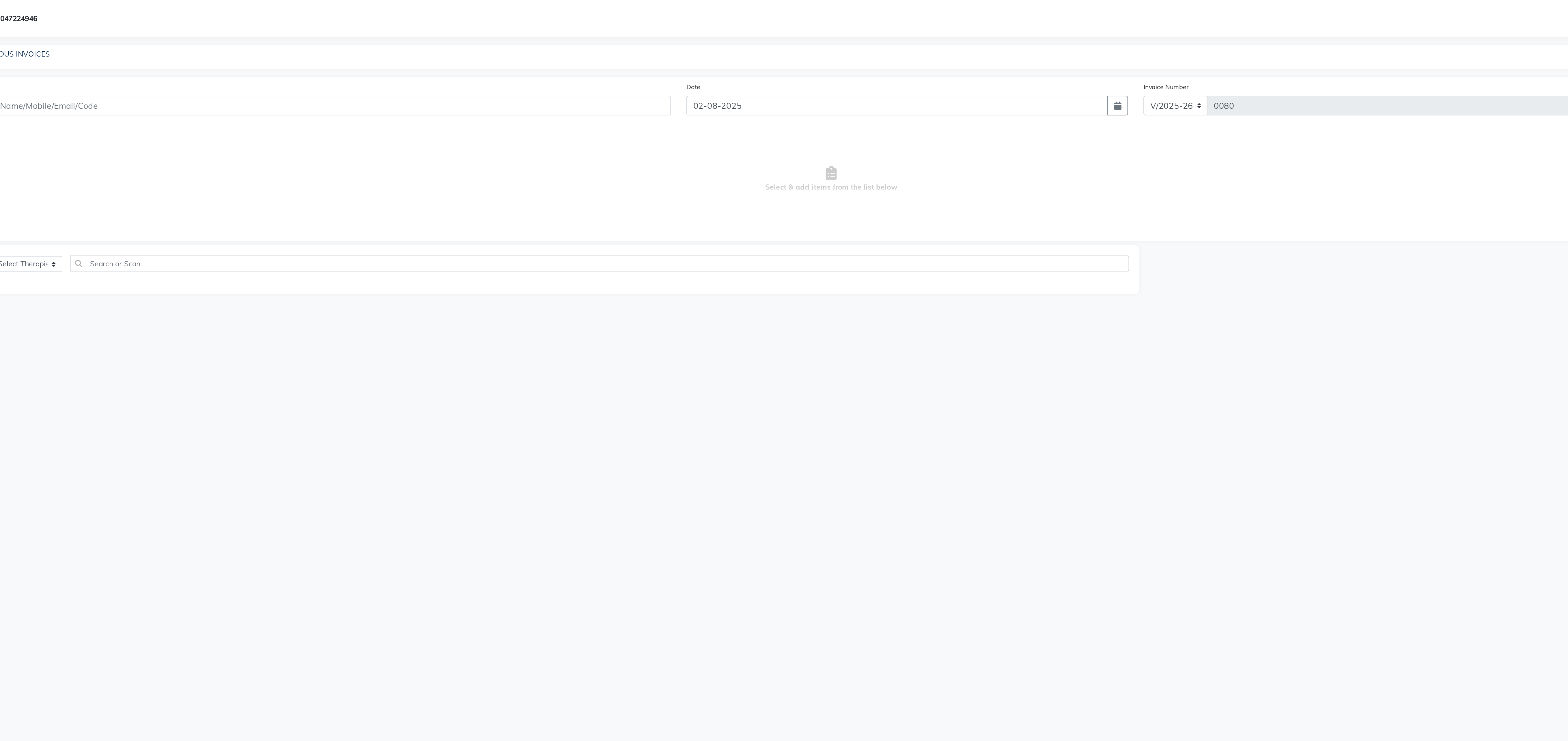 click on "08047224946 Select Location × Glowzz Wellness Llp, Stadium Road English ENGLISH Español العربية मराठी हिंदी ગુજરાતી தமிழ் 中文 Notifications nothing to show Admin Manage Profile Change Password Sign out  Version:3.15.11  ☀ Glowzz Wellness LLP, Stadium Road  Calendar  Consultation  Invoice  Clients  Leads   Marketing  Members  Inventory  Staff  Reports  Settings Completed InProgress Upcoming Dropped Tentative Check-In Confirm Bookings Generate Report Segments Page Builder INVOICE PREVIOUS INVOICES Create New   Save  Client +91 Date 02-08-2025 Invoice Number V/2025 V/2025-26 0080  Select & add items from the list below  Select  Service  Product  Membership  Package Voucher Prepaid Gift Card  Select Therapist Dr.Amit Dewan Dr.Rajeev Kumar Neha Riya Saxena Sheetal  Name: Membership: Total Visits: Card on file: Last Visit:  Points:" at bounding box center [784, 370] 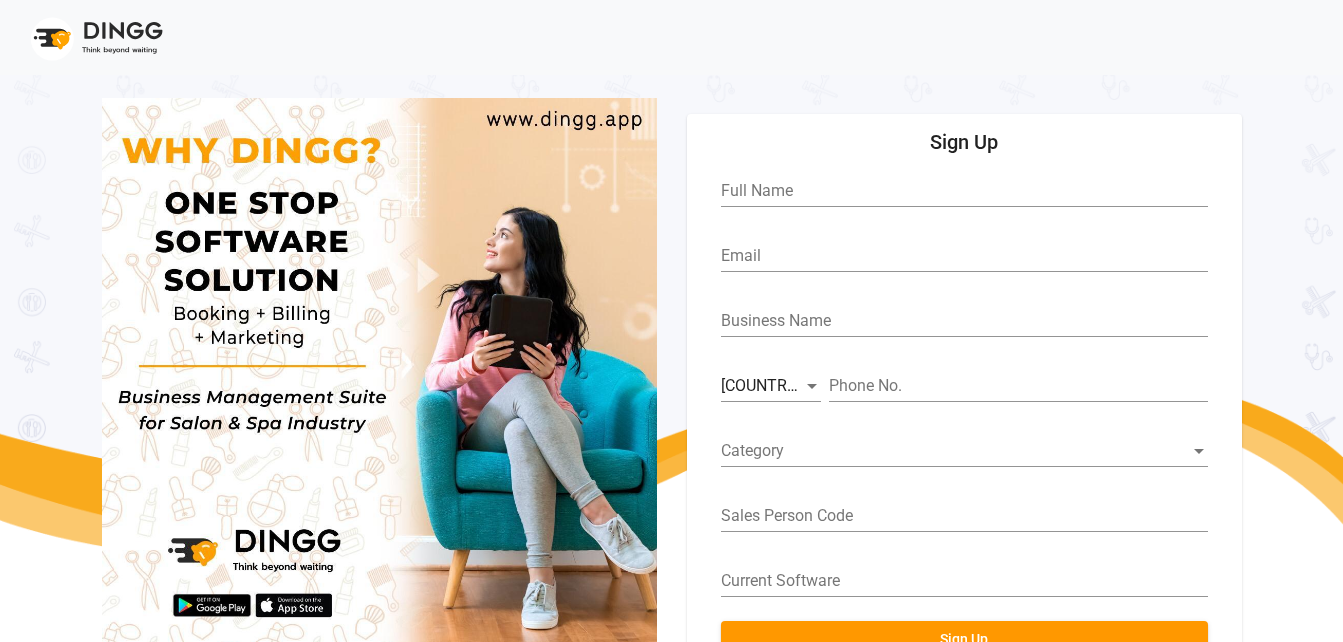 scroll, scrollTop: 0, scrollLeft: 0, axis: both 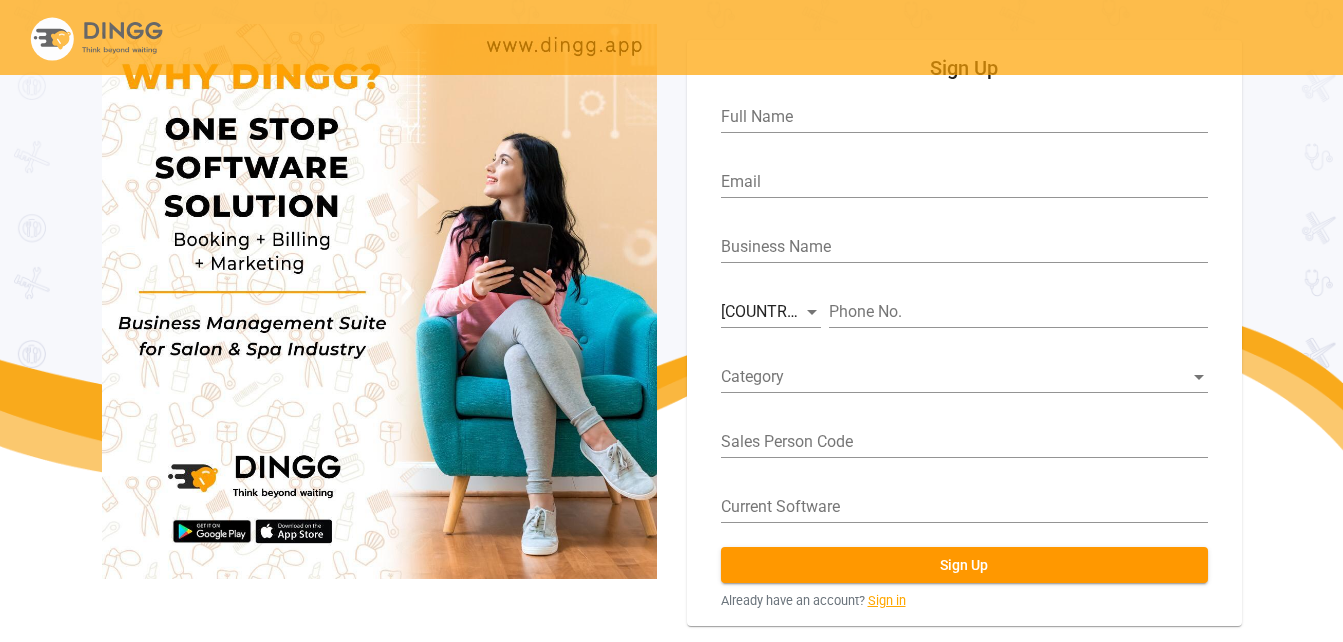 click on "Sign in" 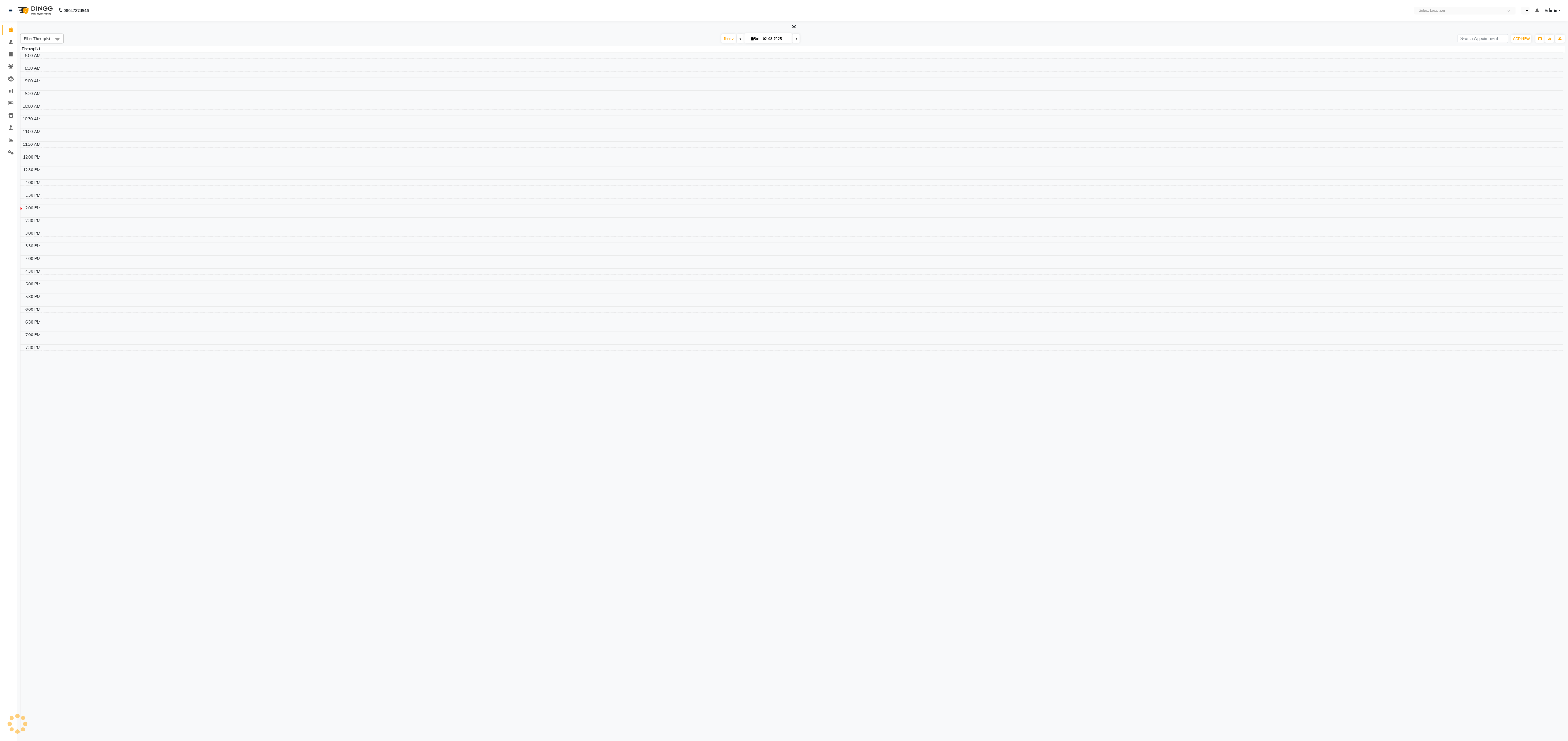 scroll, scrollTop: 0, scrollLeft: 0, axis: both 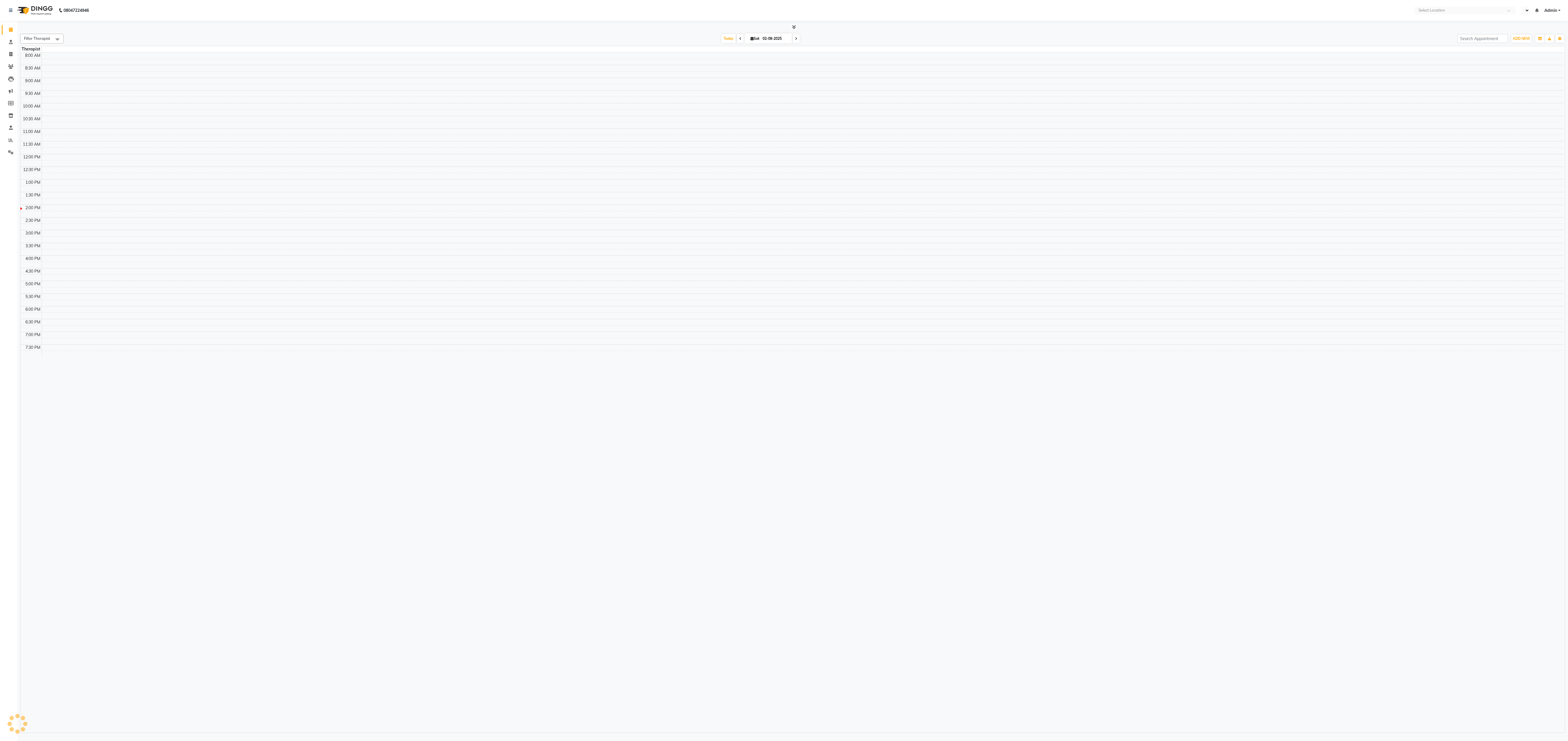 select on "en" 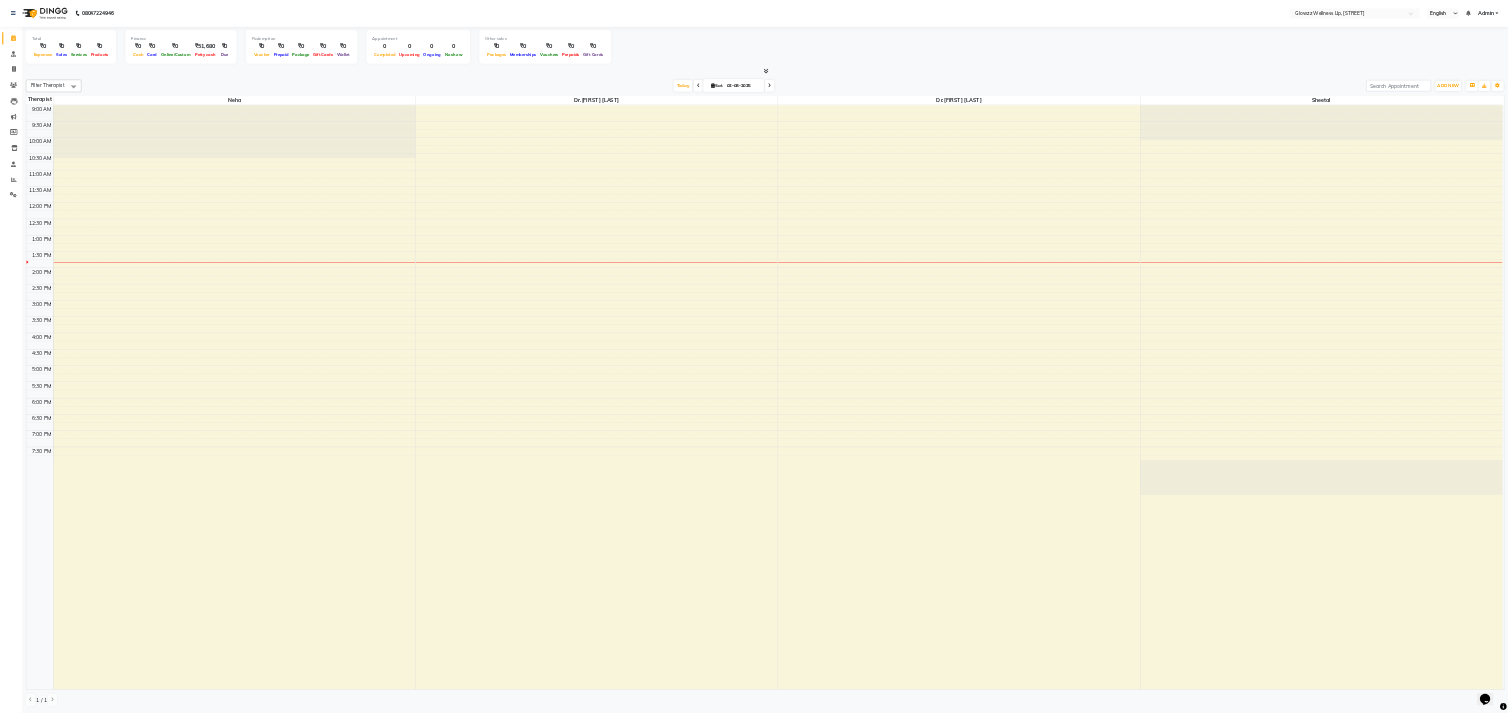 scroll, scrollTop: 0, scrollLeft: 0, axis: both 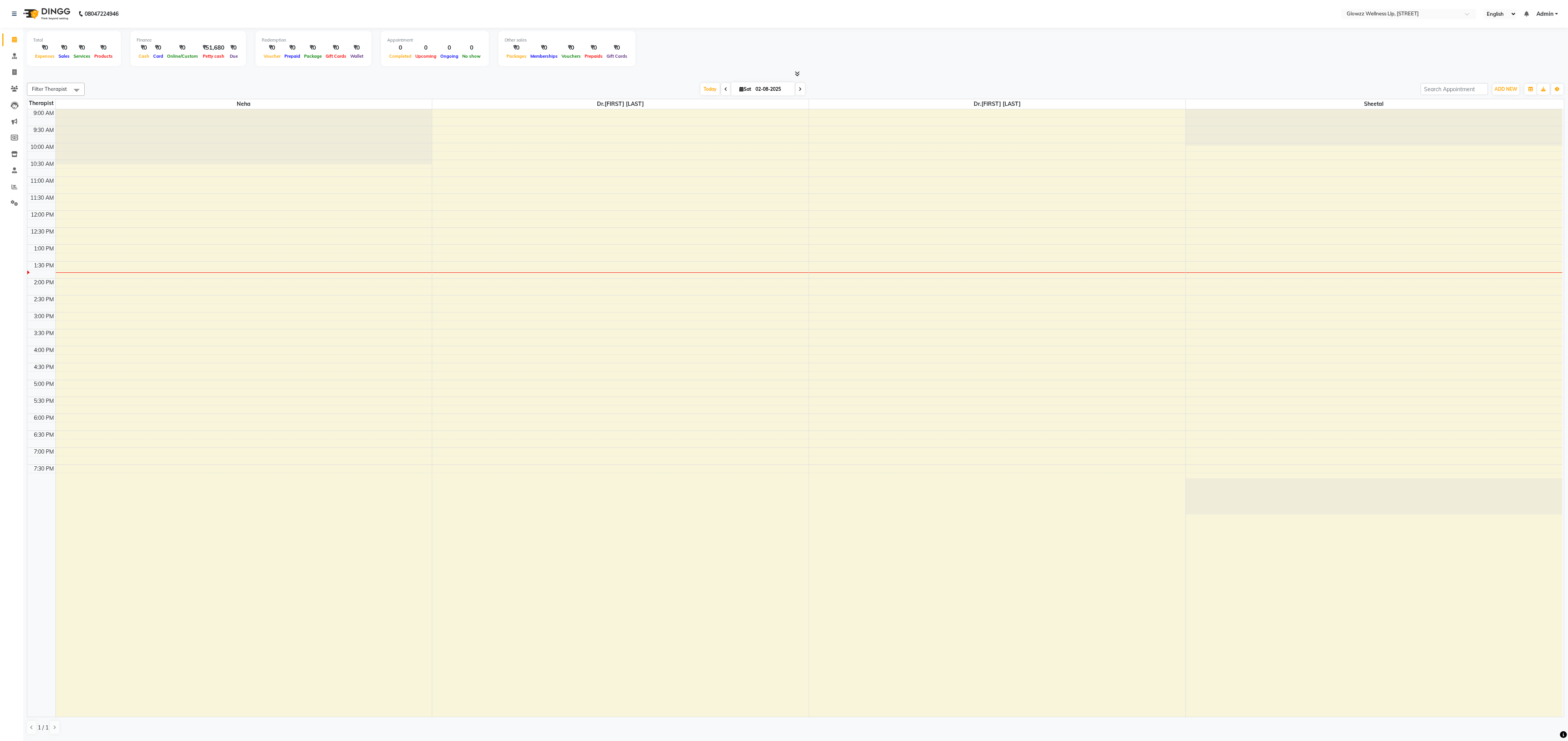 click on "[PHONE] Select Location × Glowzz Wellness Llp, [STREET] English ENGLISH Español العربية मराठी हिंदी ગુજરાતી தமிழ் 中文 Notifications nothing to show Admin Manage Profile Change Password Sign out  Version:3.15.11  ☀ Glowzz Wellness LLP, [STREET]  Calendar  Consultation  Invoice  Clients  Leads   Marketing  Members  Inventory  Staff  Reports  Settings Completed InProgress Upcoming Dropped Tentative Check-In Confirm Bookings Generate Report Segments Page Builder Total  ₹0  Expenses ₹0  Sales ₹0  Services ₹0  Products Finance  ₹0  Cash ₹0  Card ₹0  Online/Custom ₹51,680 Petty cash ₹0 Due  Redemption  ₹0 Voucher ₹0 Prepaid ₹0 Package ₹0  Gift Cards ₹0  Wallet  Appointment  0 Completed 0 Upcoming 0 Ongoing 0 No show  Other sales  ₹0  Packages ₹0  Memberships ₹0  Vouchers ₹0  Prepaids ₹0  Gift Cards Filter Therapist Select All Dr.[FIRST] [LAST] Dr.[FIRST] [LAST] [FIRST] [LAST]  Today  Sat [DATE] ADD NEW" at bounding box center [784, 370] 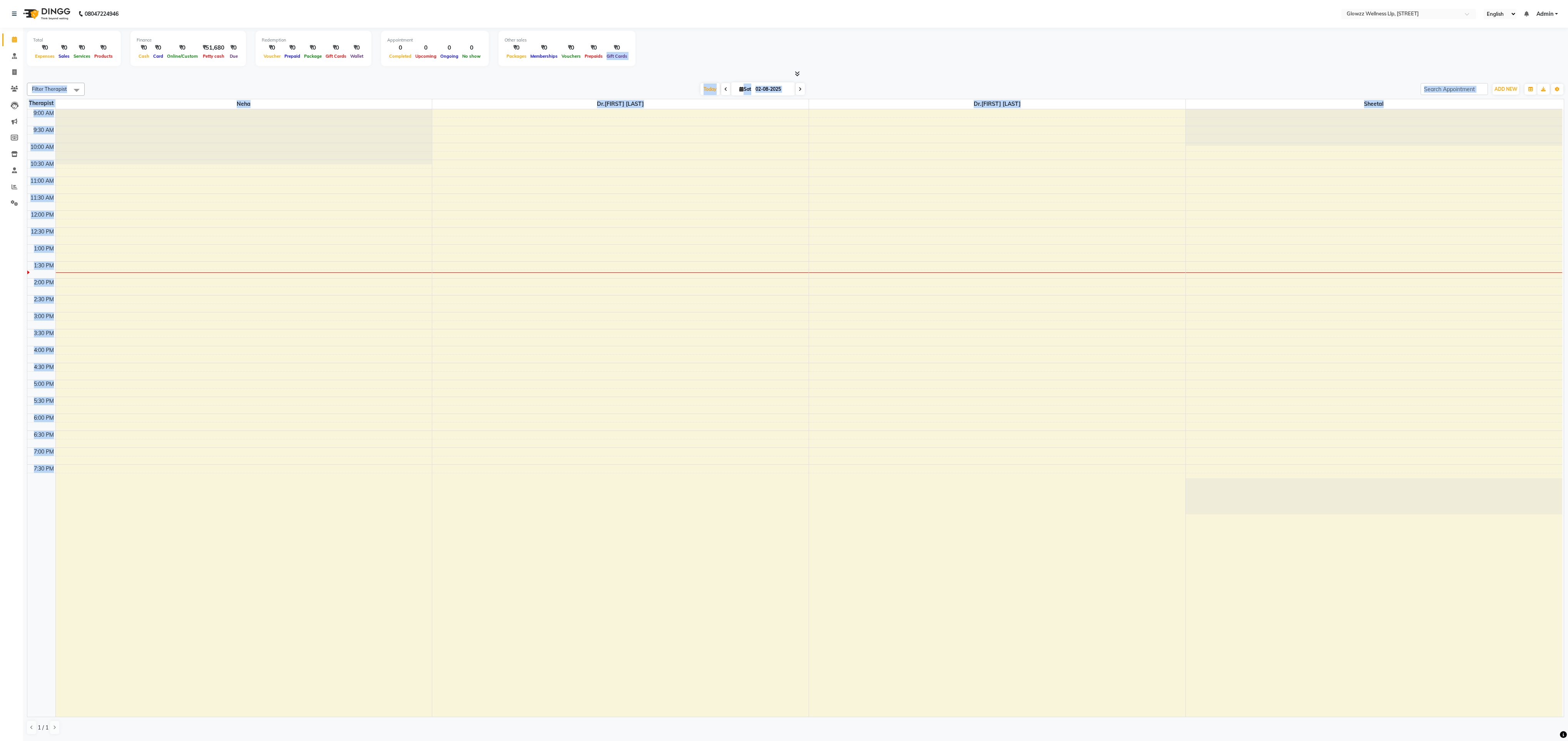 drag, startPoint x: 1567, startPoint y: 259, endPoint x: 1567, endPoint y: 31, distance: 228 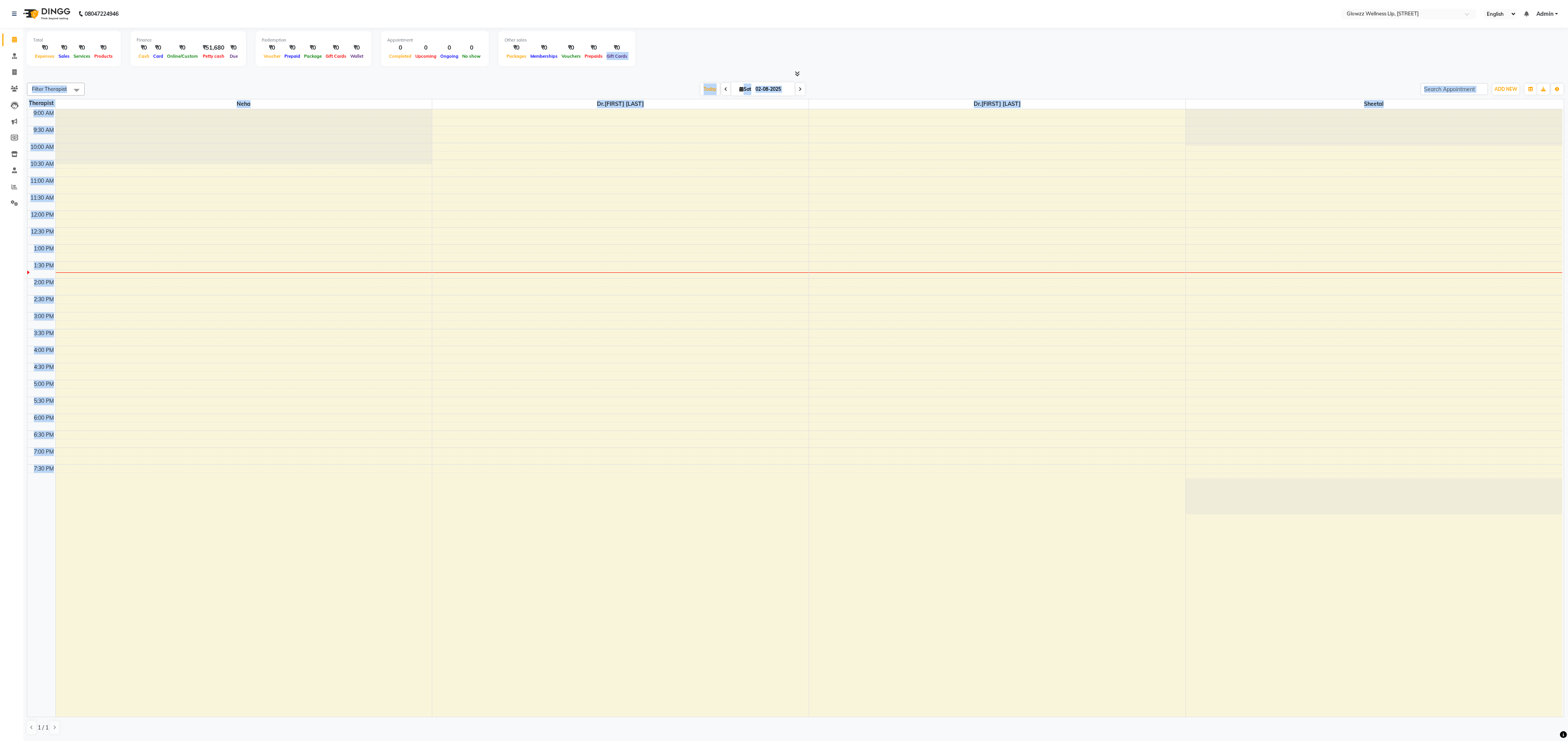 click on "Total  ₹0  Expenses ₹0  Sales ₹0  Services ₹0  Products Finance  ₹0  Cash ₹0  Card ₹0  Online/Custom ₹51,680 Petty cash ₹0 Due  Redemption  ₹0 Voucher ₹0 Prepaid ₹0 Package ₹0  Gift Cards ₹0  Wallet  Appointment  0 Completed 0 Upcoming 0 Ongoing 0 No show  Other sales  ₹0  Packages ₹0  Memberships ₹0  Vouchers ₹0  Prepaids ₹0  Gift Cards Filter Therapist Select All Dr.[FIRST] [LAST] Dr.[FIRST] [LAST] [FIRST] [LAST]  Today  Sat [DATE] Toggle Dropdown Add Appointment Add Invoice Add Expense Add Attendance Add Client Add Transaction Toggle Dropdown Add Appointment Add Invoice Add Expense Add Attendance Add Client ADD NEW Toggle Dropdown Add Appointment Add Invoice Add Expense Add Attendance Add Client Add Transaction Filter Therapist Select All Dr.[FIRST] [LAST] Dr.[FIRST] [LAST] [FIRST] [LAST]  Group By  Staff View   Room View  View as Vertical  Vertical - Week View  Horizontal  Horizontal - Week View  List  Toggle Dropdown Calendar Settings Manage Tags   Arrange Therapists  Zoom 100%" 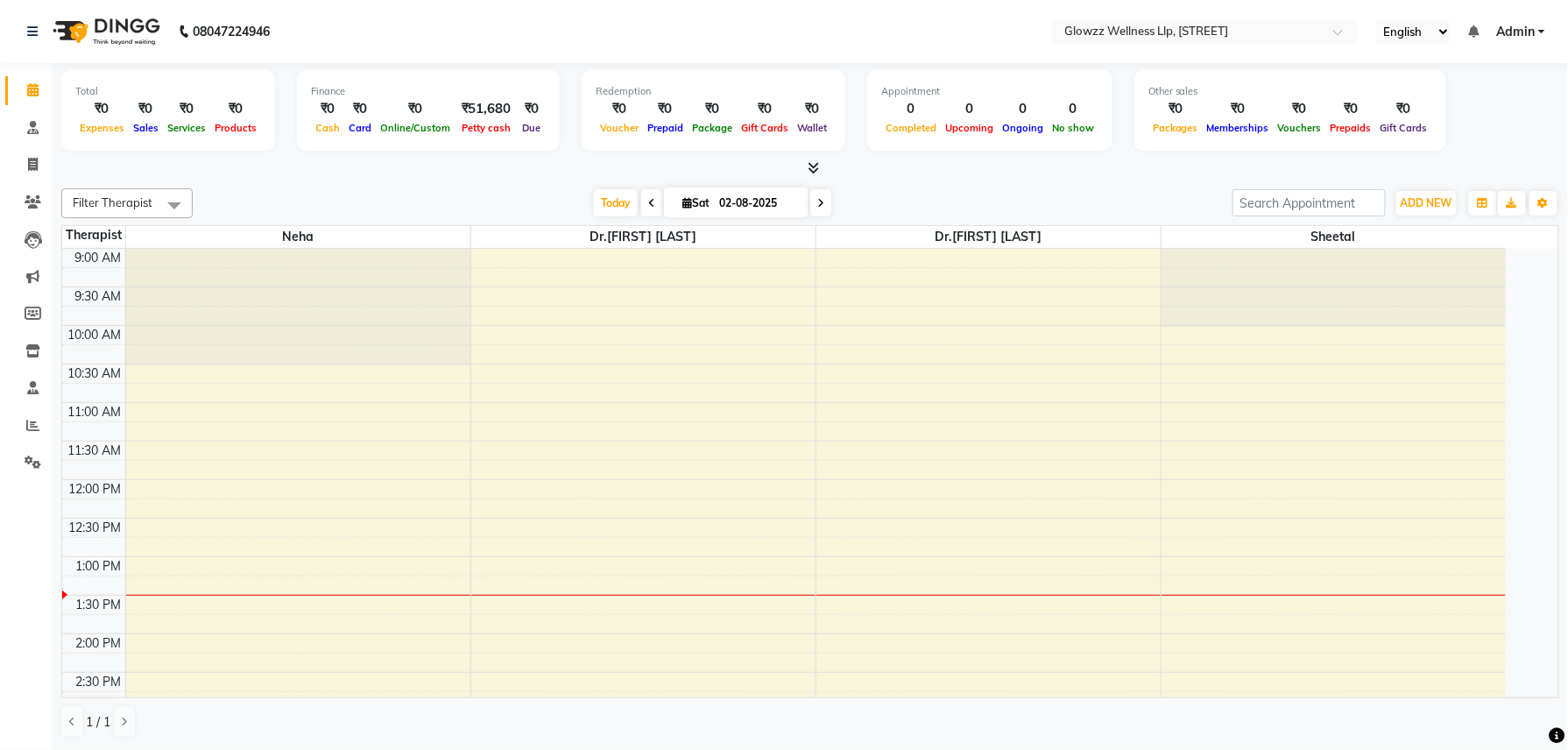 click on "Admin" at bounding box center [1515, 32] 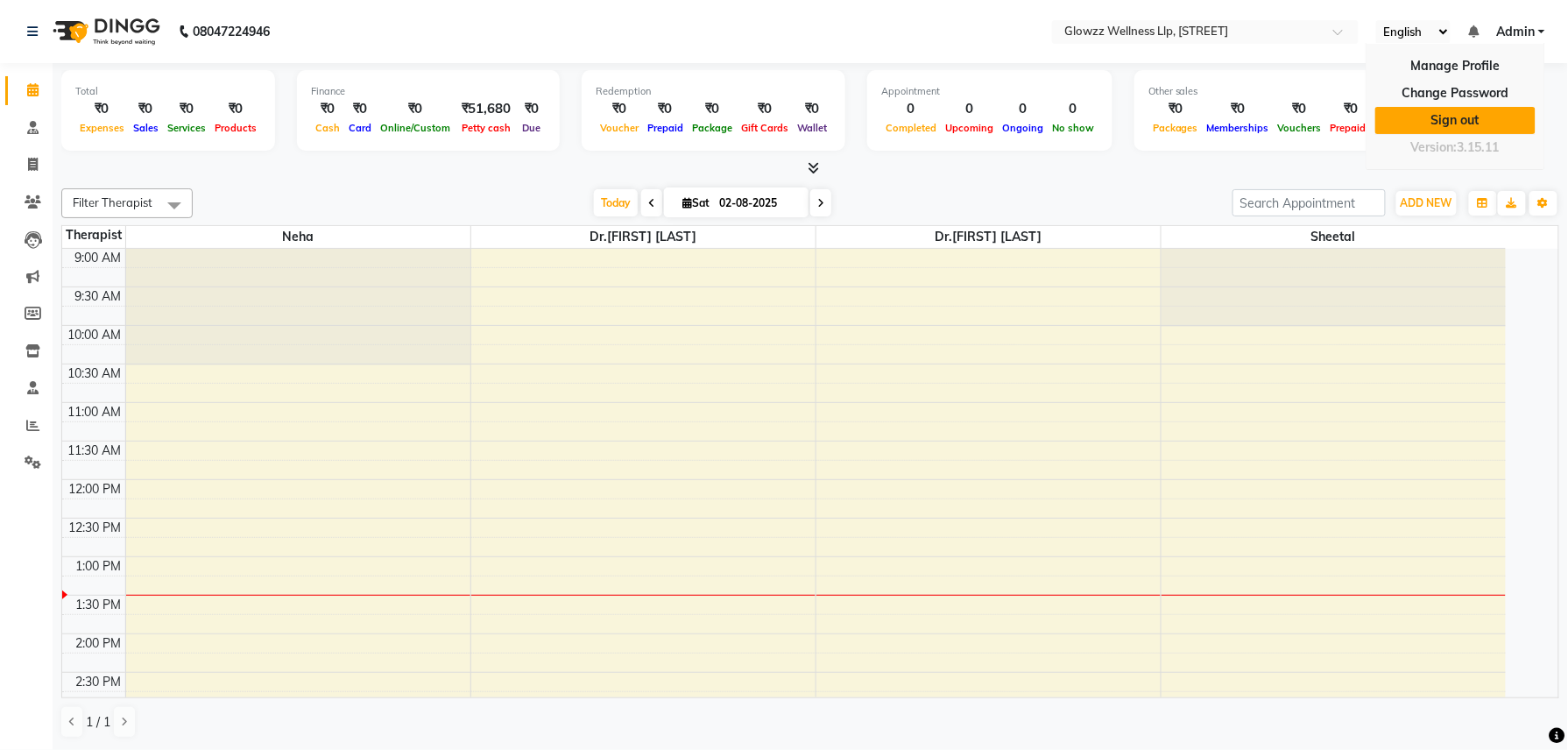 click on "Sign out" at bounding box center [1455, 120] 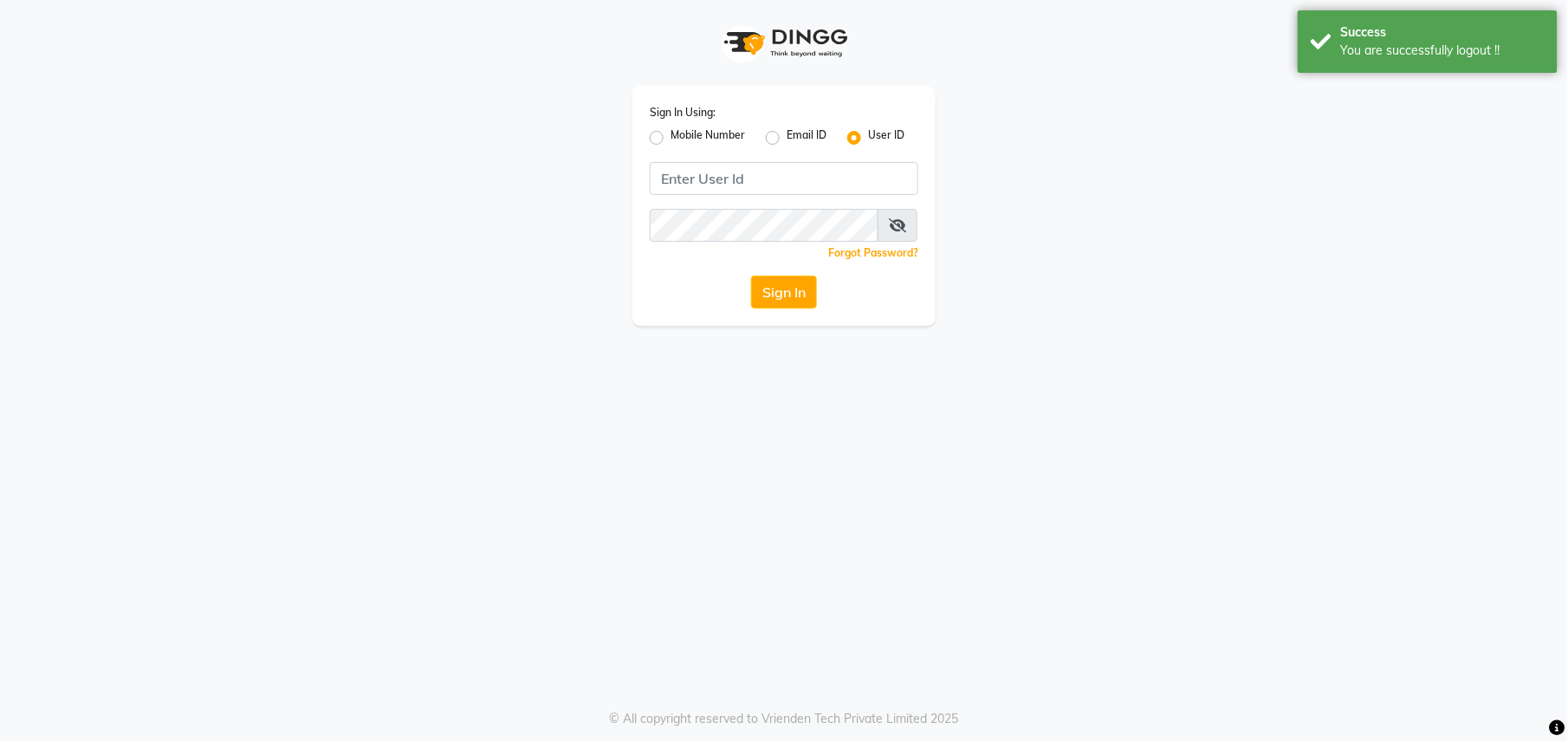click on "Sign In Using: Mobile Number Email ID User ID  Remember me Forgot Password?  Sign In" 